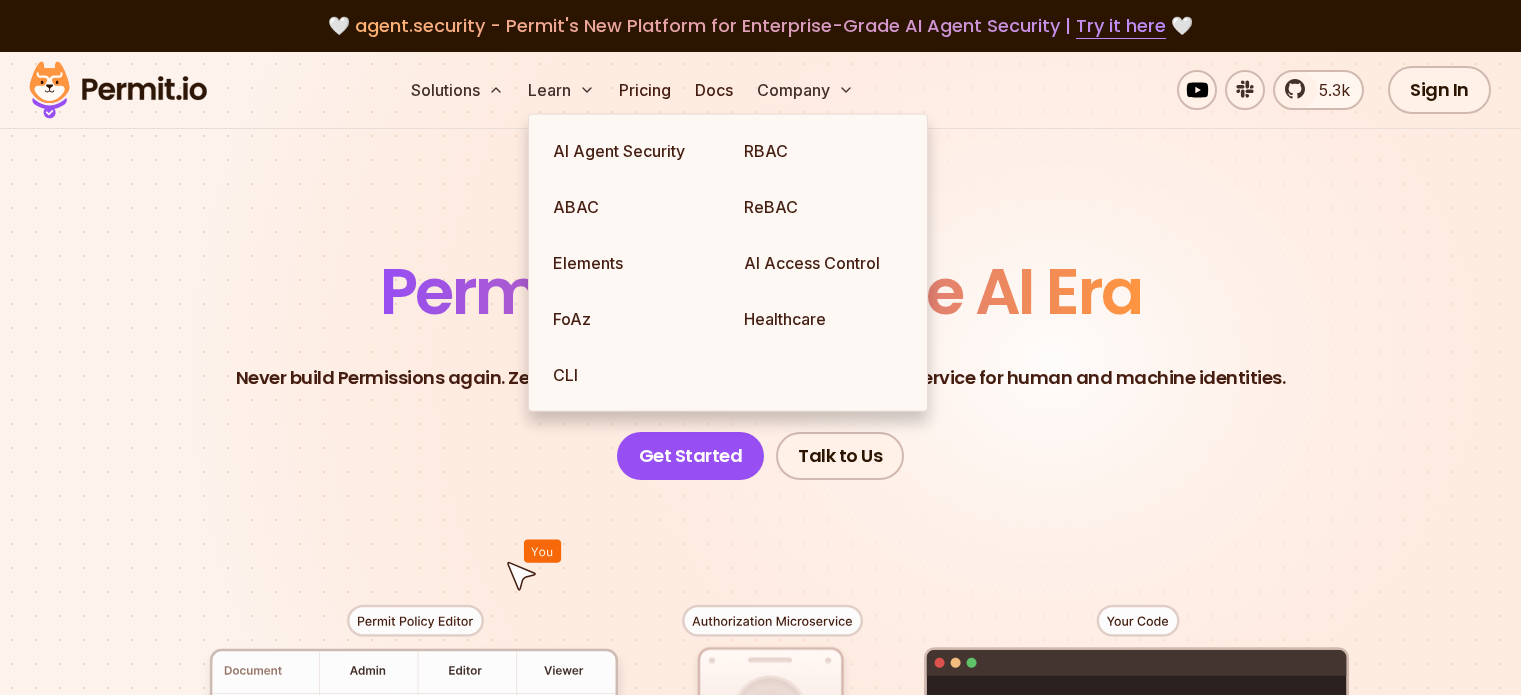 scroll, scrollTop: 0, scrollLeft: 0, axis: both 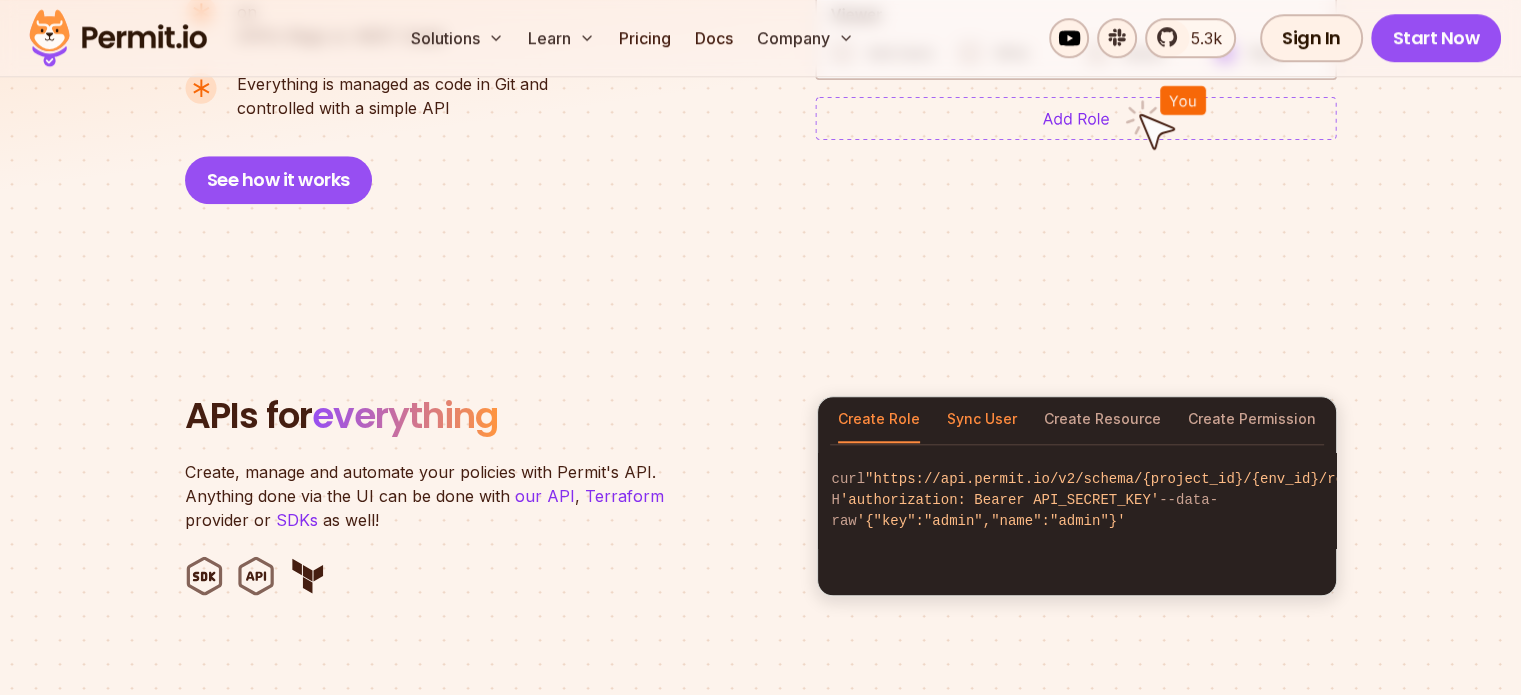 click on "Sync User" at bounding box center (982, 420) 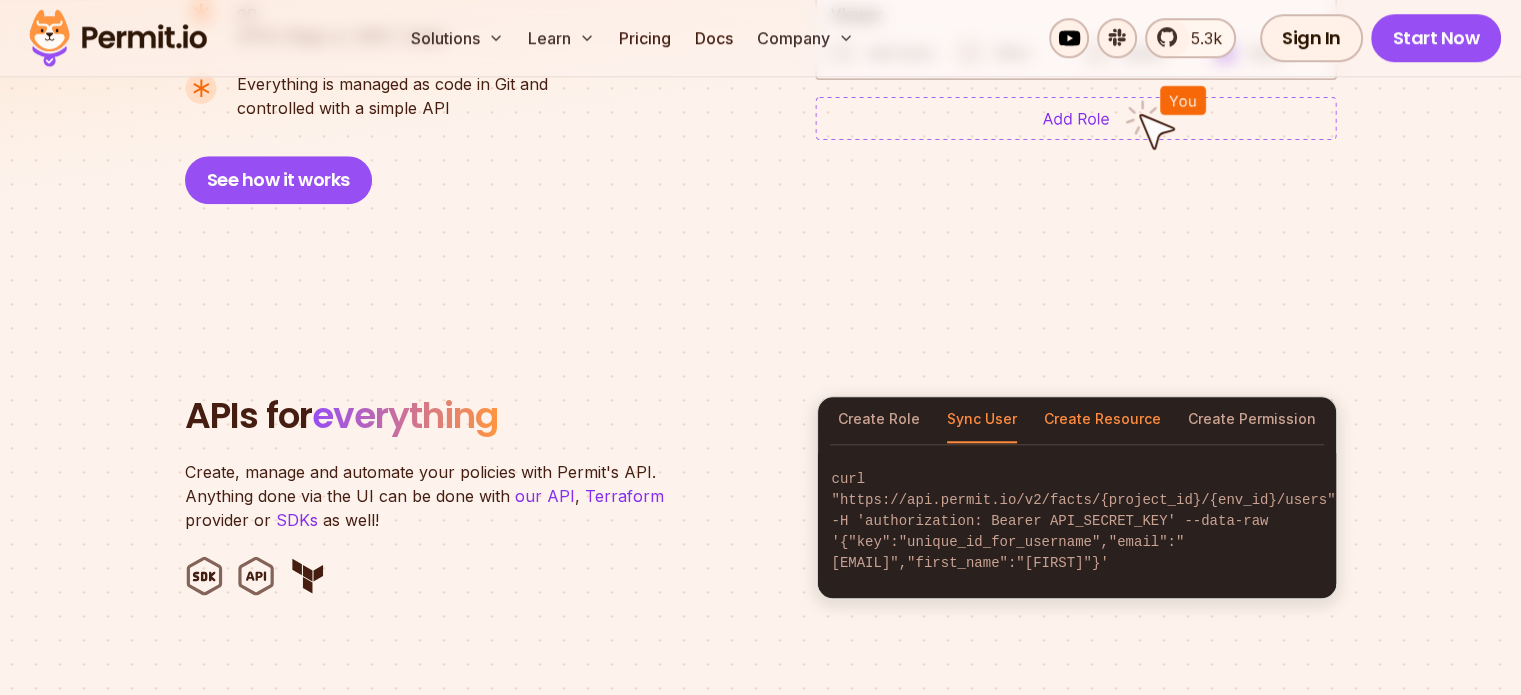 click on "Create Resource" at bounding box center [1102, 420] 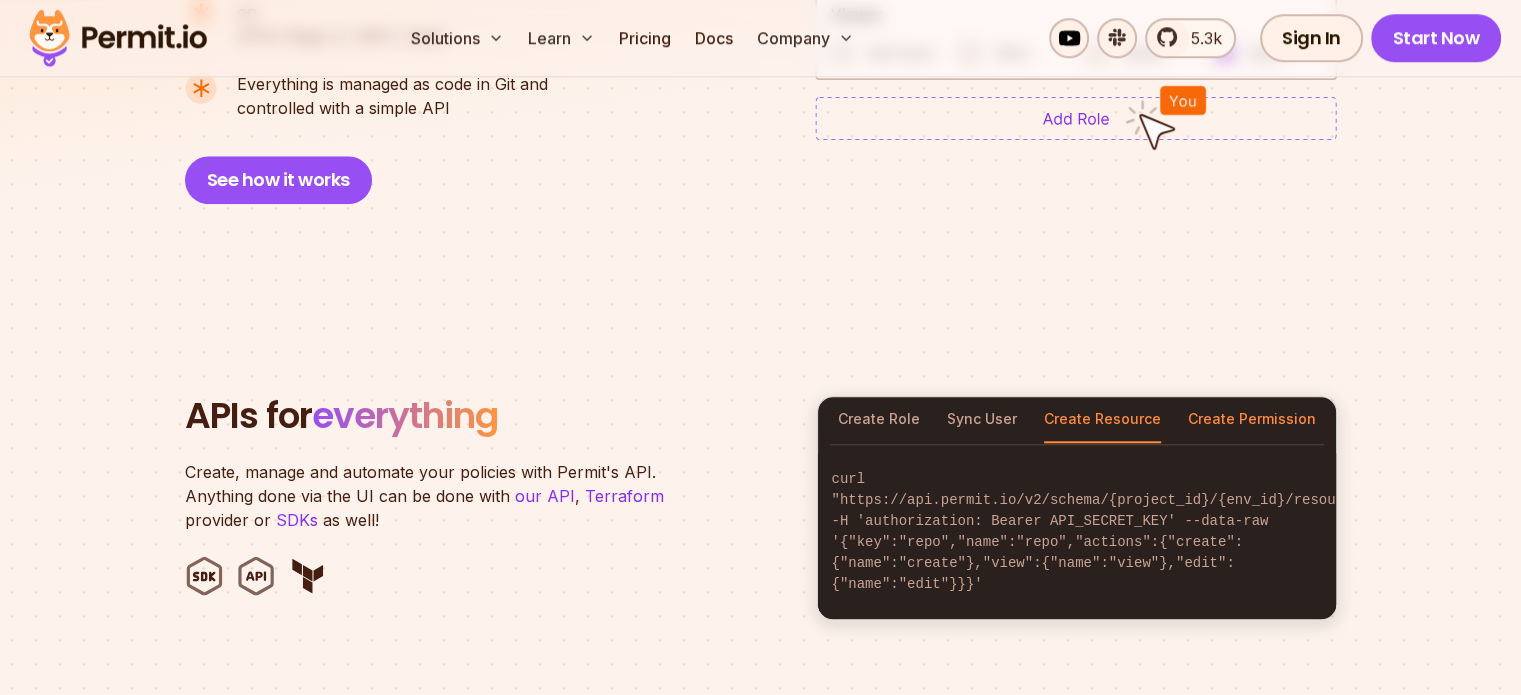 click on "Create Permission" at bounding box center [1252, 420] 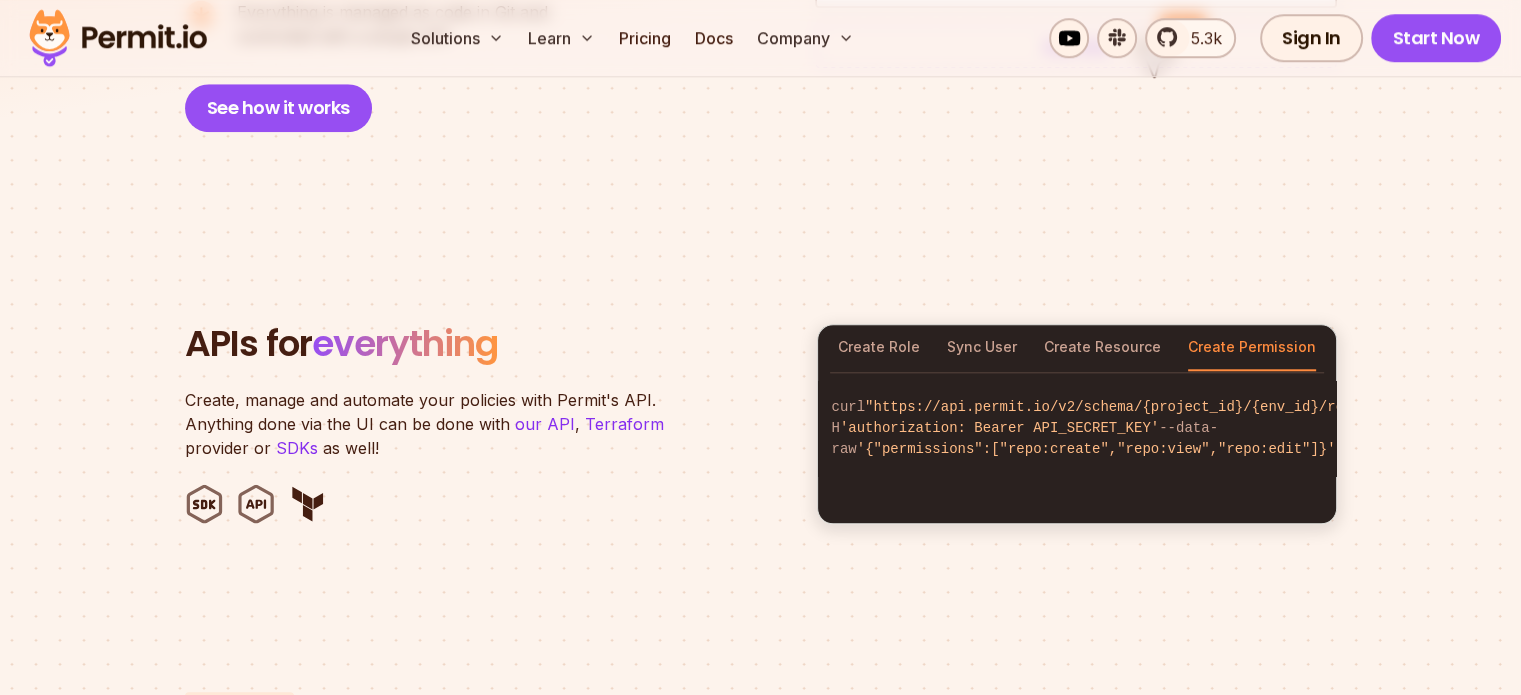 scroll, scrollTop: 2200, scrollLeft: 0, axis: vertical 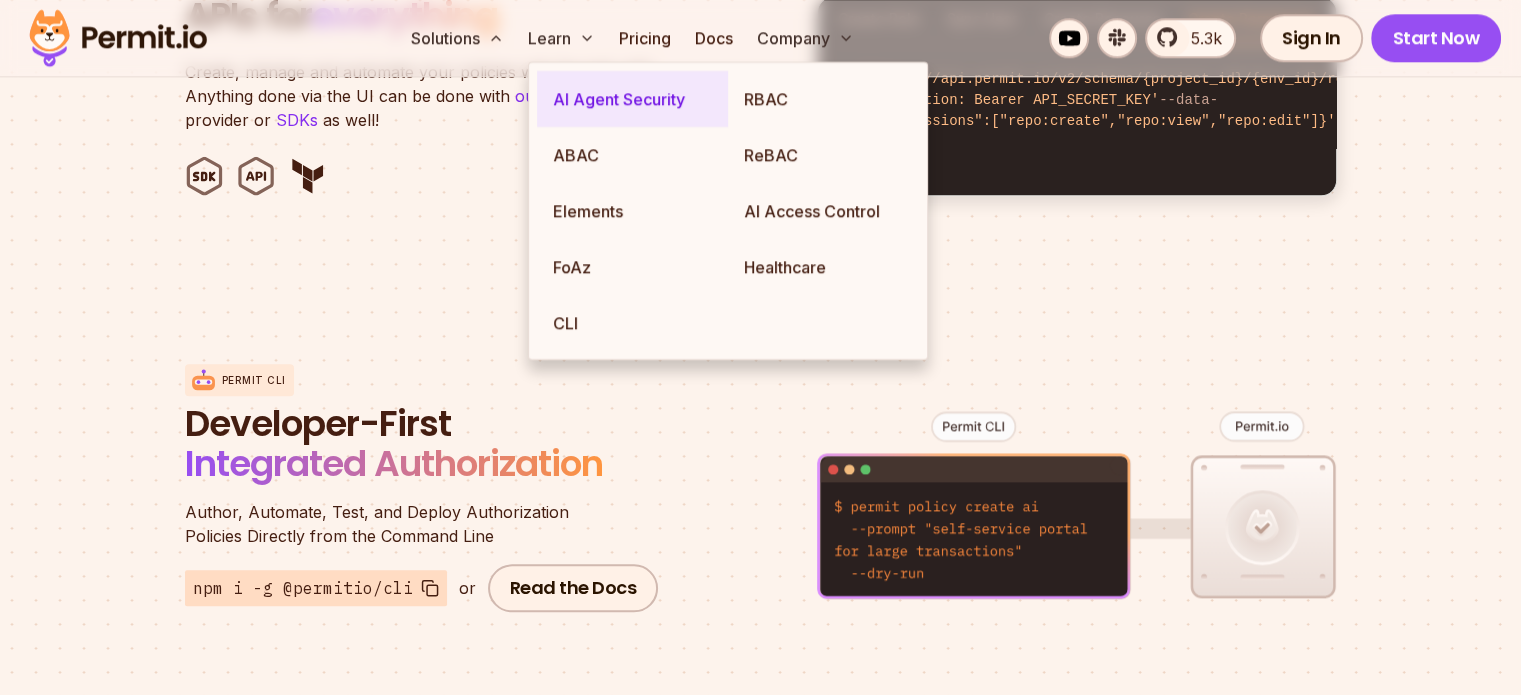 click on "AI Agent Security" at bounding box center (632, 99) 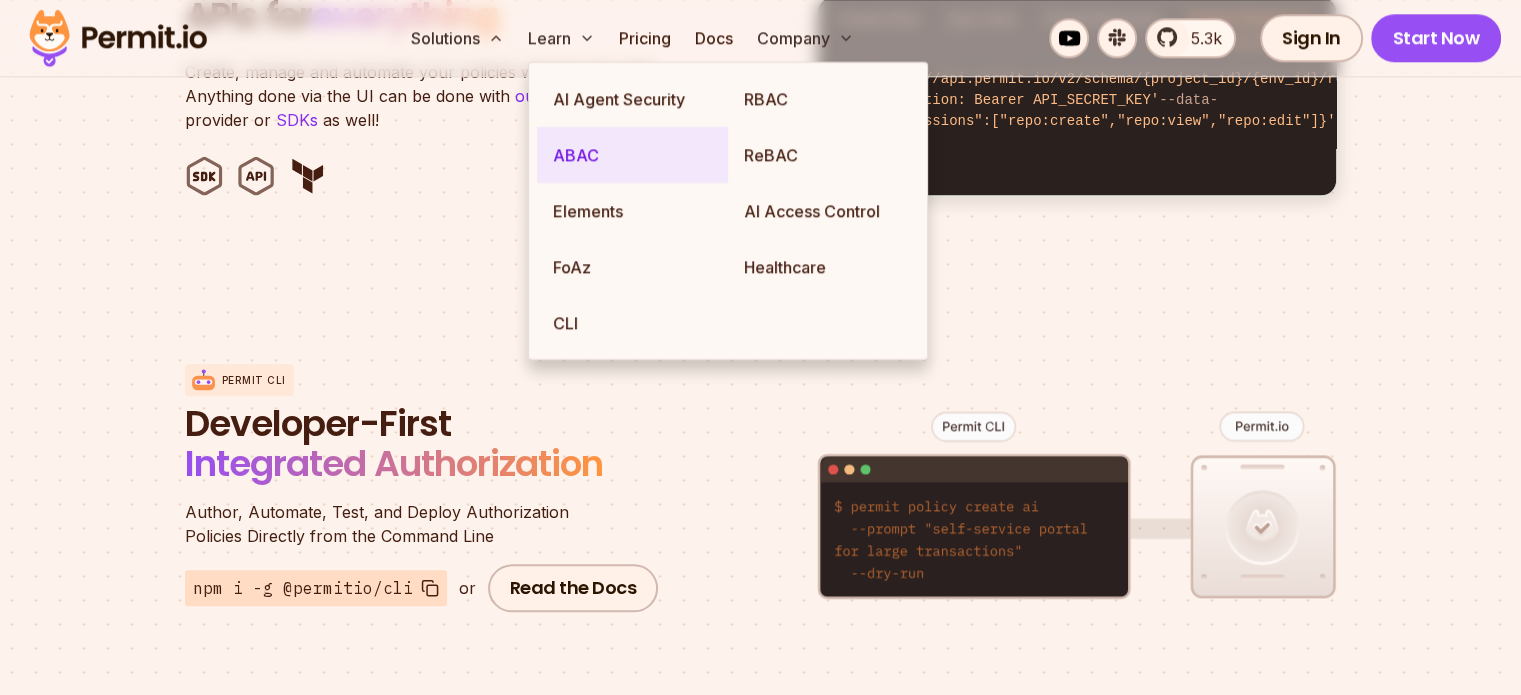 click on "ABAC" at bounding box center (632, 155) 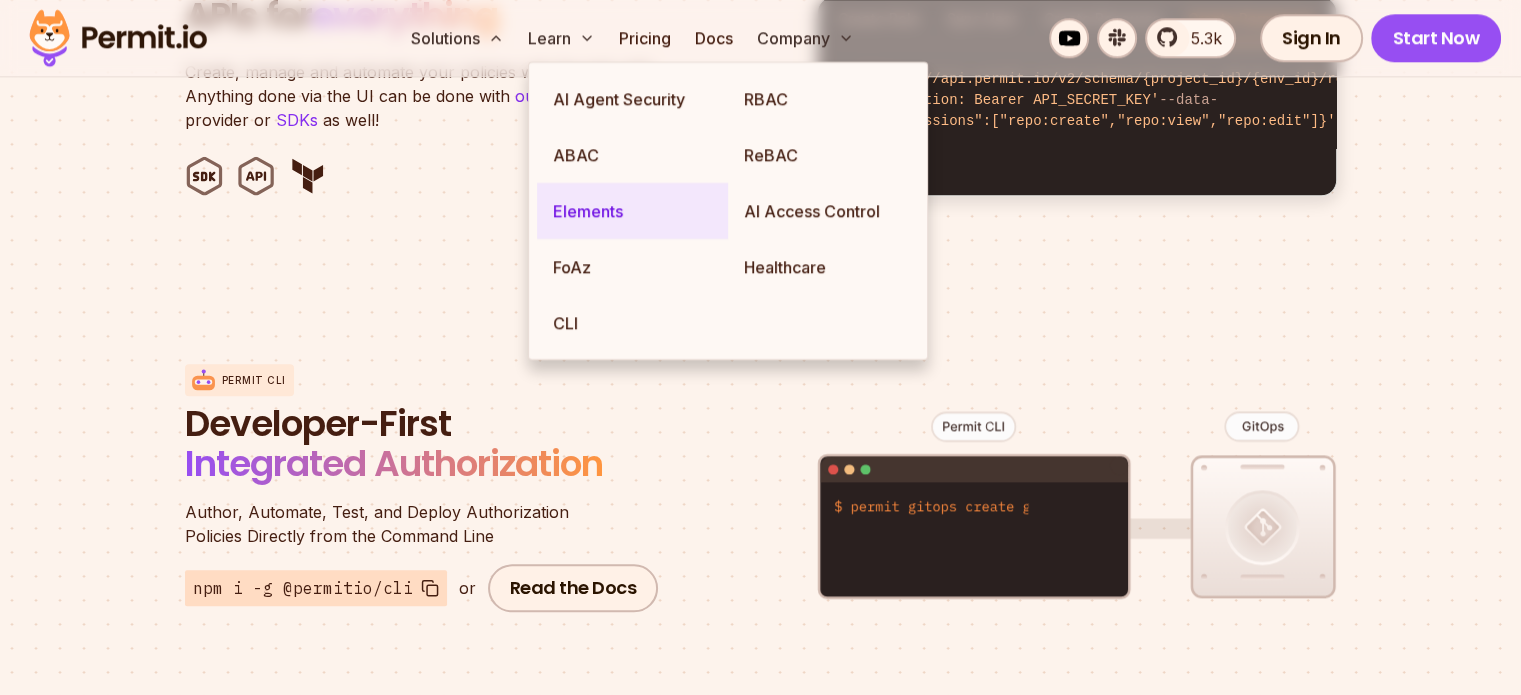 click on "Elements" at bounding box center [632, 211] 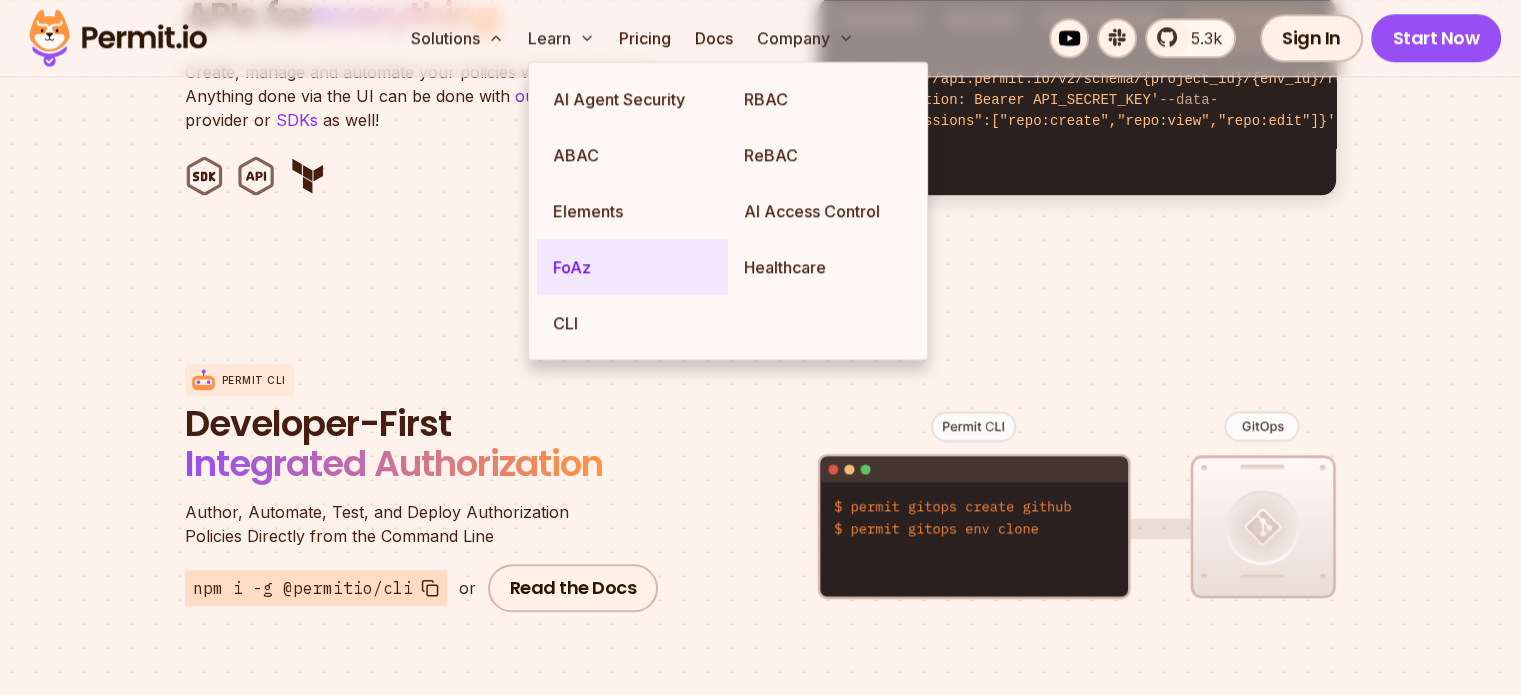 click on "FoAz" at bounding box center (632, 267) 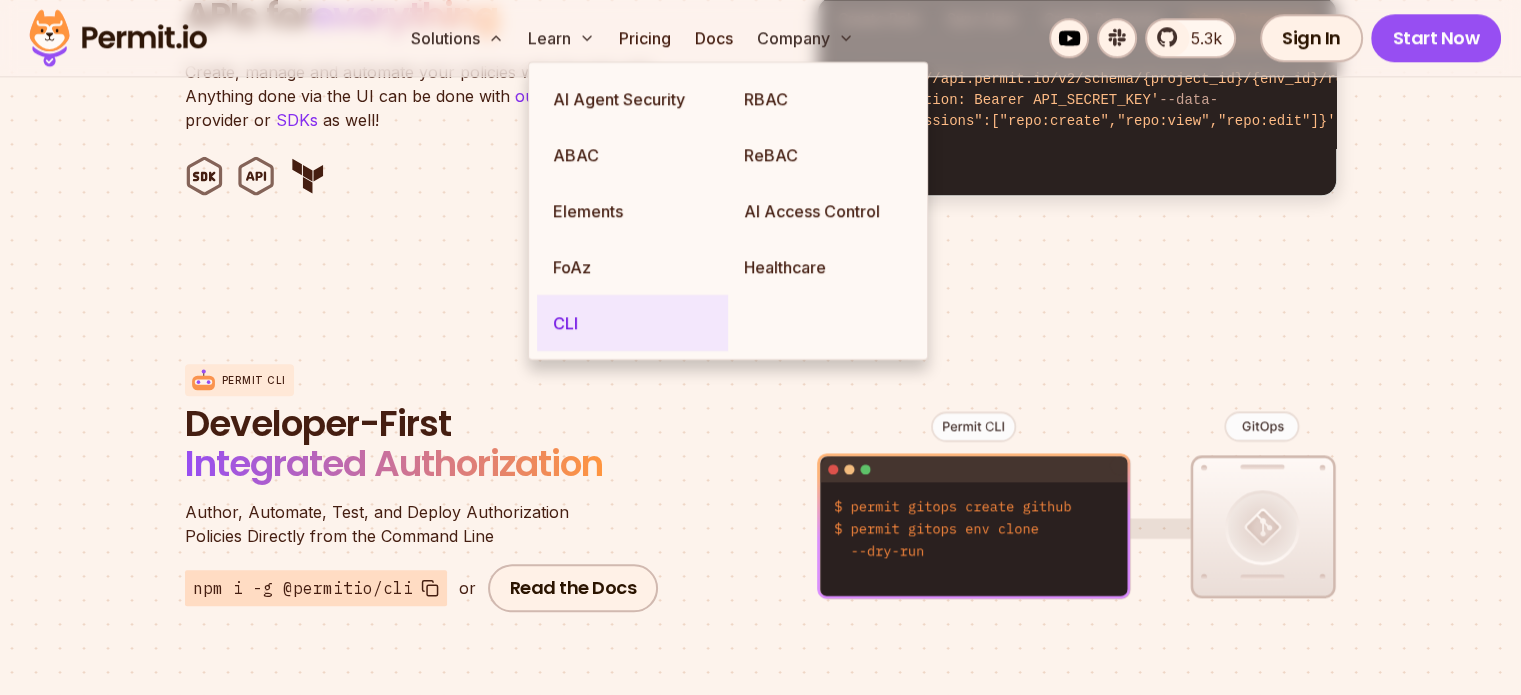 click on "CLI" at bounding box center (632, 323) 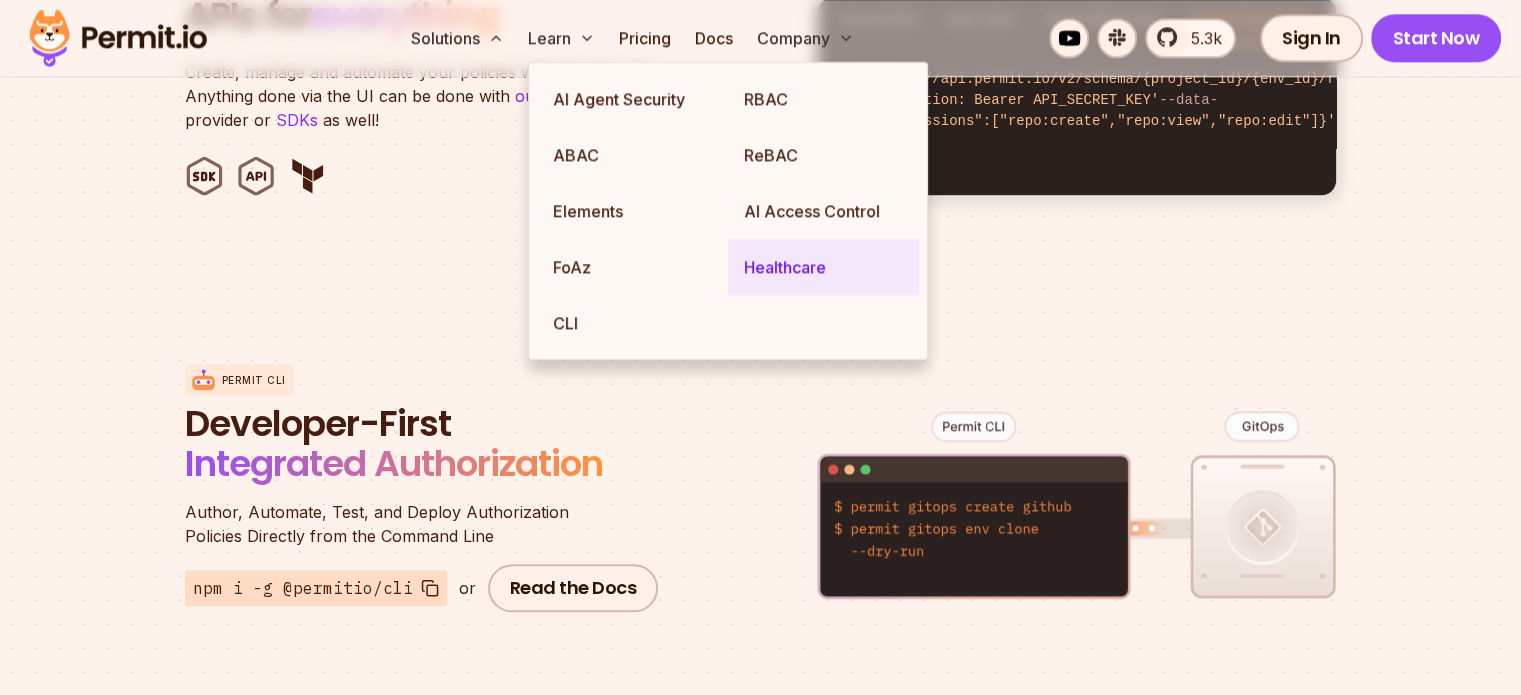 click on "Healthcare" at bounding box center (823, 267) 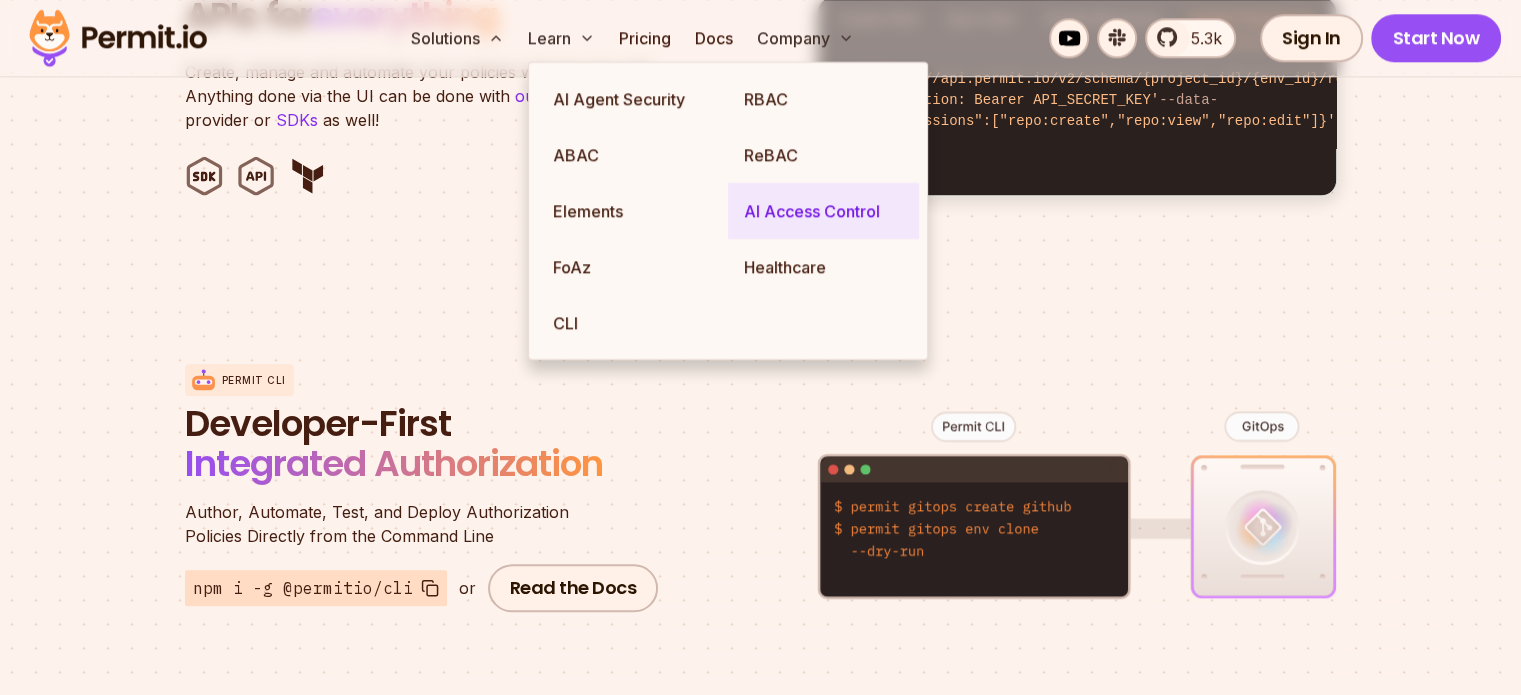 click on "AI Access Control" at bounding box center (823, 211) 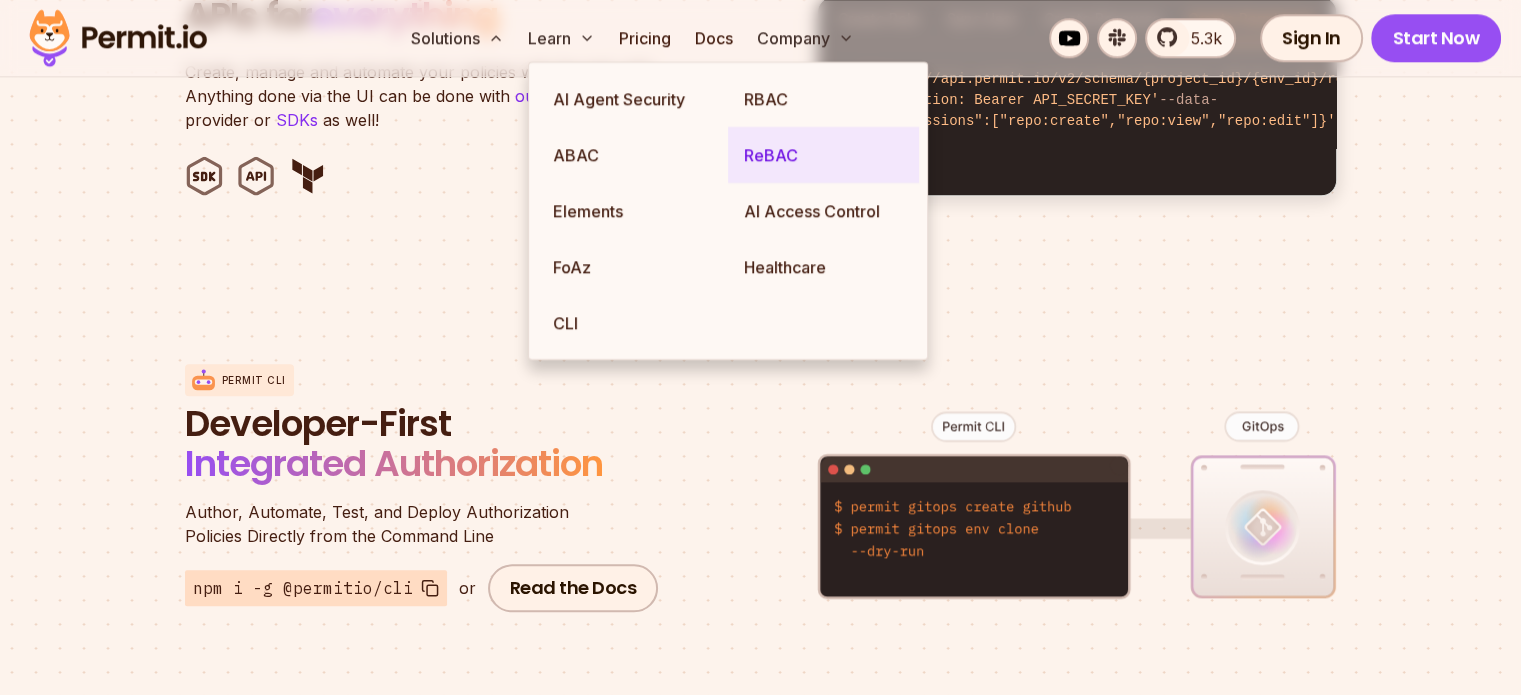 click on "ReBAC" at bounding box center [823, 155] 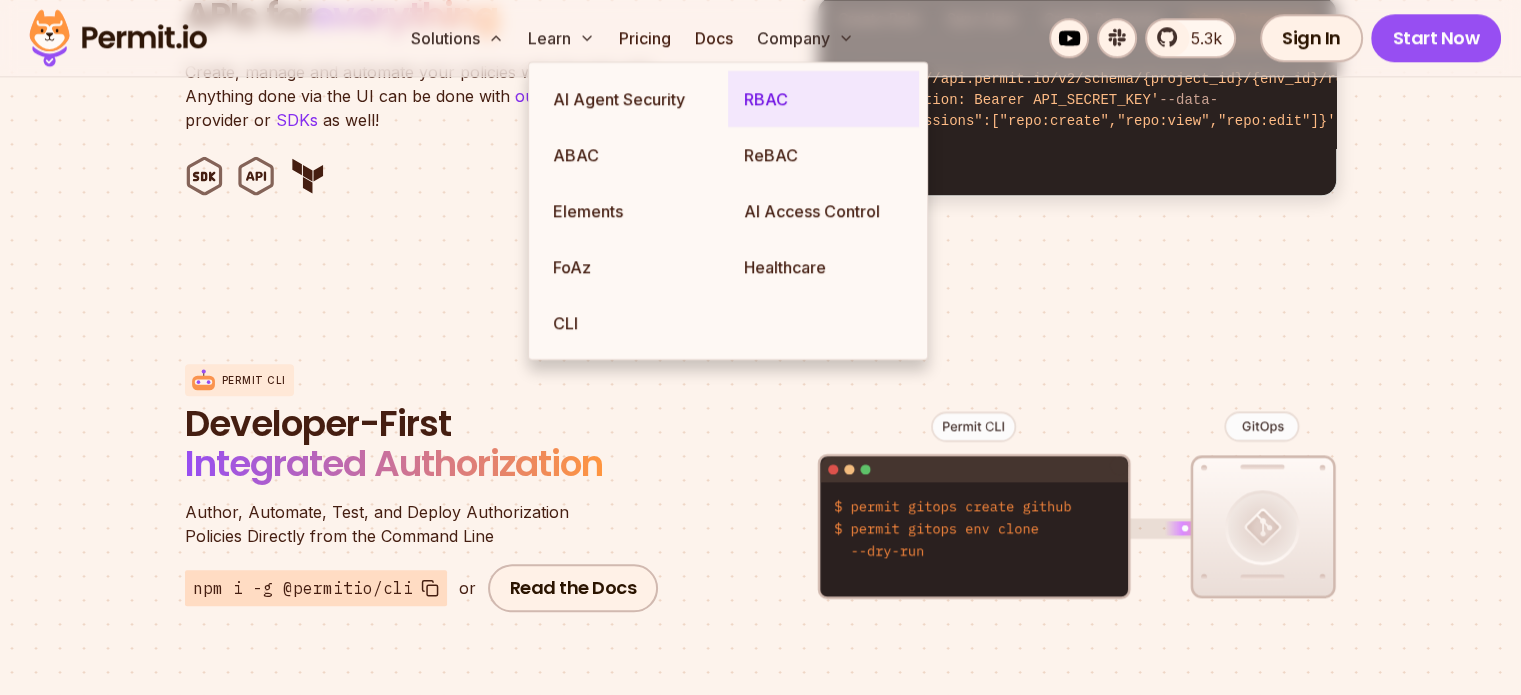 click on "RBAC" at bounding box center [823, 99] 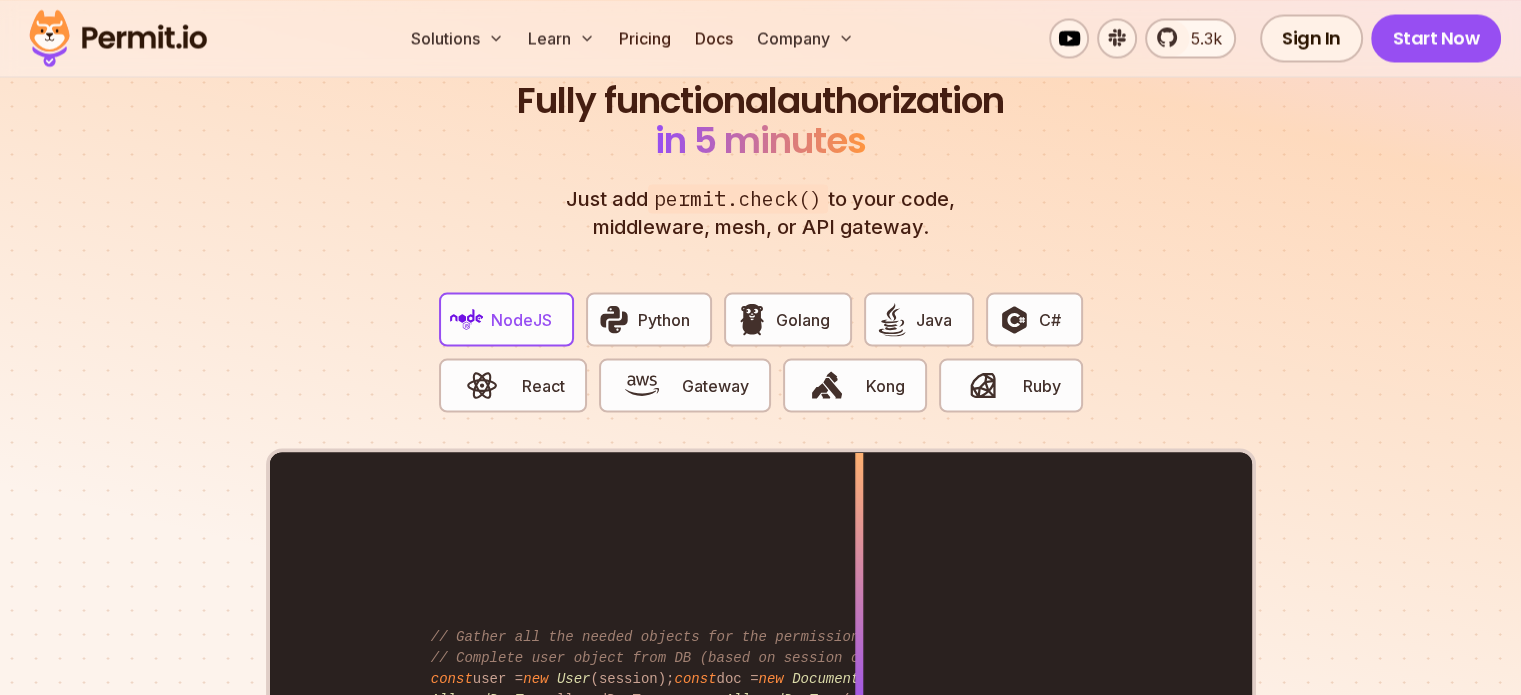 scroll, scrollTop: 3800, scrollLeft: 0, axis: vertical 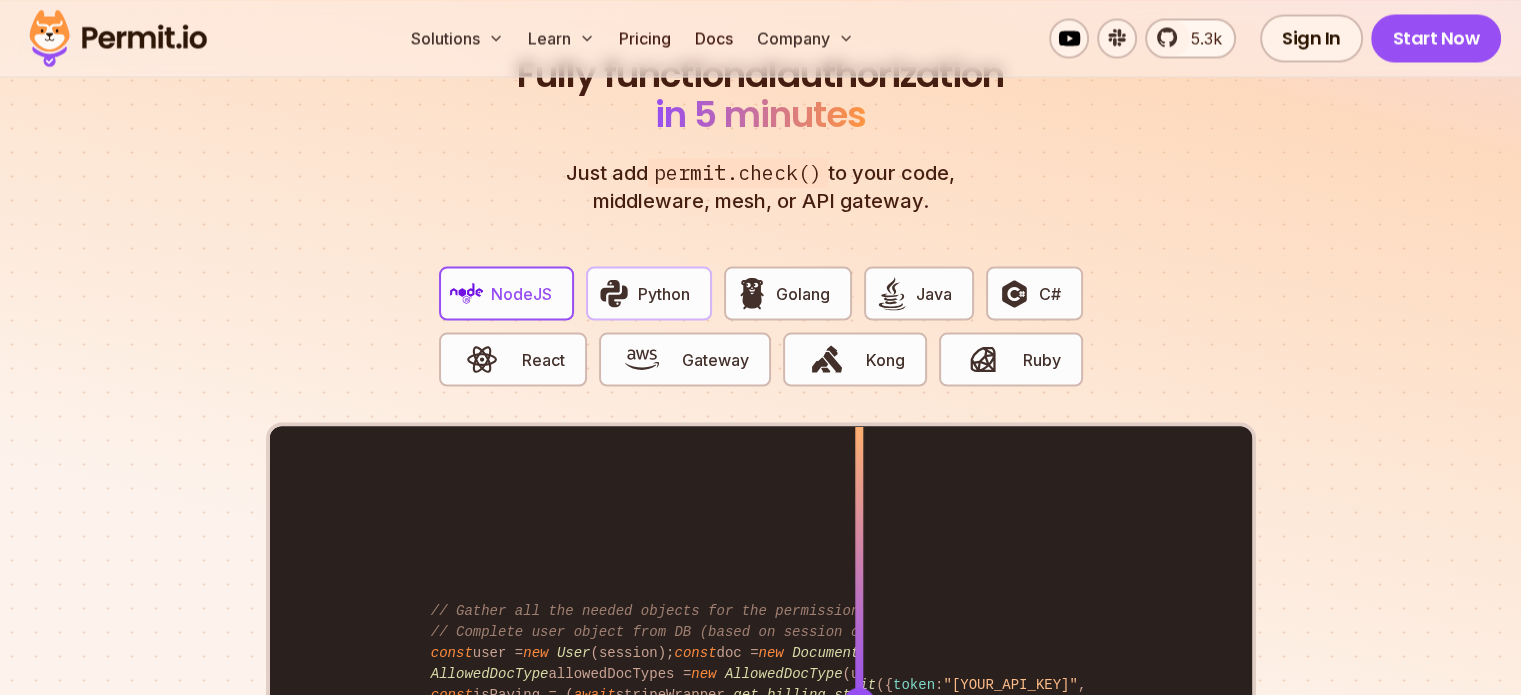 click on "Python" at bounding box center [664, 293] 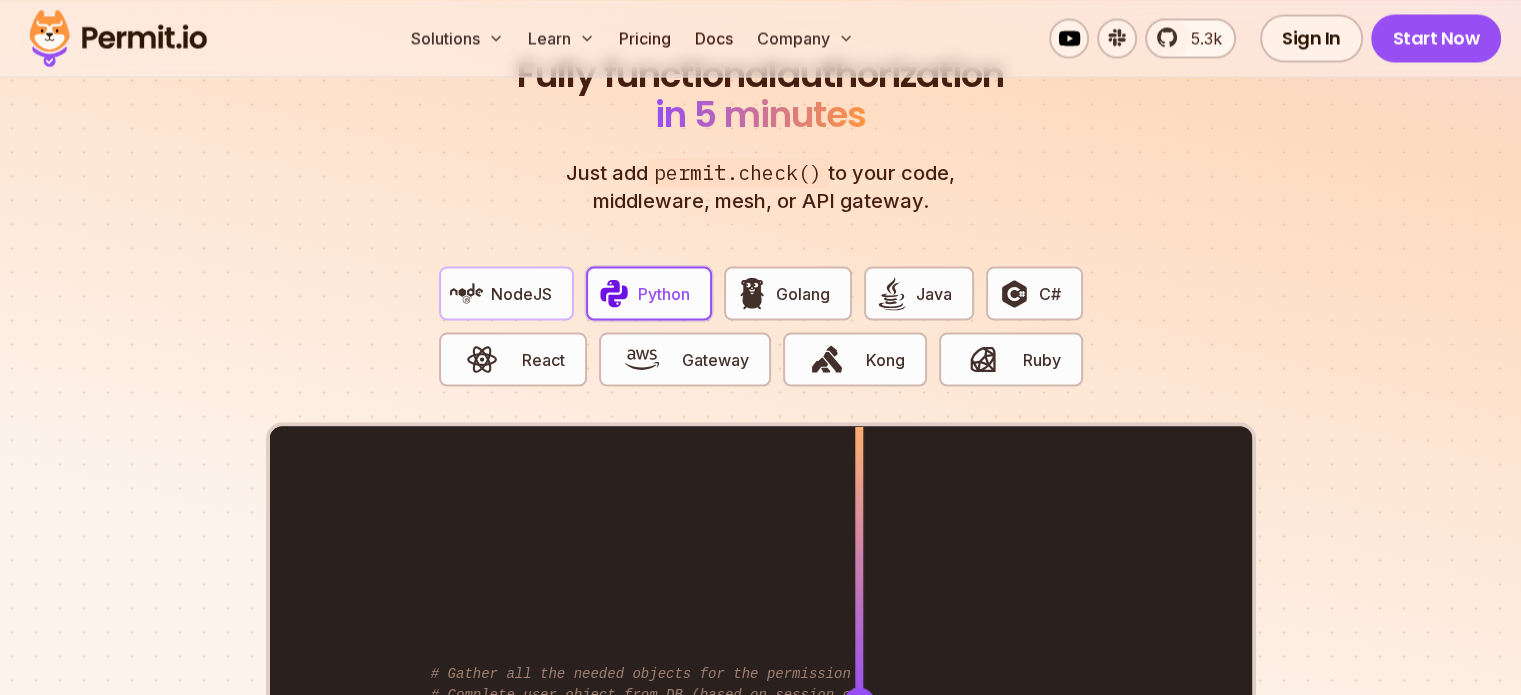 click on "NodeJS" at bounding box center [521, 293] 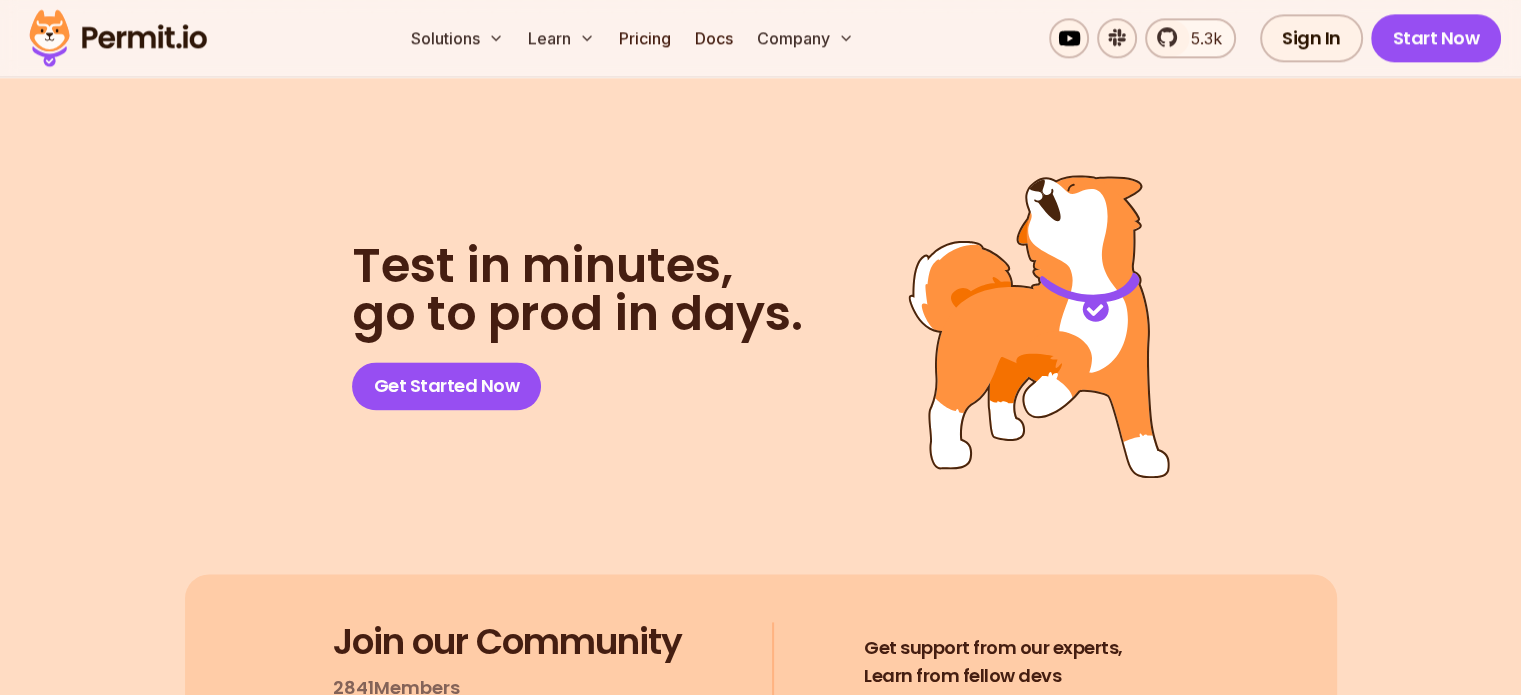 scroll, scrollTop: 10804, scrollLeft: 0, axis: vertical 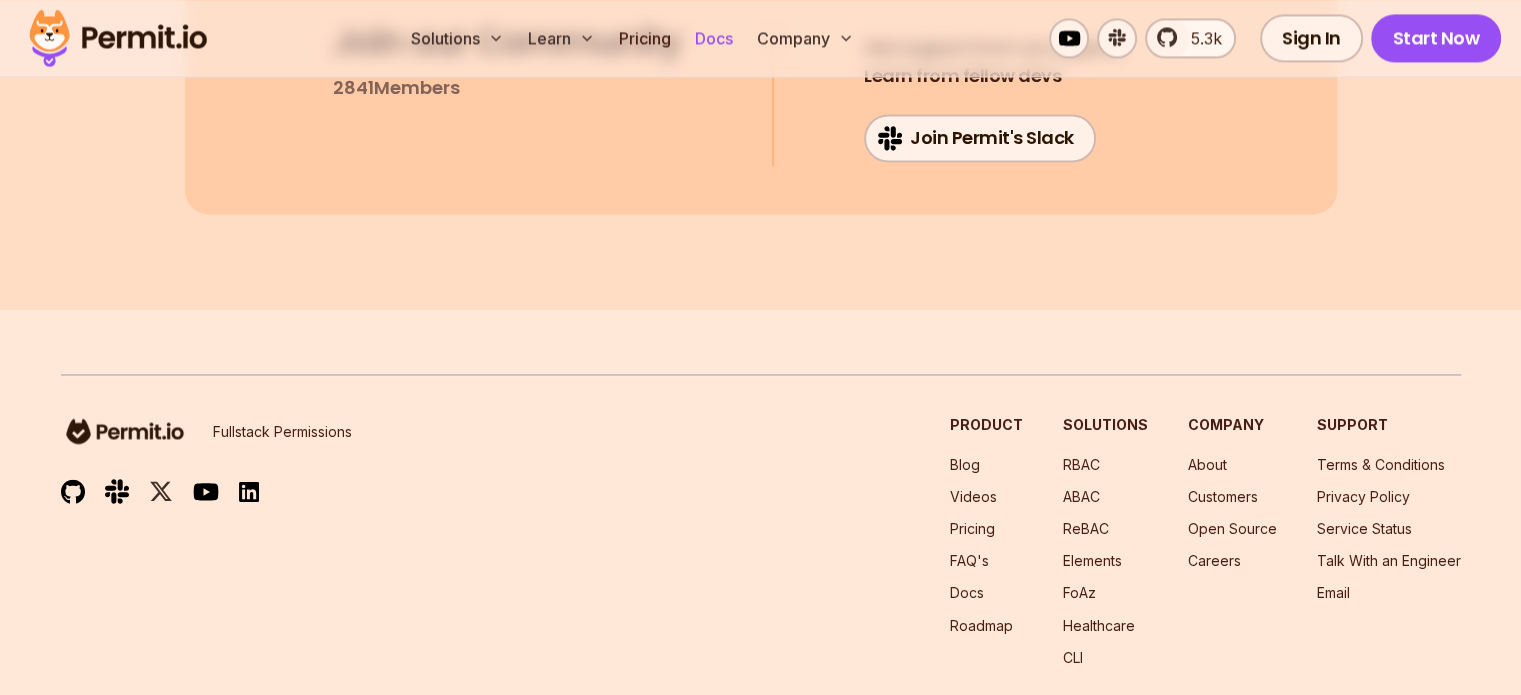 click on "Docs" at bounding box center (714, 38) 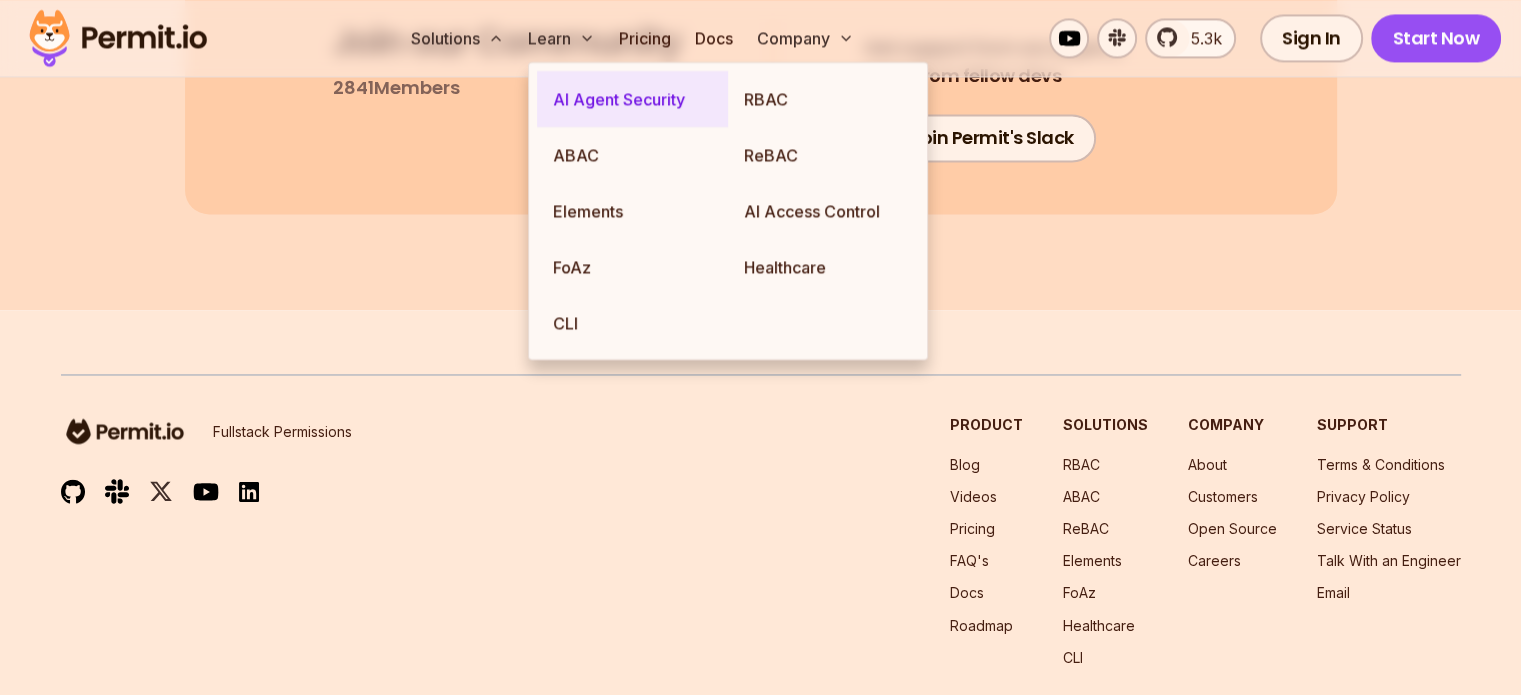 click on "AI Agent Security" at bounding box center (632, 99) 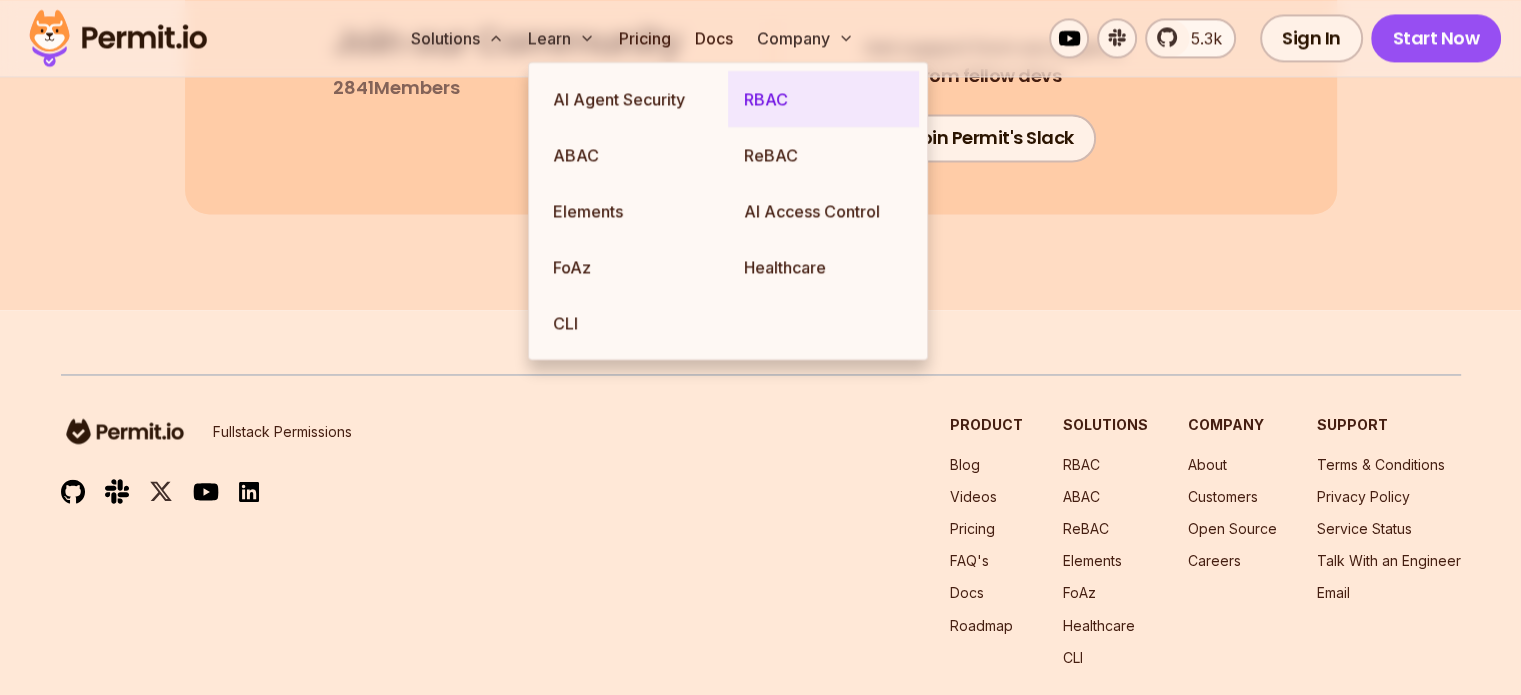 click on "RBAC" at bounding box center (823, 99) 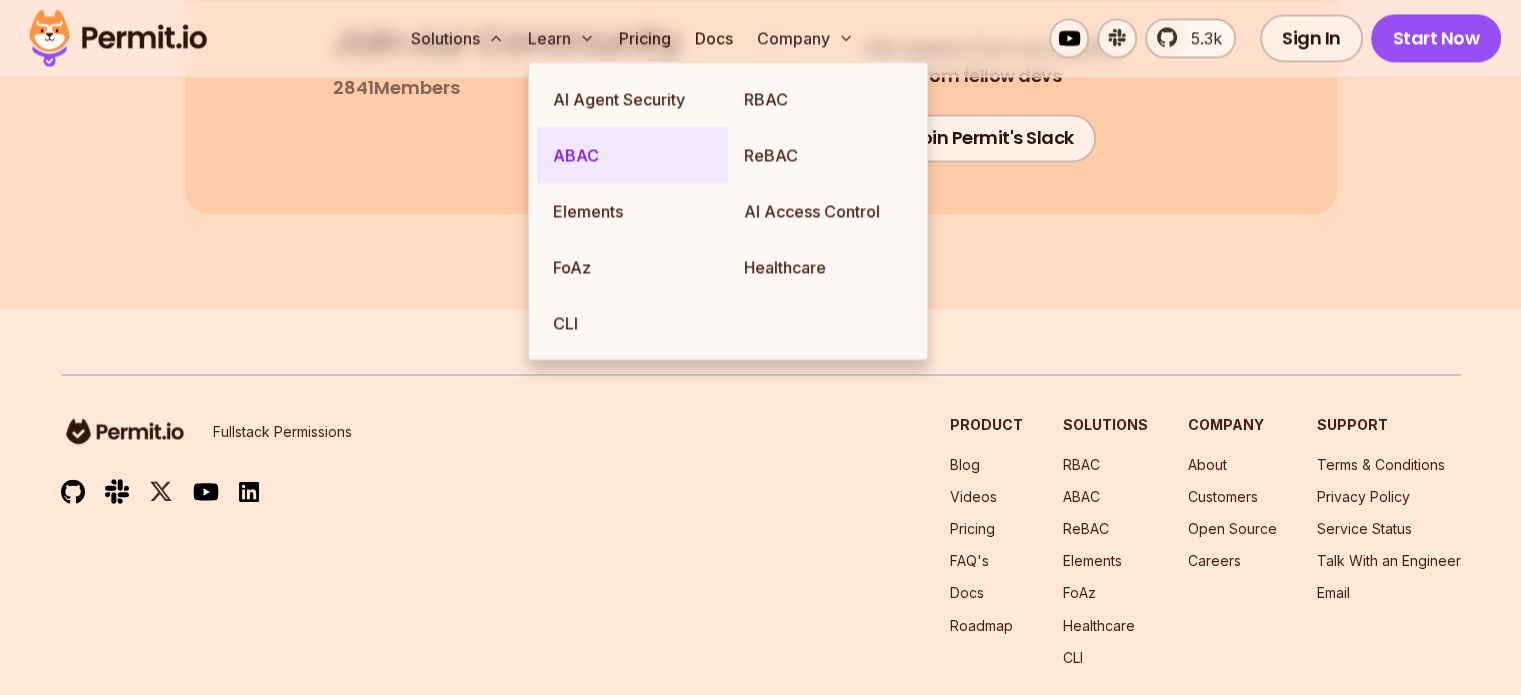 click on "ABAC" at bounding box center [632, 155] 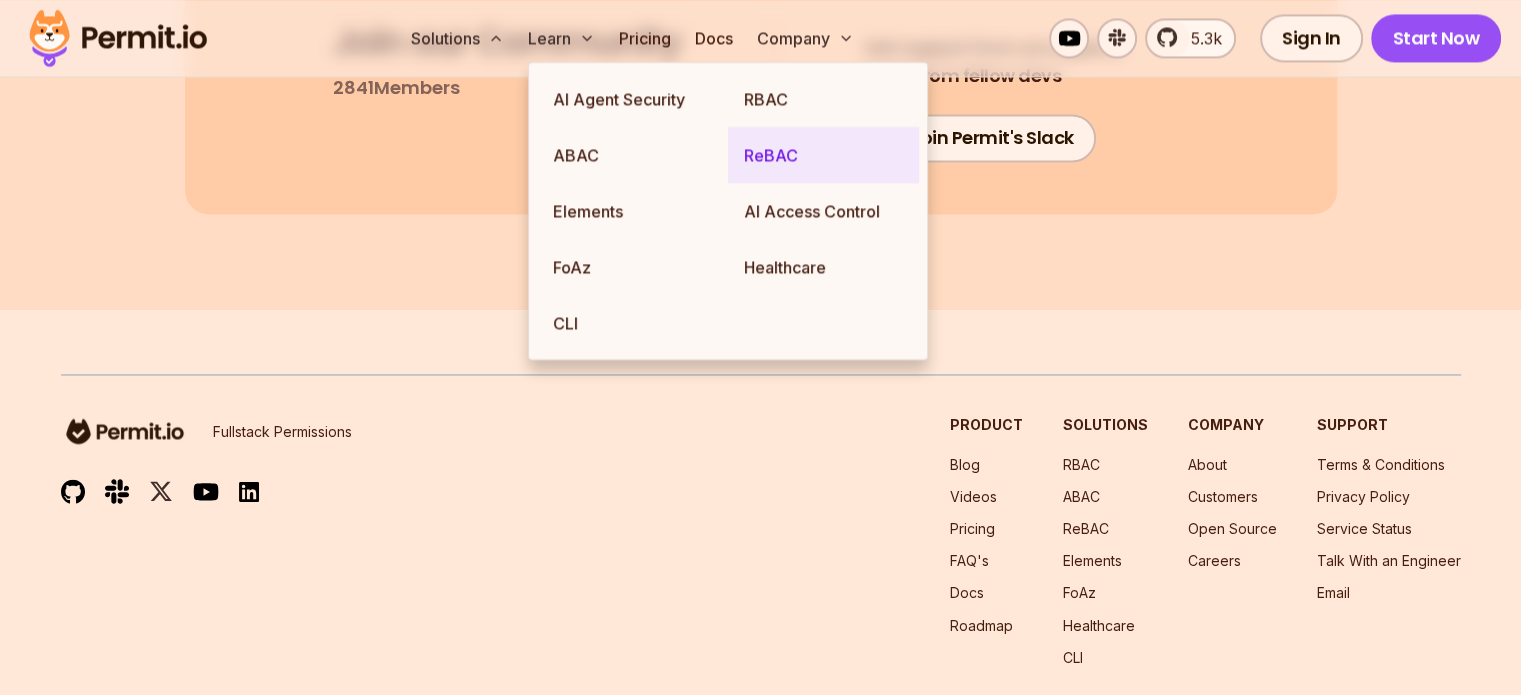 click on "ReBAC" at bounding box center (823, 155) 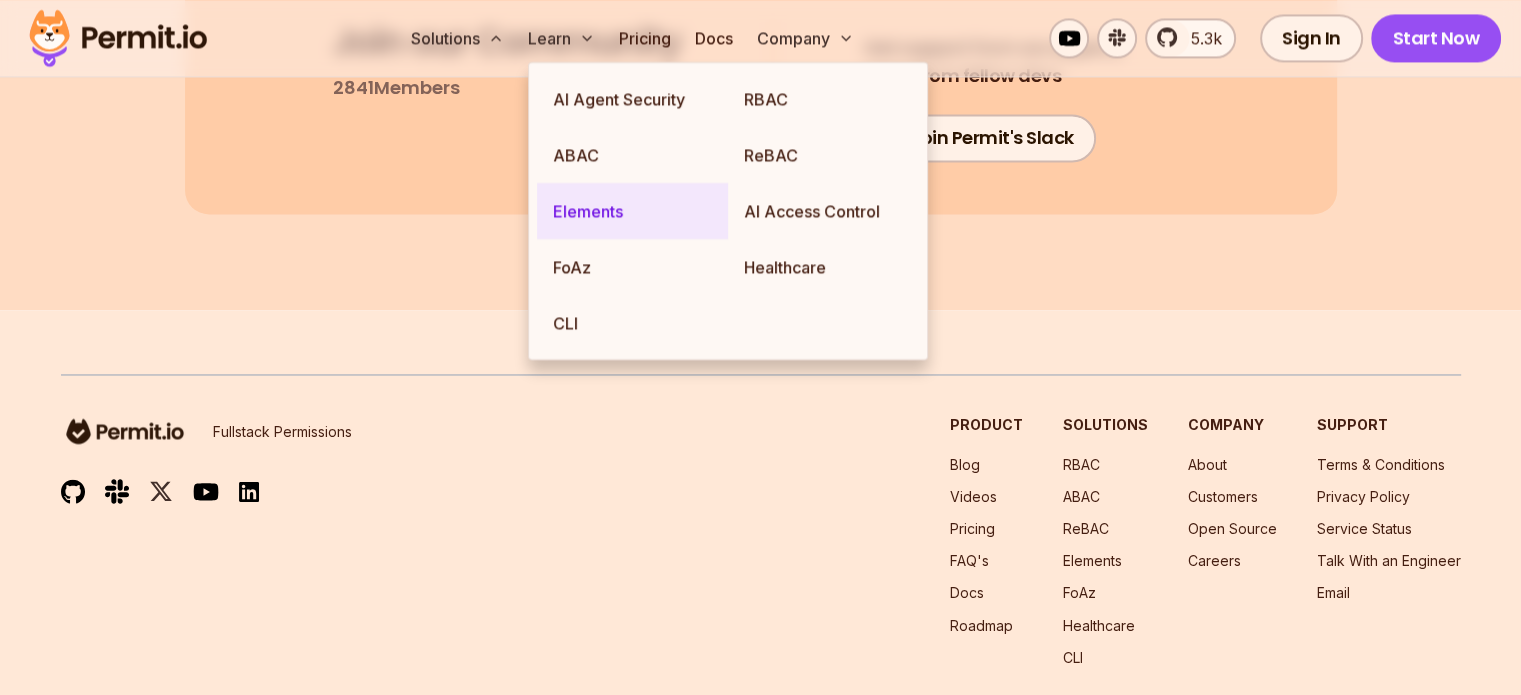 click on "Elements" at bounding box center [632, 211] 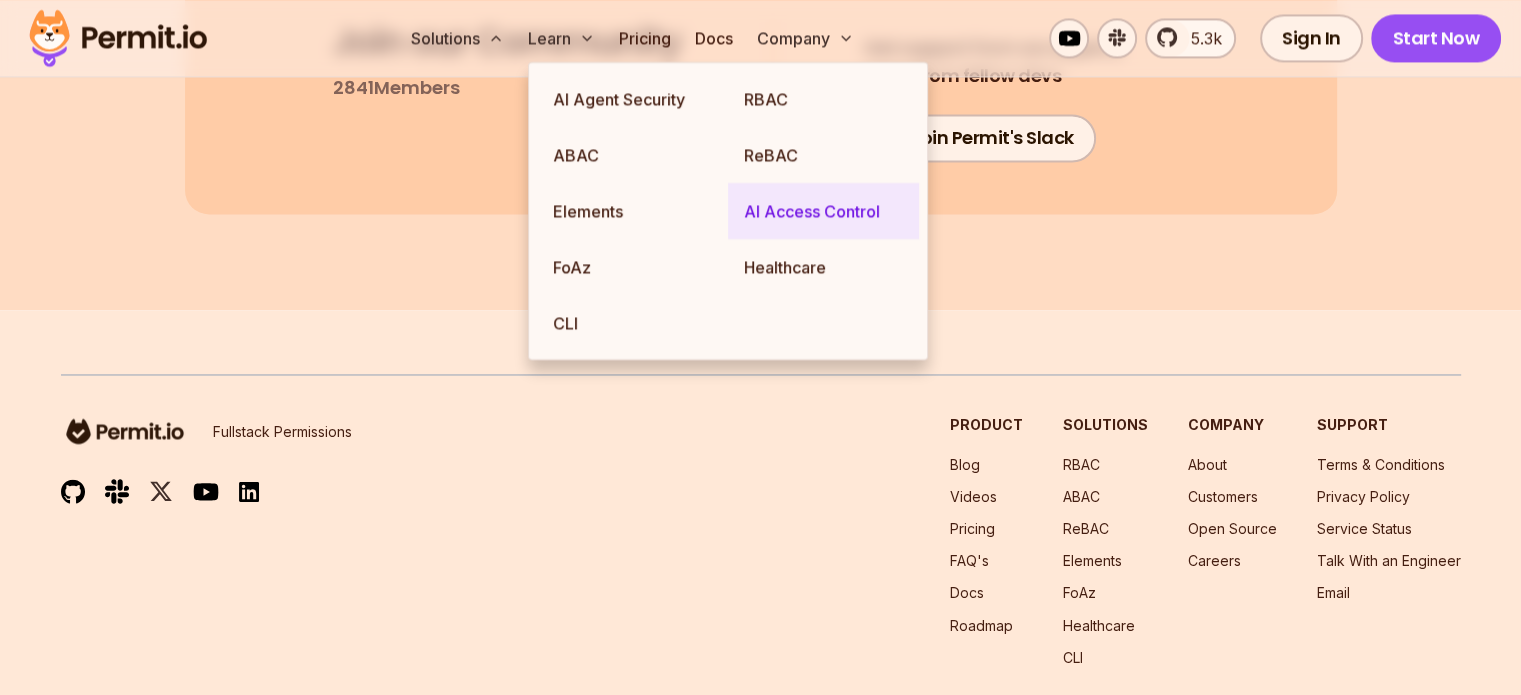click on "AI Access Control" at bounding box center [823, 211] 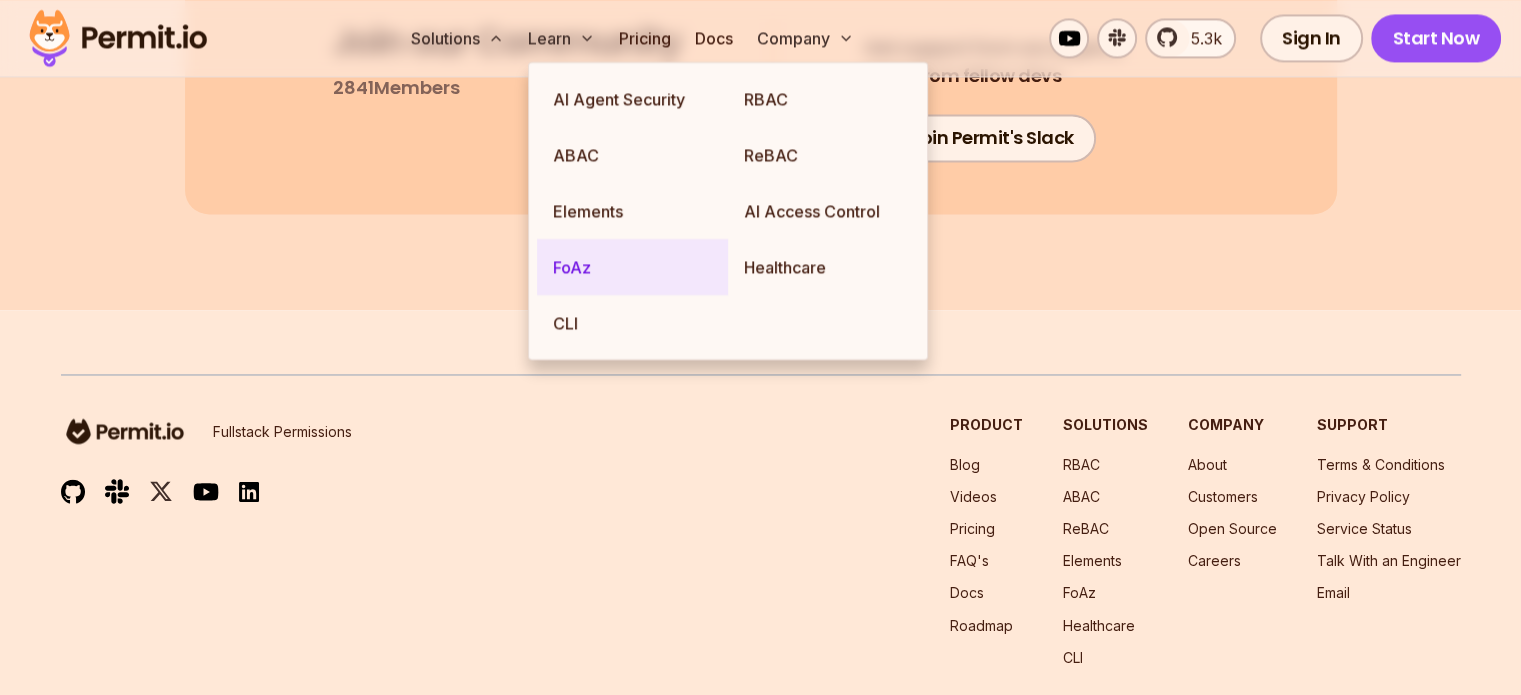 click on "FoAz" at bounding box center [632, 267] 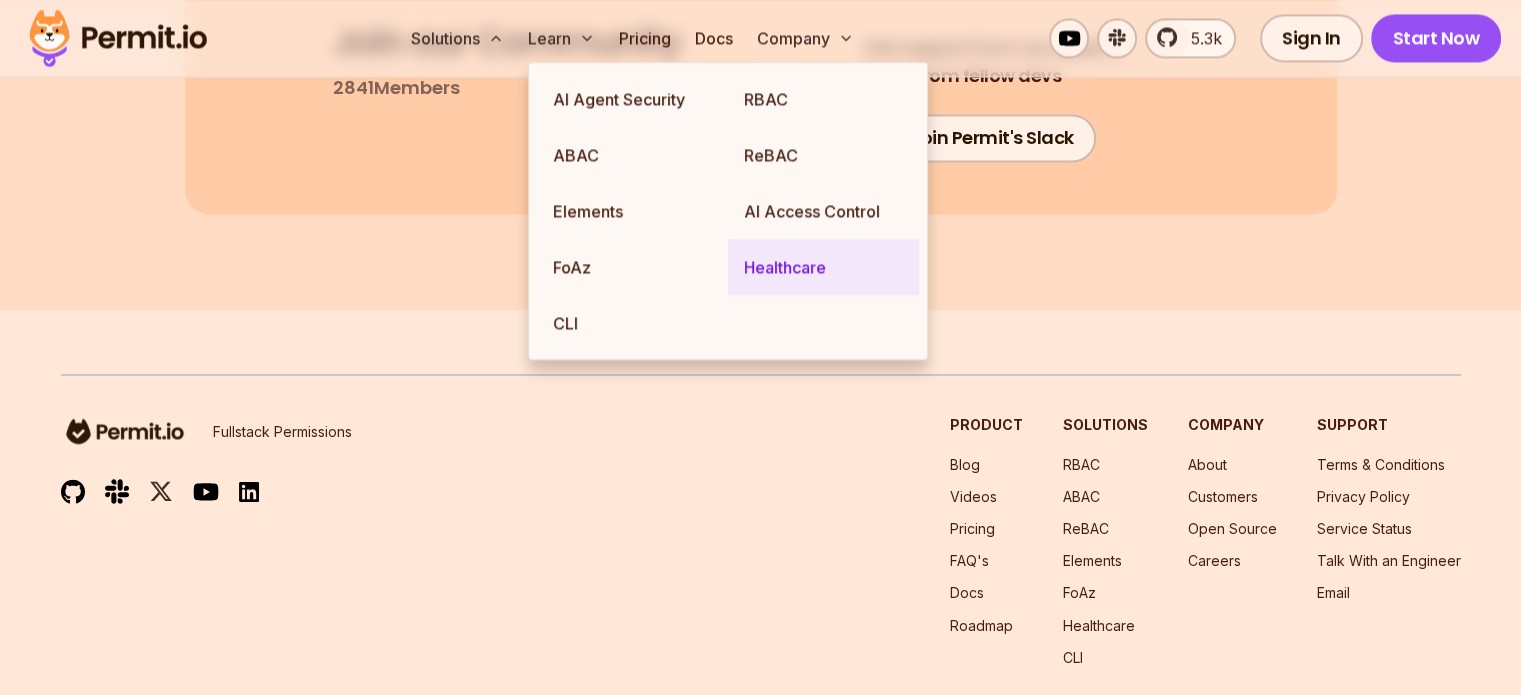 click on "Healthcare" at bounding box center [823, 267] 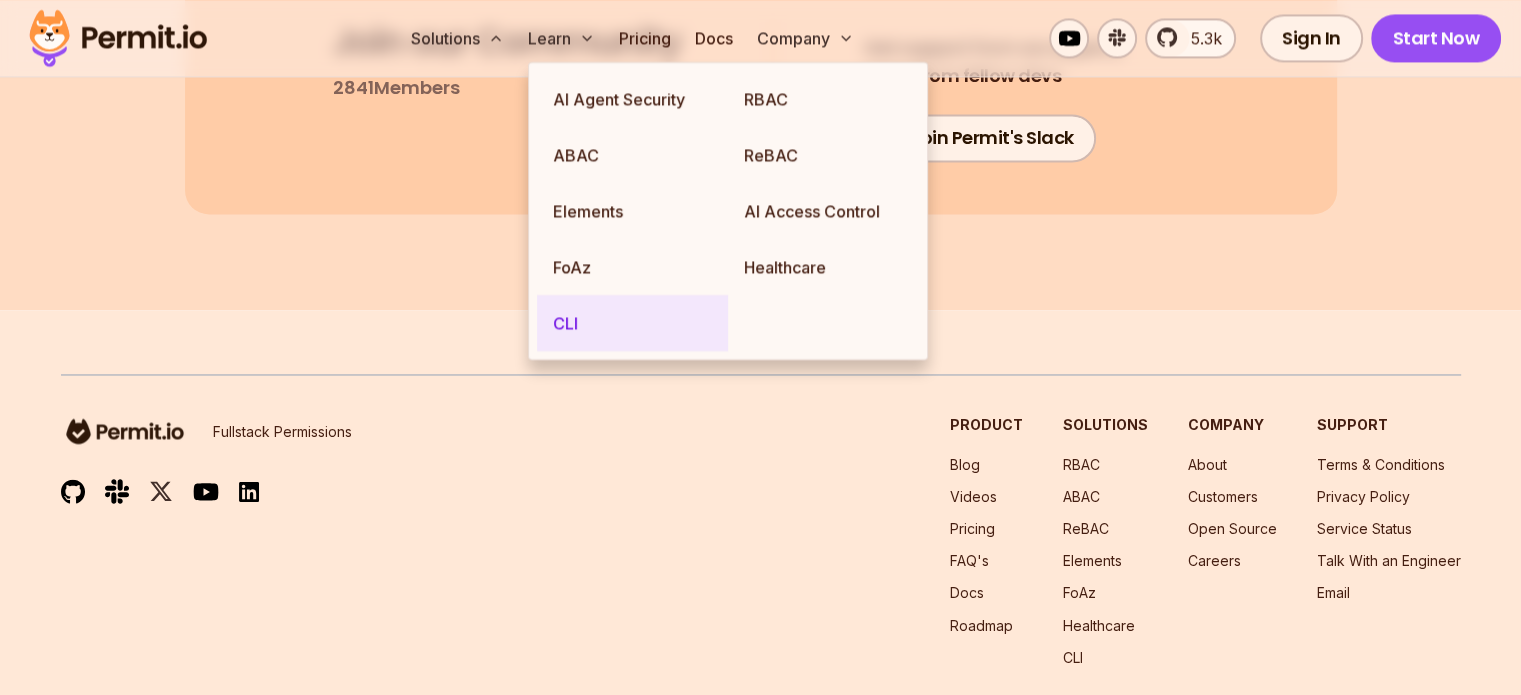click on "CLI" at bounding box center [632, 323] 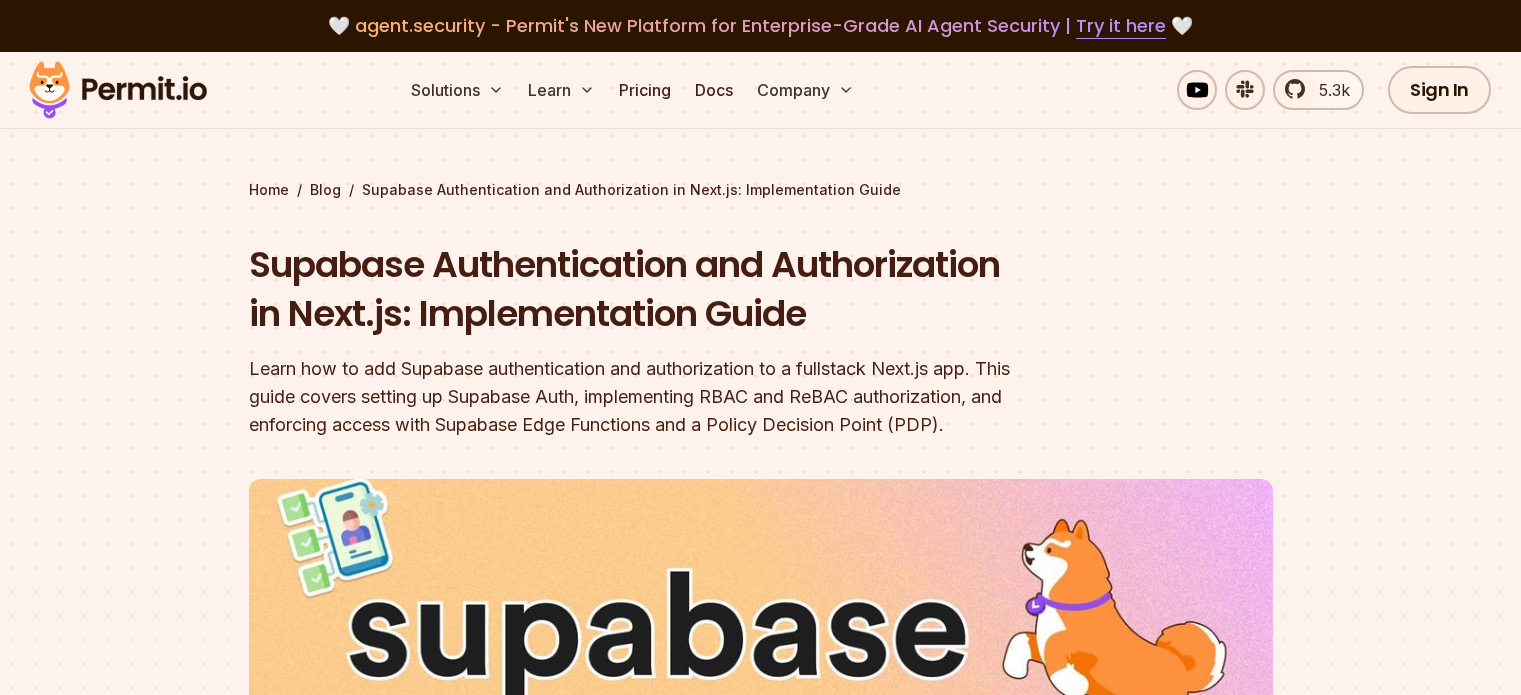 scroll, scrollTop: 0, scrollLeft: 0, axis: both 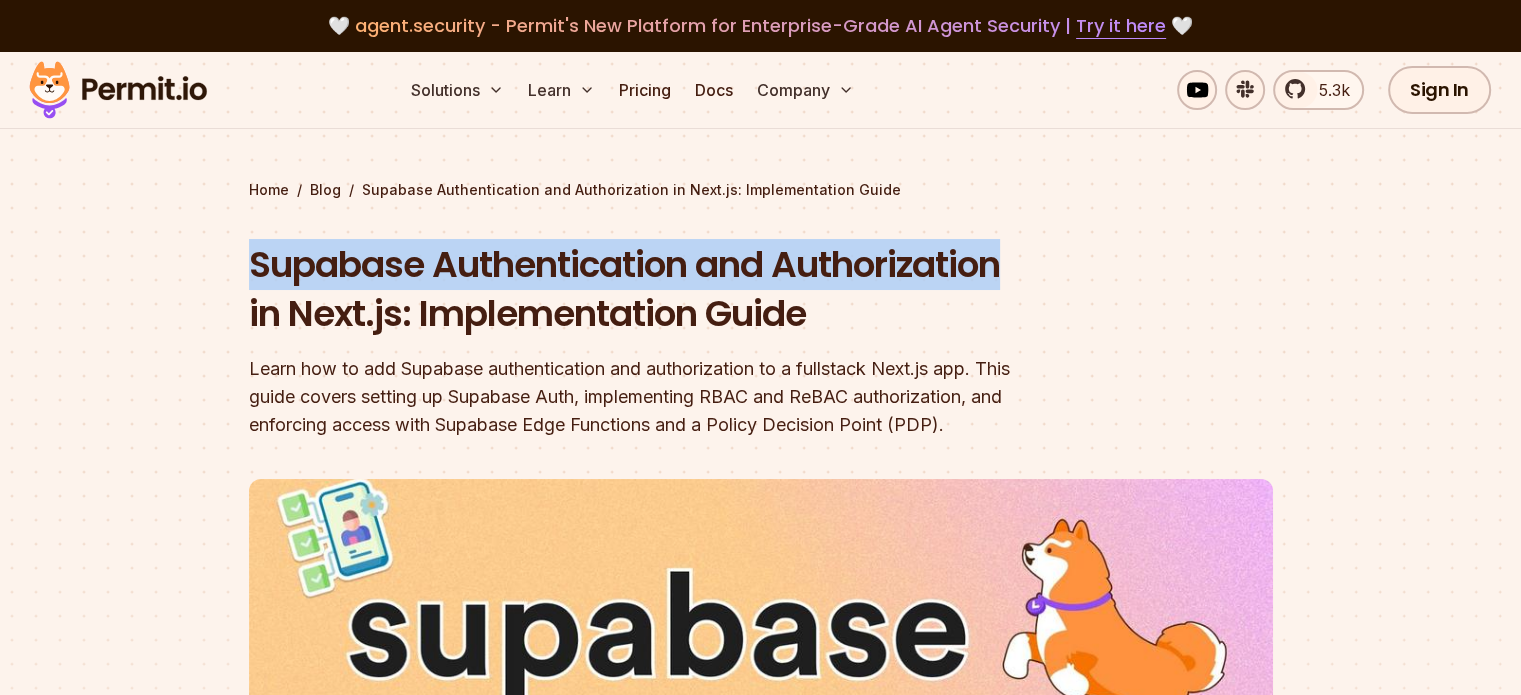 drag, startPoint x: 404, startPoint y: 251, endPoint x: 1088, endPoint y: 251, distance: 684 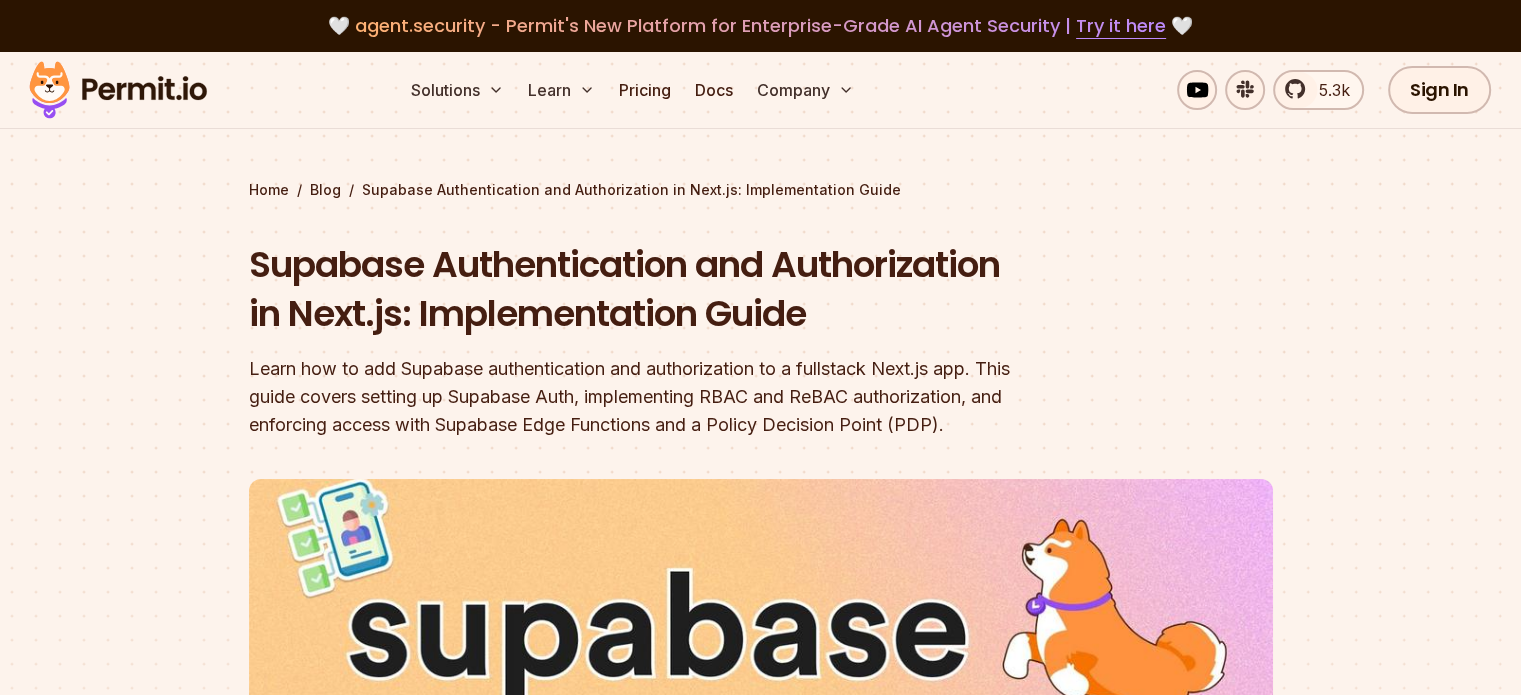 drag, startPoint x: 659, startPoint y: 284, endPoint x: 1055, endPoint y: 283, distance: 396.00125 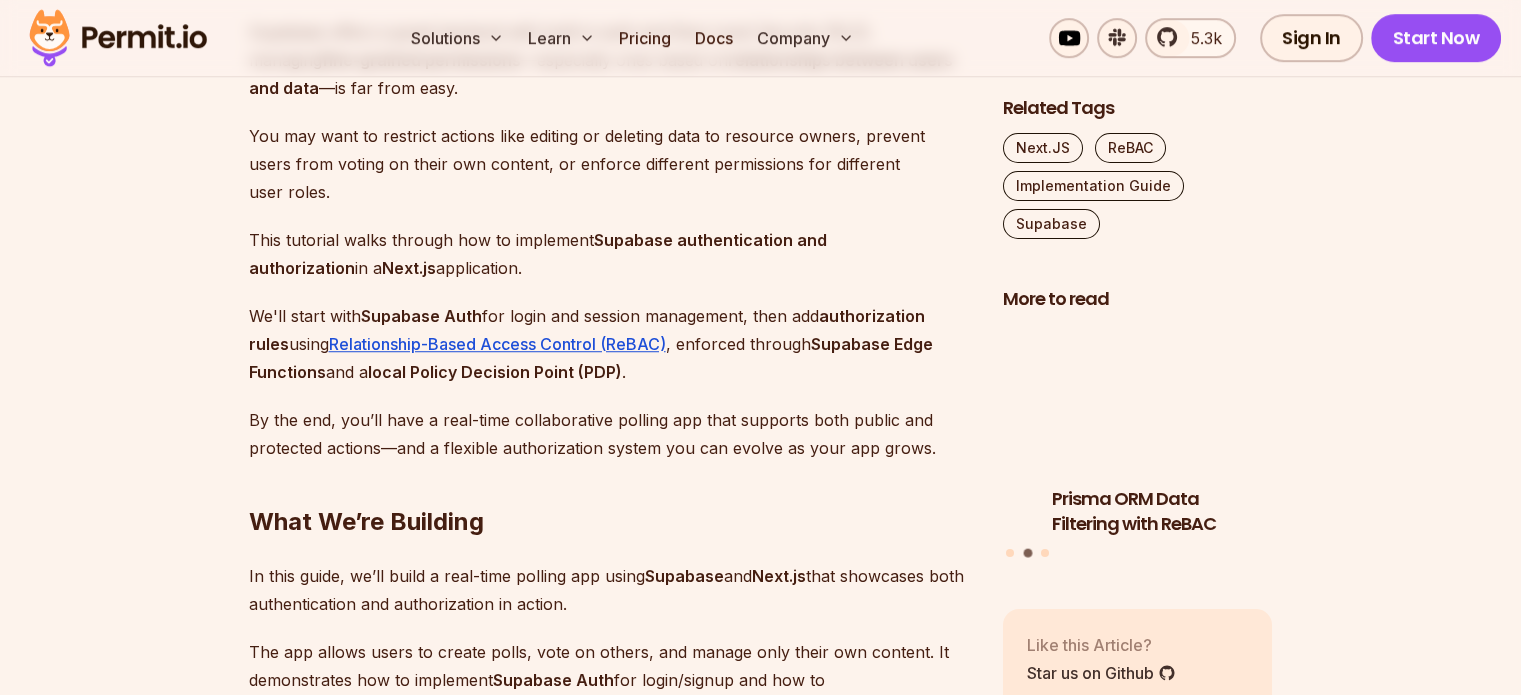 scroll, scrollTop: 1500, scrollLeft: 0, axis: vertical 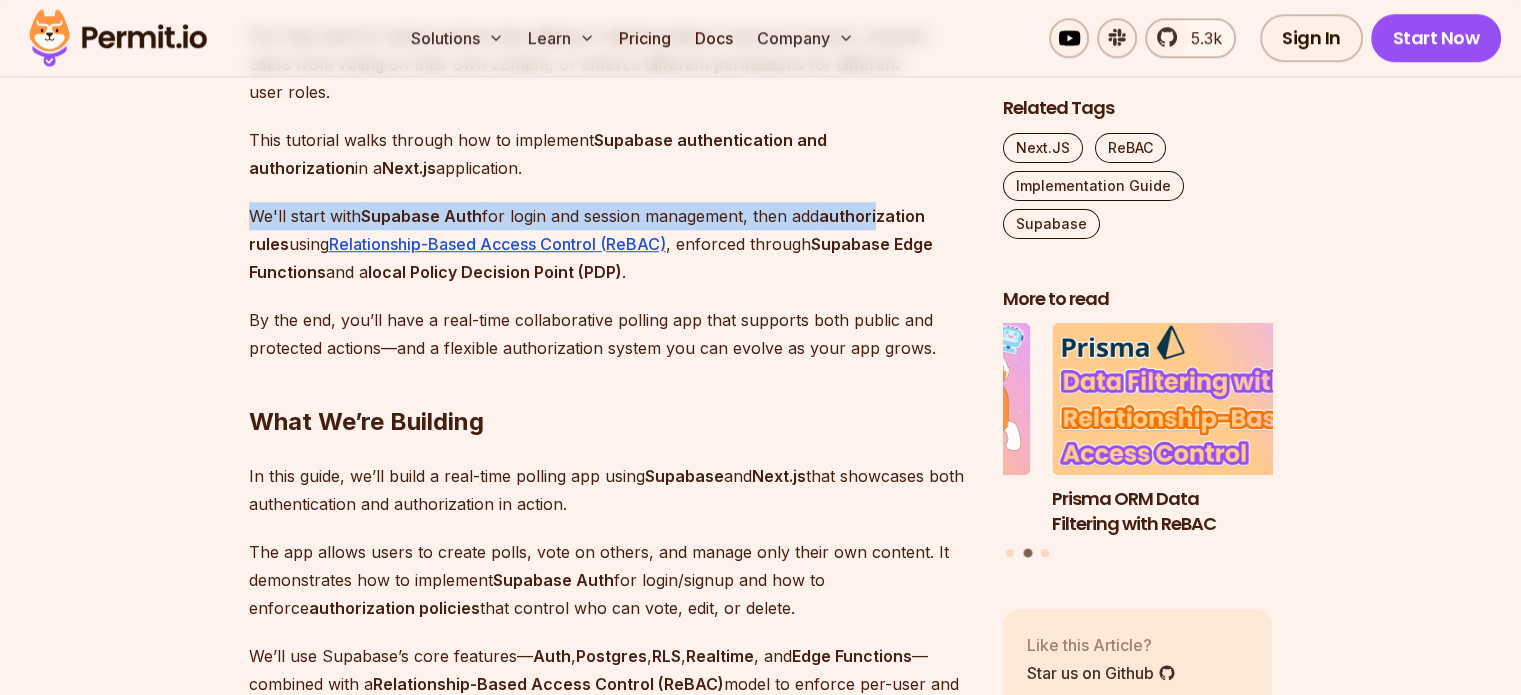 drag, startPoint x: 238, startPoint y: 212, endPoint x: 886, endPoint y: 203, distance: 648.0625 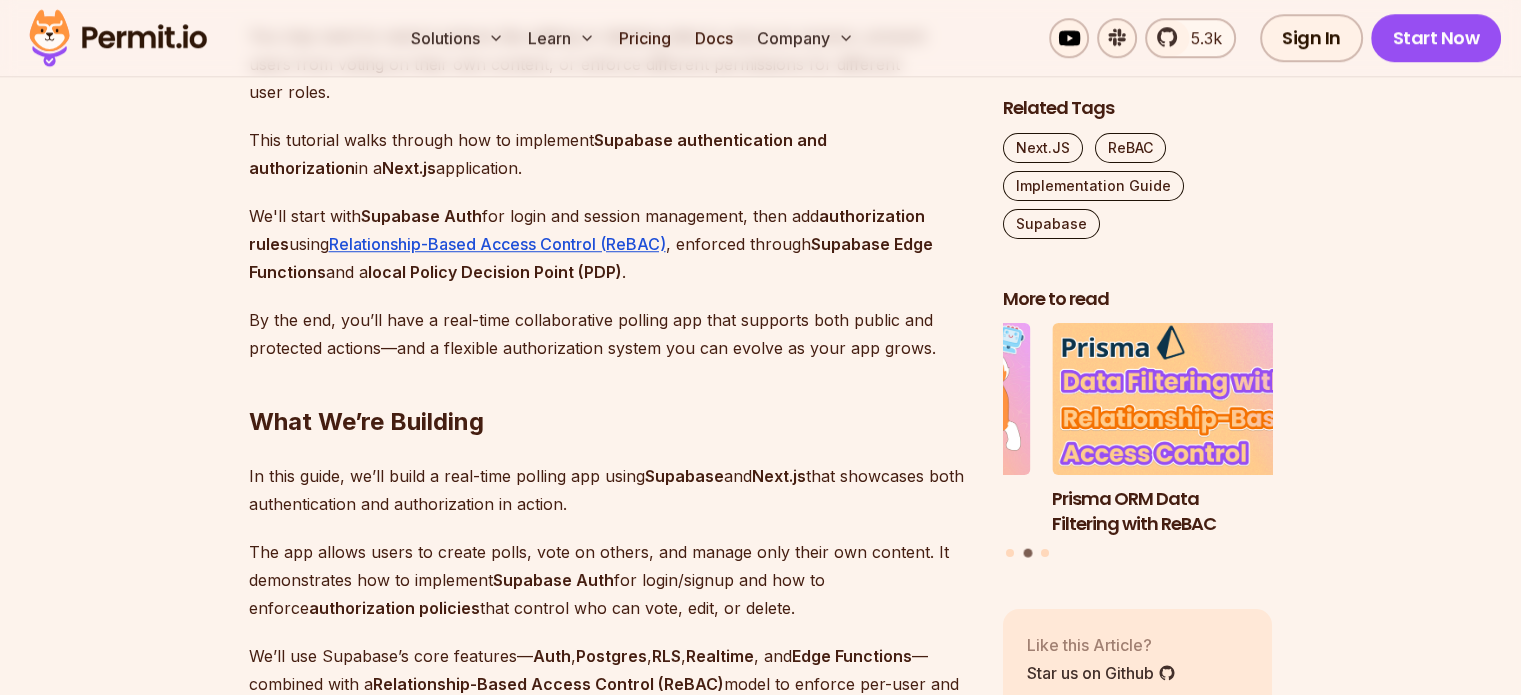 click on "We'll start with  Supabase Auth  for login and session management, then add  authorization rules  using   Relationship-Based Access Control (ReBAC) , enforced through  Supabase Edge Functions  and a  local Policy Decision Point (PDP) ." at bounding box center (610, 244) 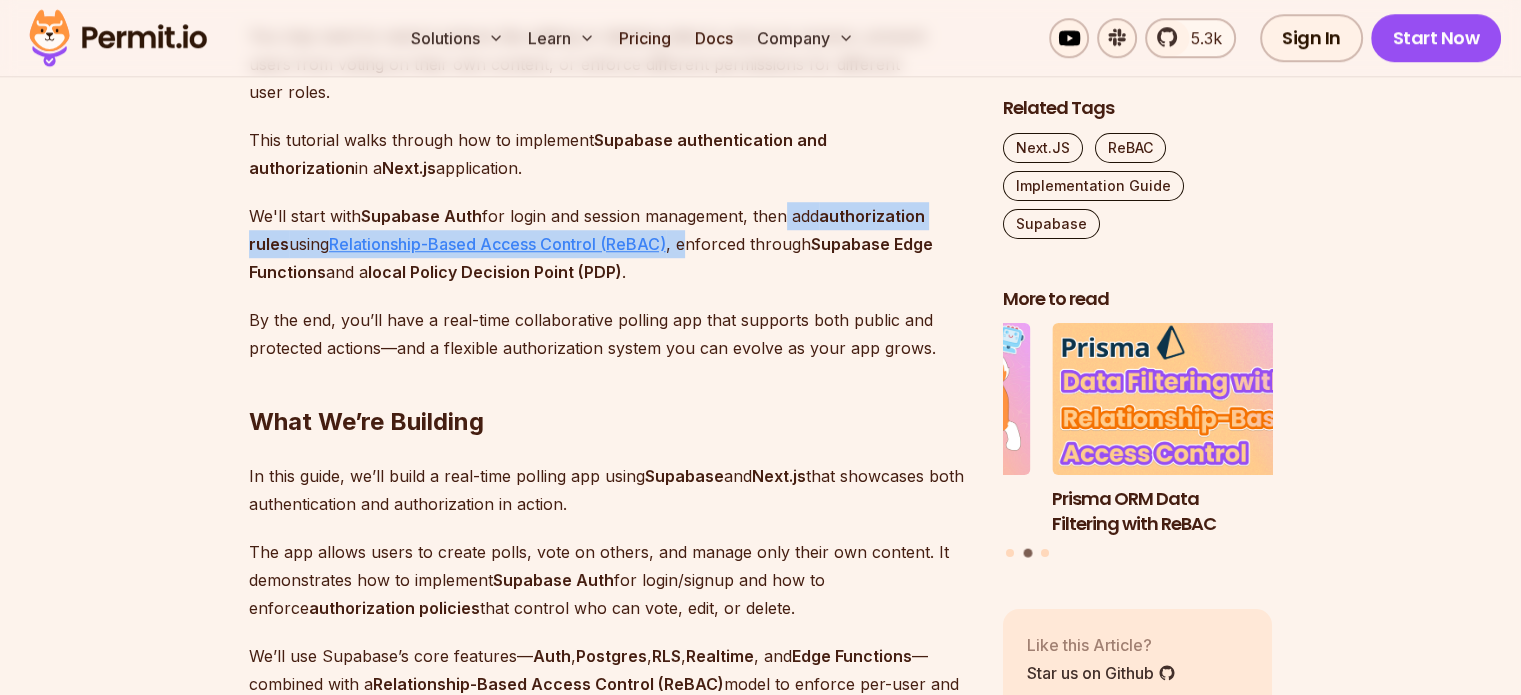 drag, startPoint x: 781, startPoint y: 203, endPoint x: 666, endPoint y: 247, distance: 123.13001 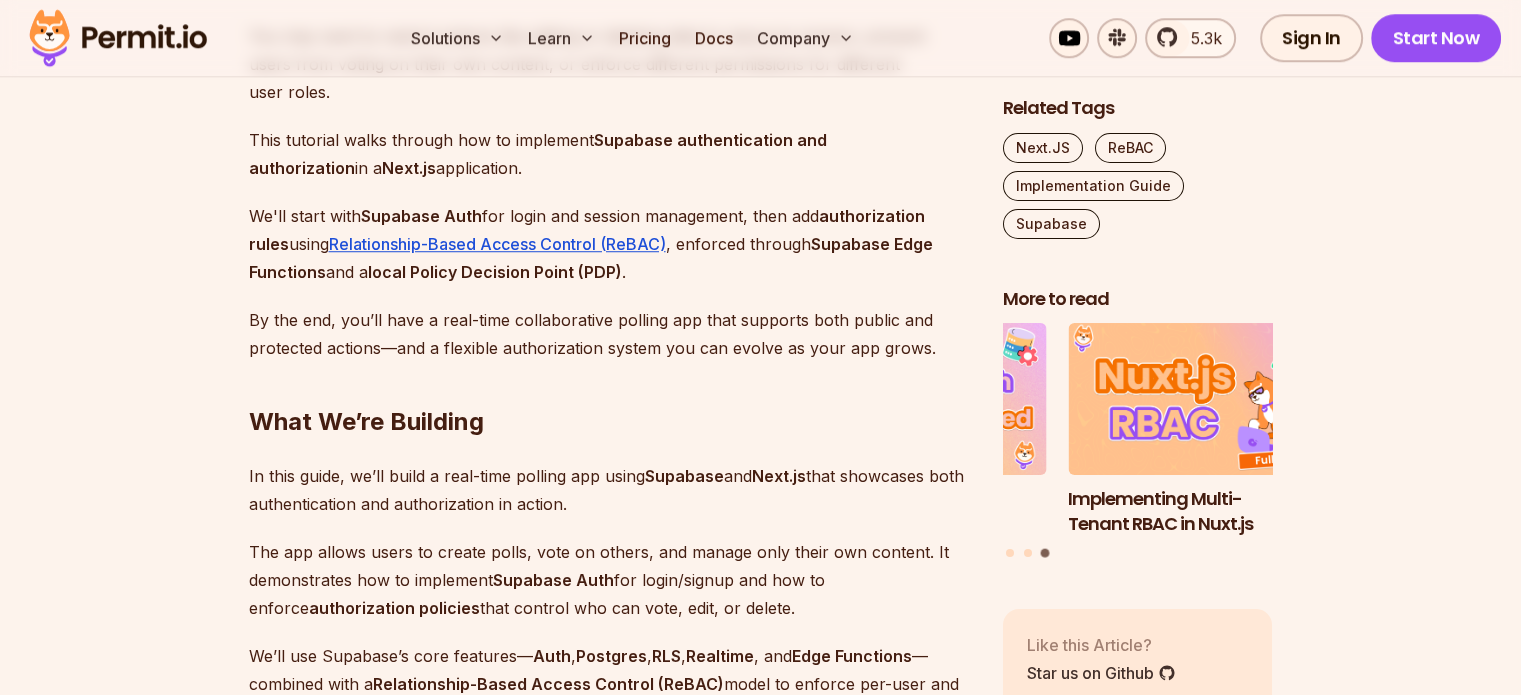 click on "We'll start with  Supabase Auth  for login and session management, then add  authorization rules  using   Relationship-Based Access Control (ReBAC) , enforced through  Supabase Edge Functions  and a  local Policy Decision Point (PDP) ." at bounding box center [610, 244] 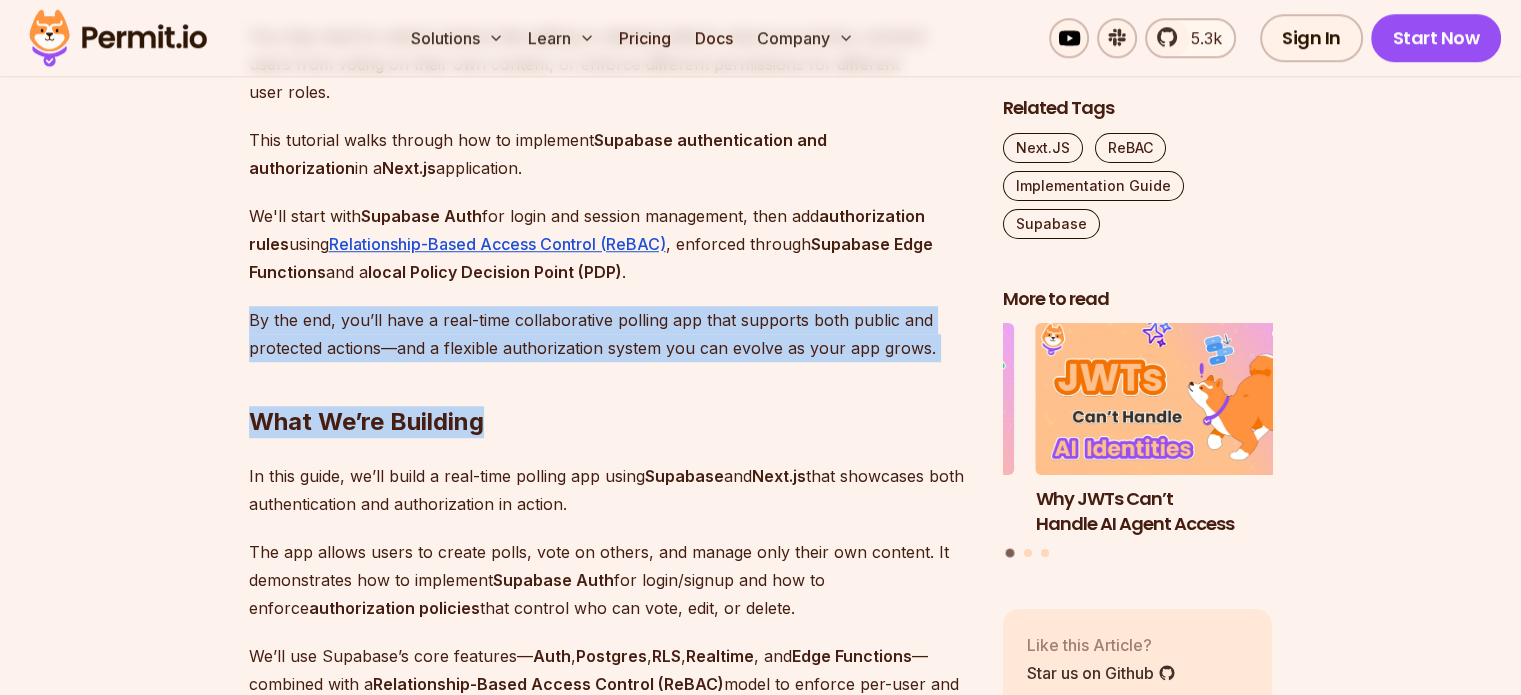 drag, startPoint x: 227, startPoint y: 312, endPoint x: 944, endPoint y: 359, distance: 718.5388 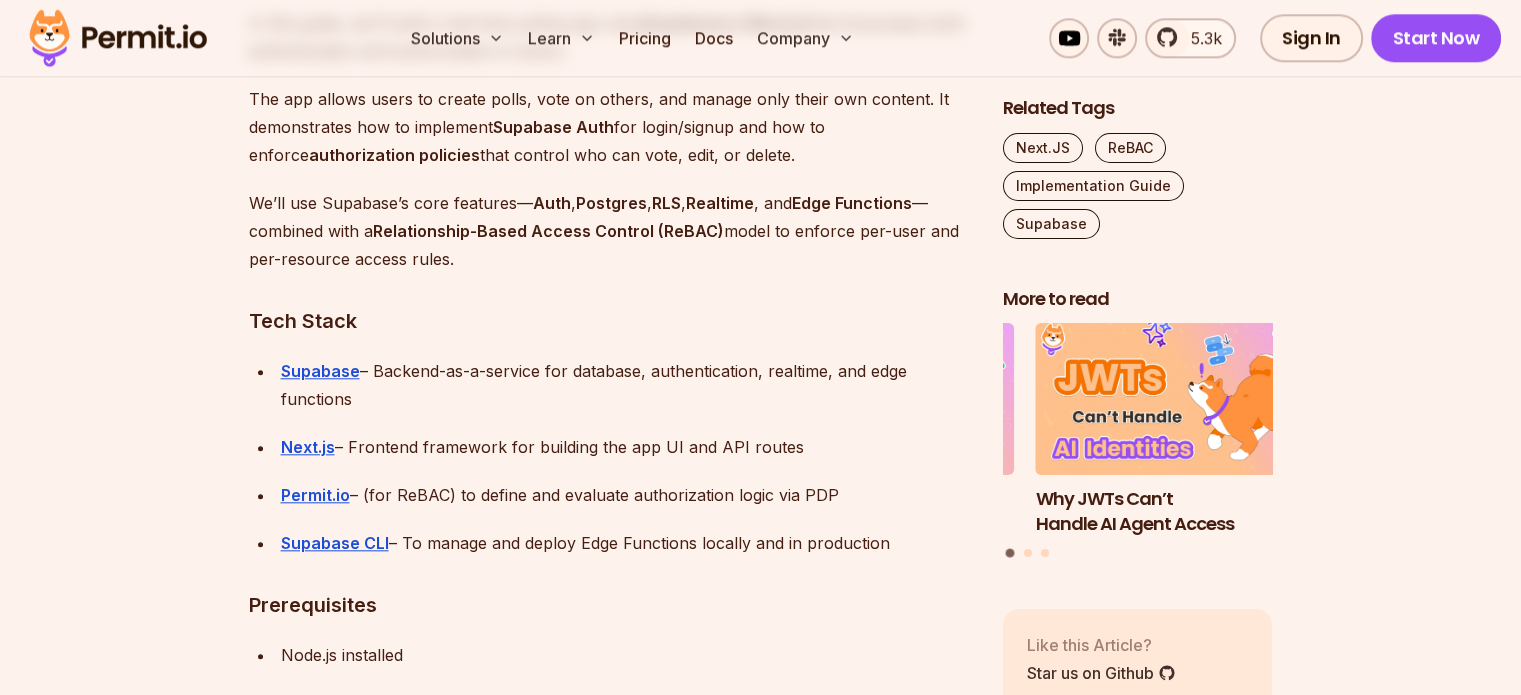 scroll, scrollTop: 2000, scrollLeft: 0, axis: vertical 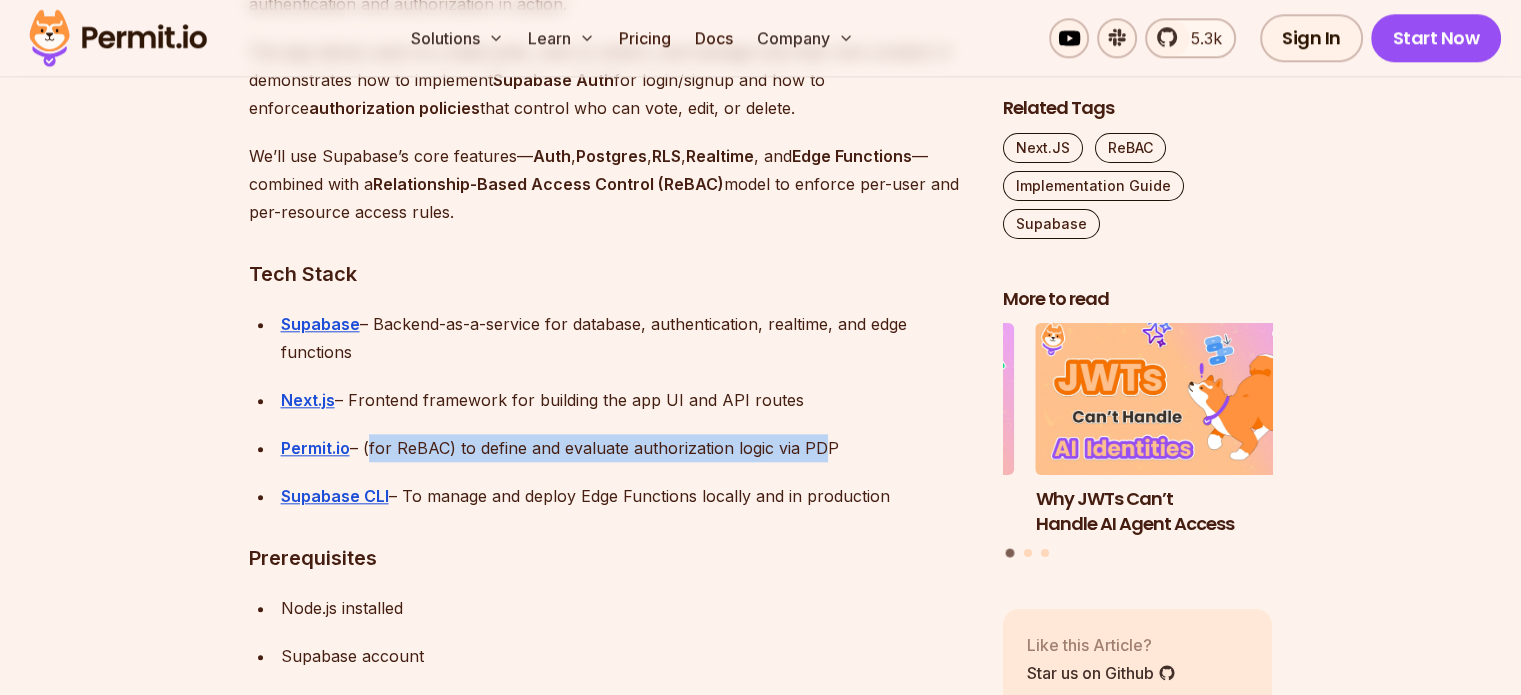 drag, startPoint x: 368, startPoint y: 453, endPoint x: 809, endPoint y: 444, distance: 441.09183 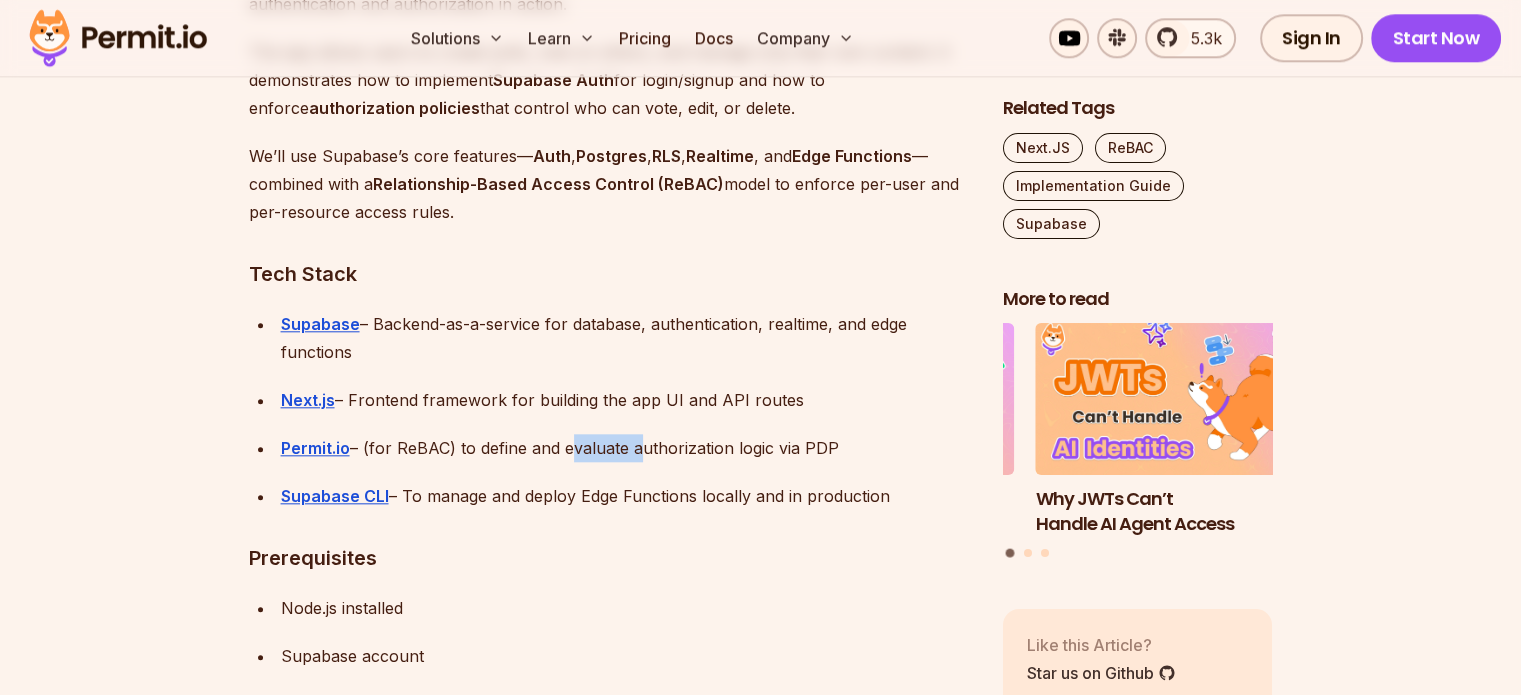 drag, startPoint x: 575, startPoint y: 439, endPoint x: 620, endPoint y: 439, distance: 45 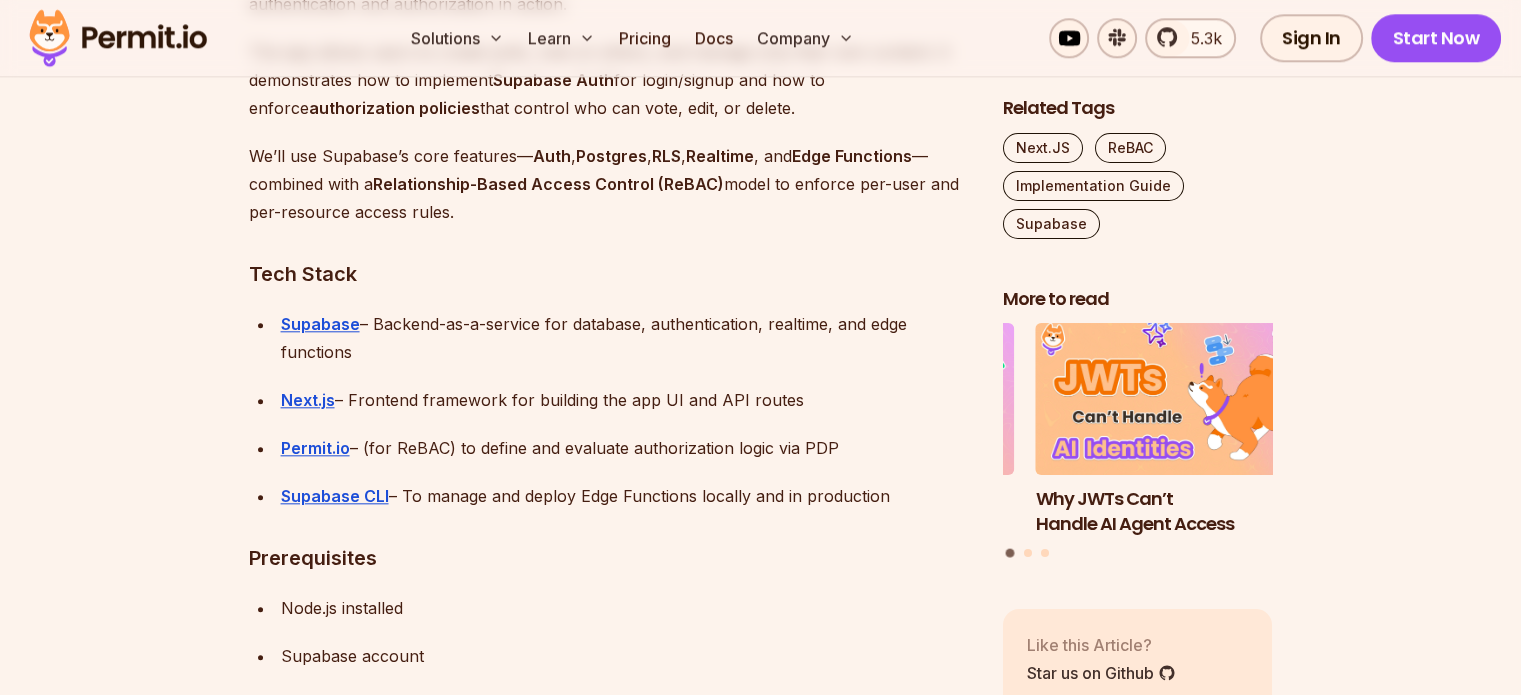 click on "Permit.io  – (for ReBAC) to define and evaluate authorization logic via PDP" at bounding box center [626, 448] 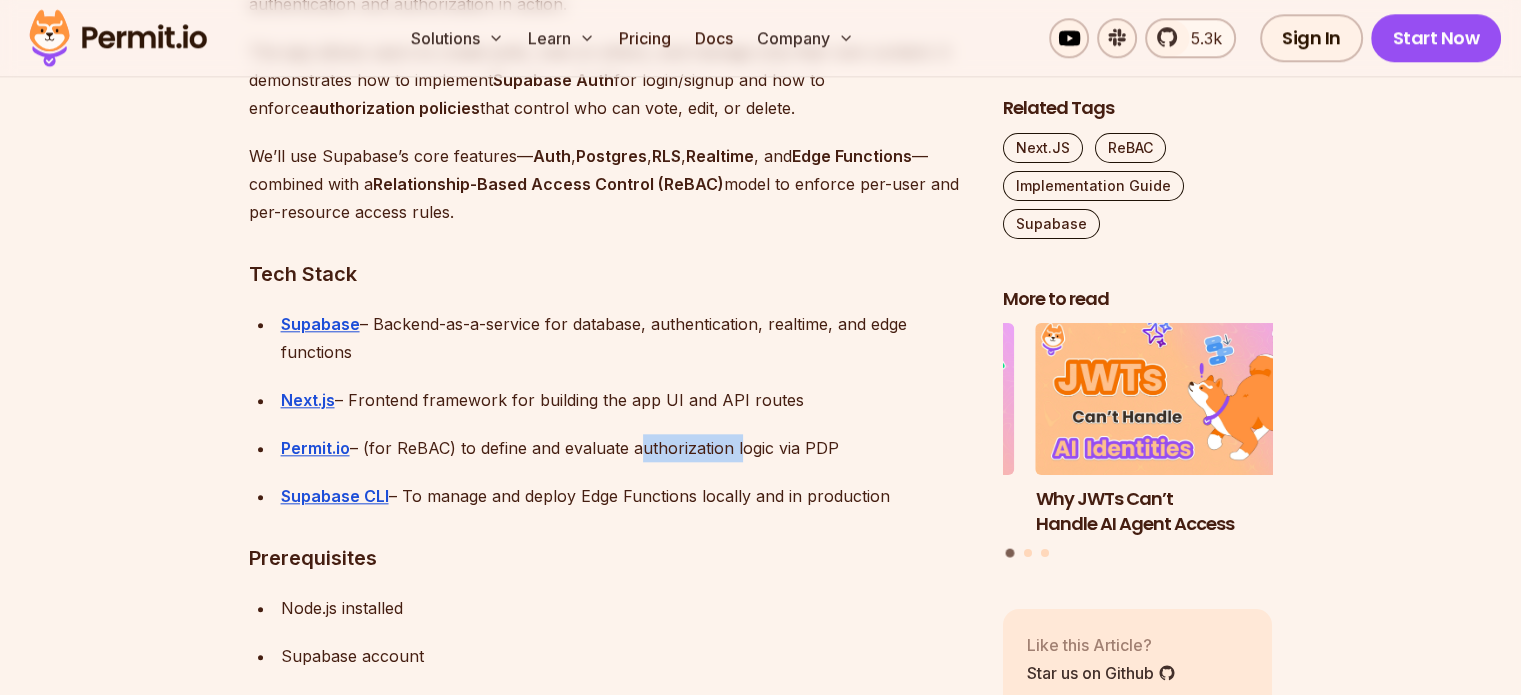click on "Permit.io  – (for ReBAC) to define and evaluate authorization logic via PDP" at bounding box center [626, 448] 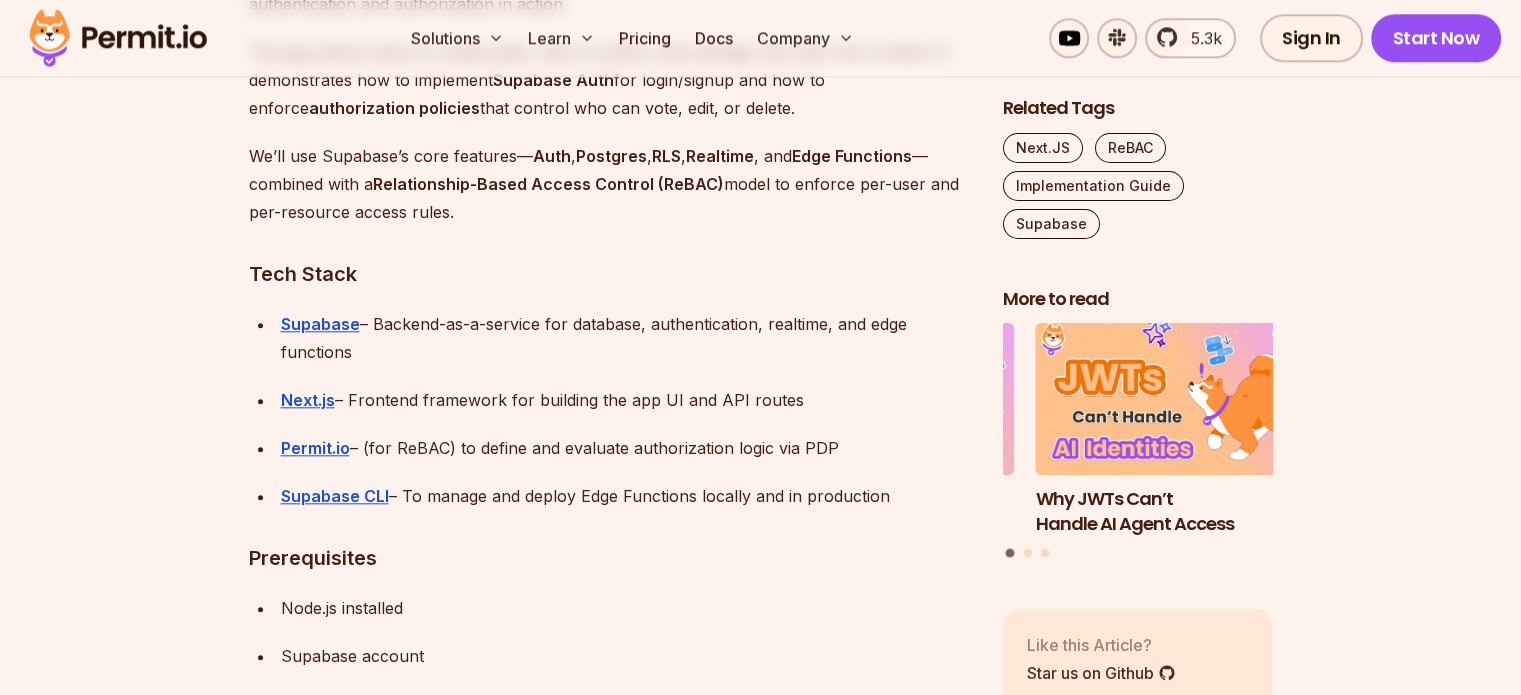 click on "Supabase CLI  – To manage and deploy Edge Functions locally and in production" at bounding box center (626, 496) 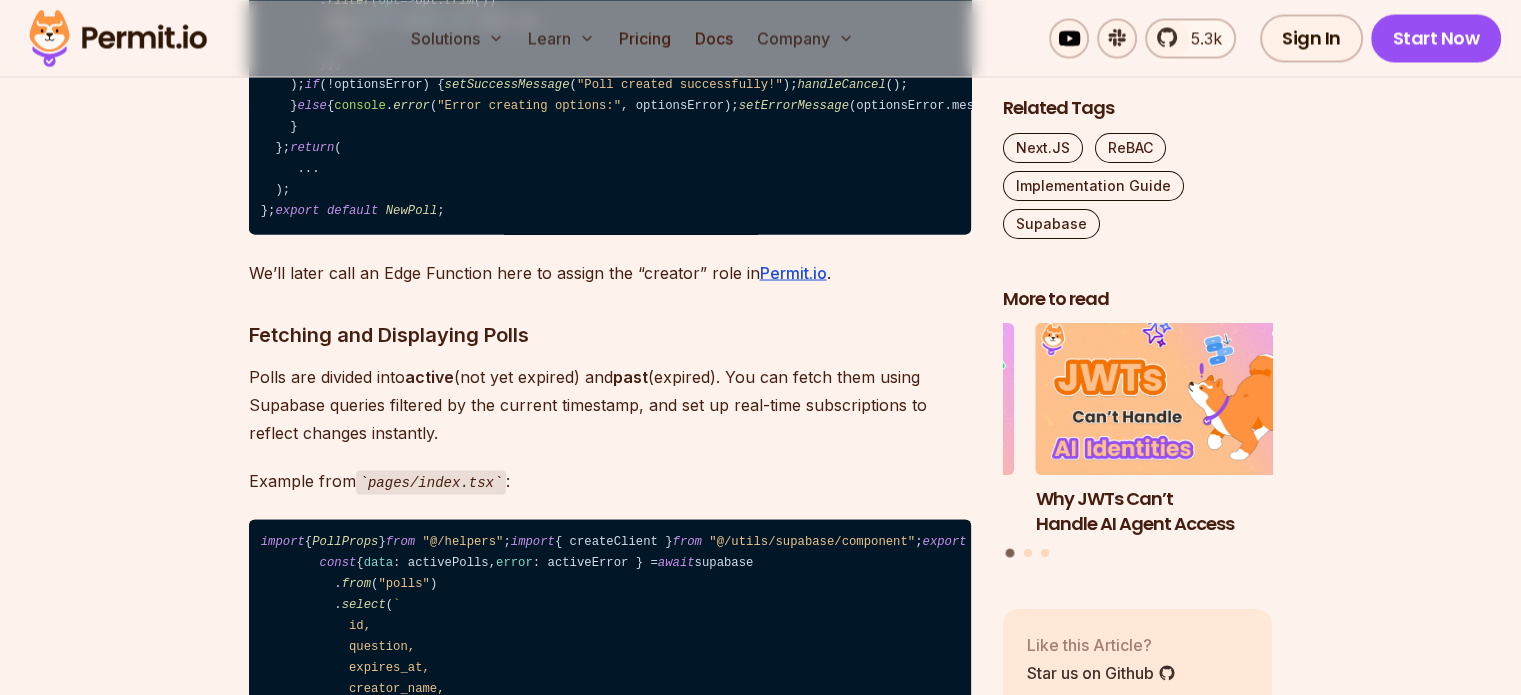 scroll, scrollTop: 11400, scrollLeft: 0, axis: vertical 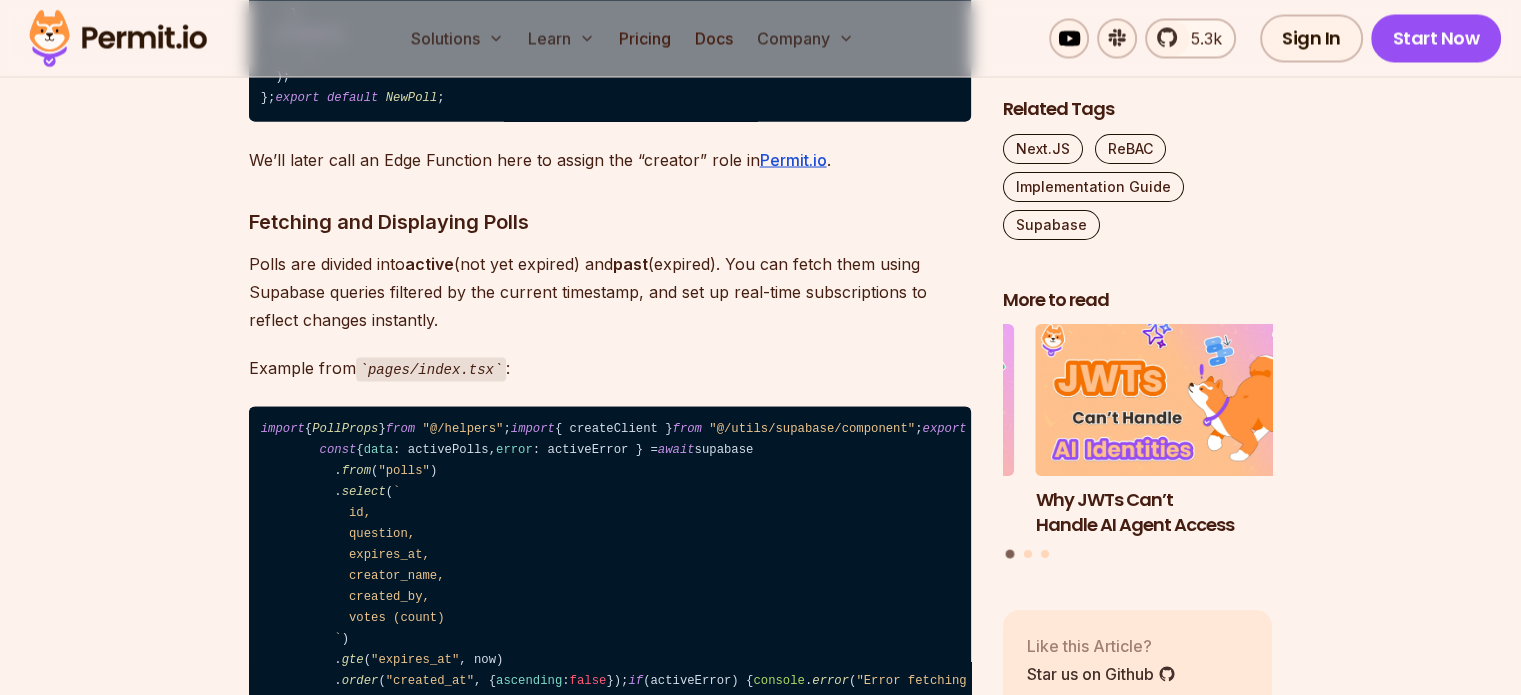 drag, startPoint x: 240, startPoint y: 265, endPoint x: 823, endPoint y: 279, distance: 583.1681 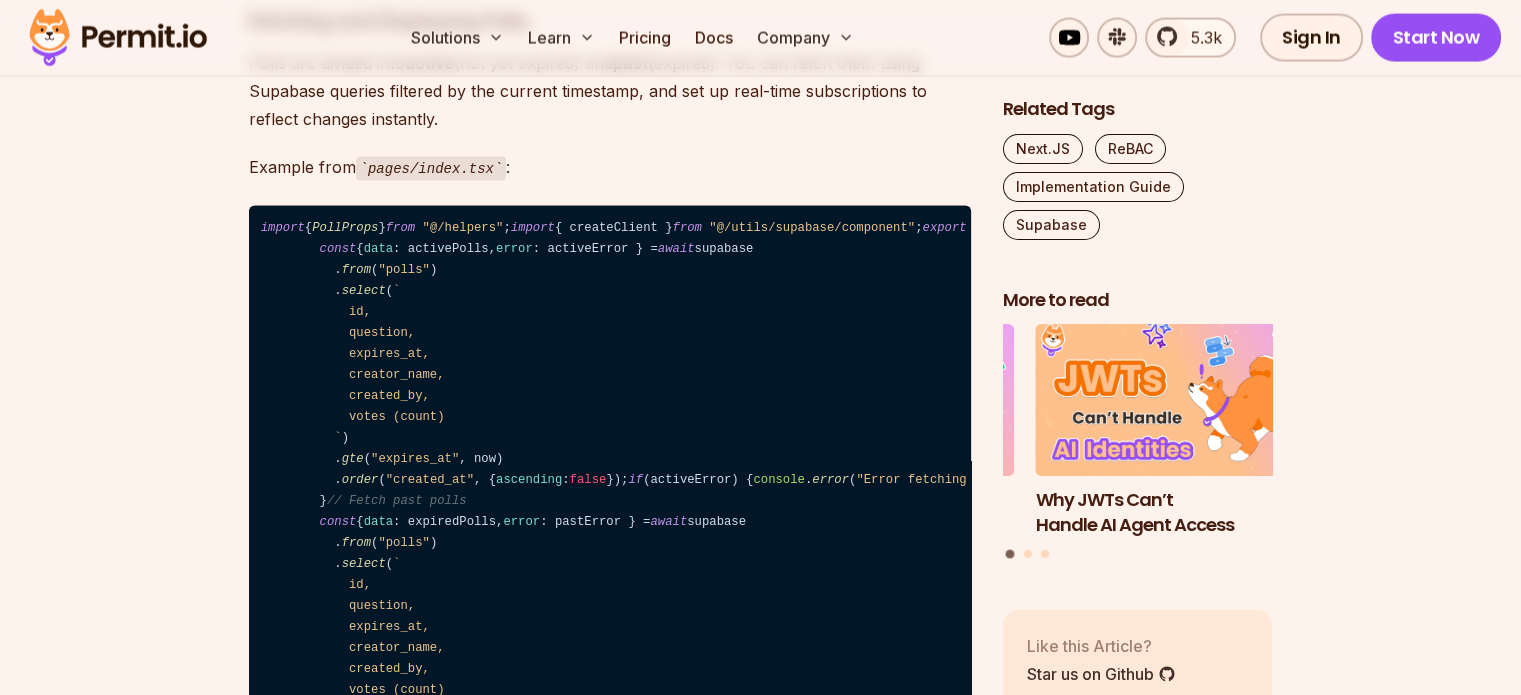 scroll, scrollTop: 11700, scrollLeft: 0, axis: vertical 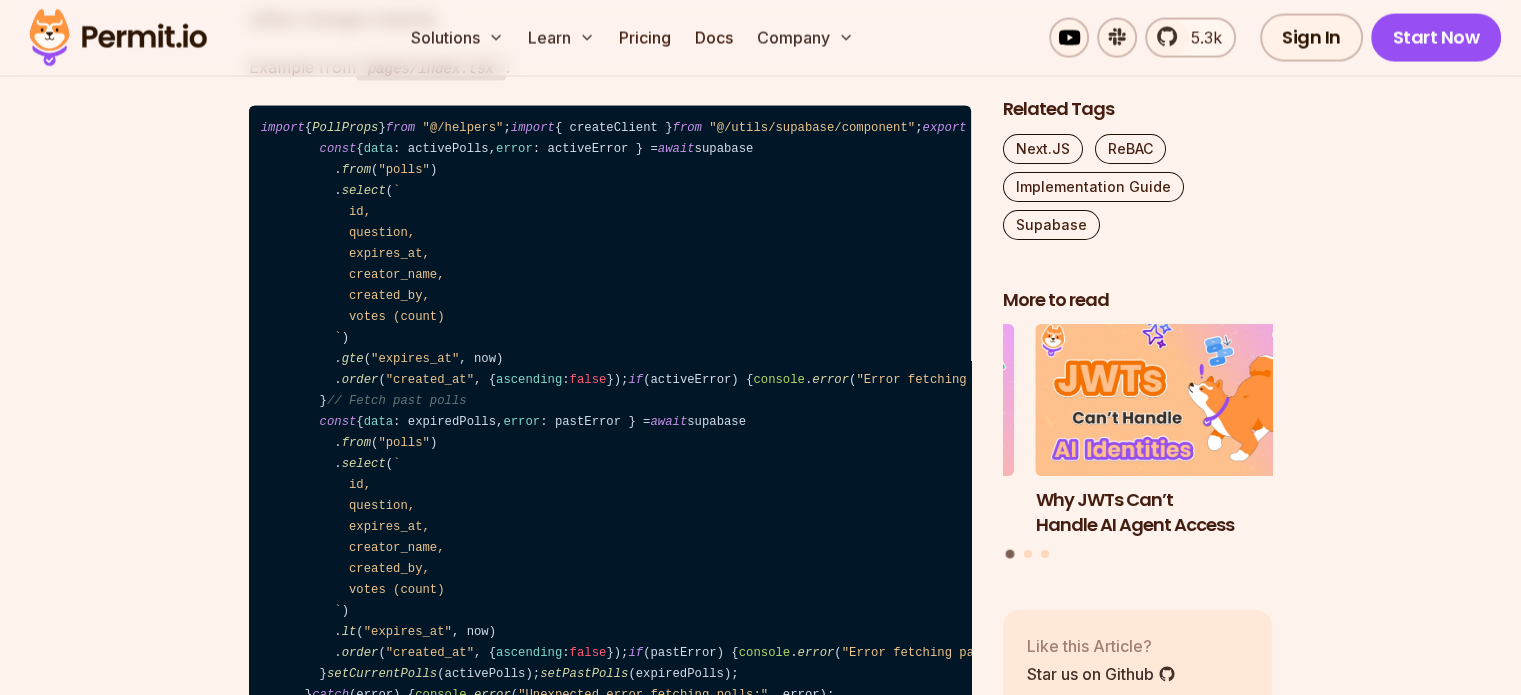 drag, startPoint x: 290, startPoint y: 258, endPoint x: 444, endPoint y: 506, distance: 291.92465 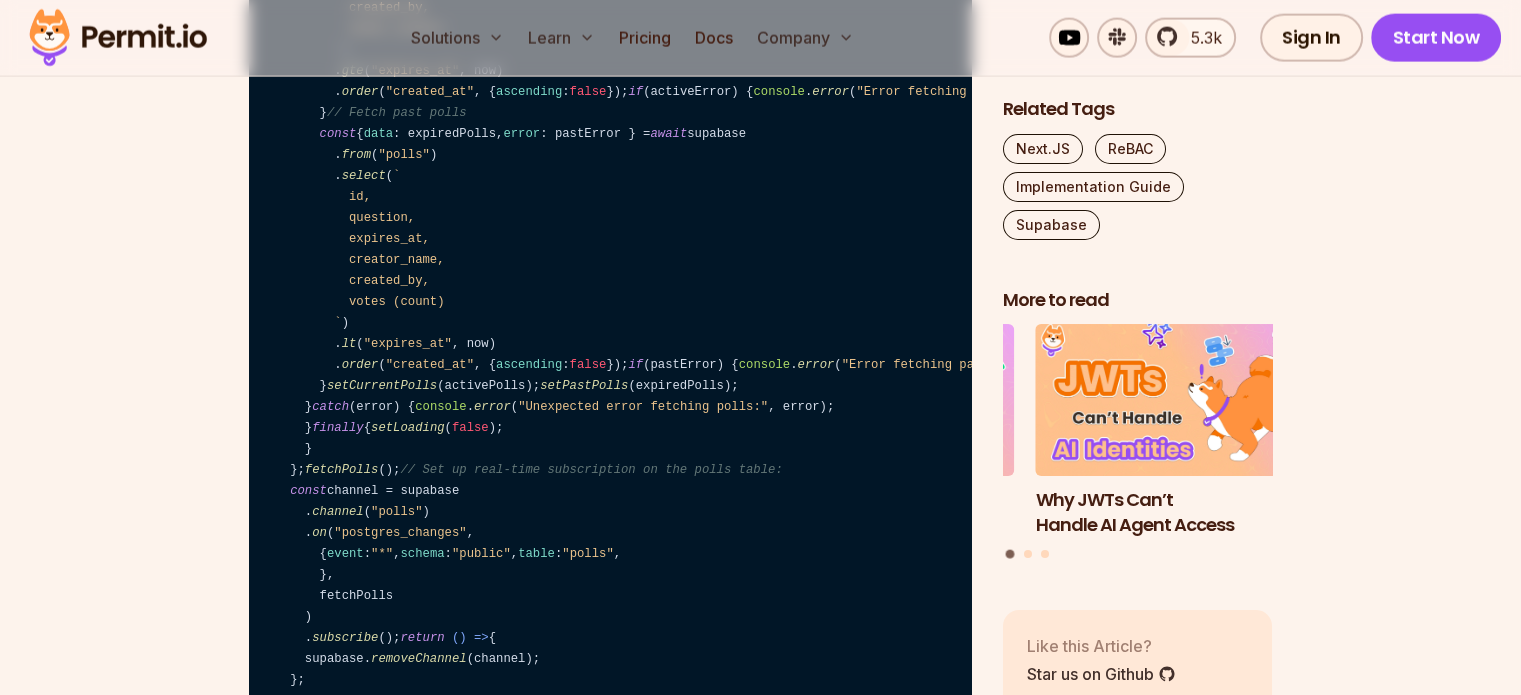 scroll, scrollTop: 12000, scrollLeft: 0, axis: vertical 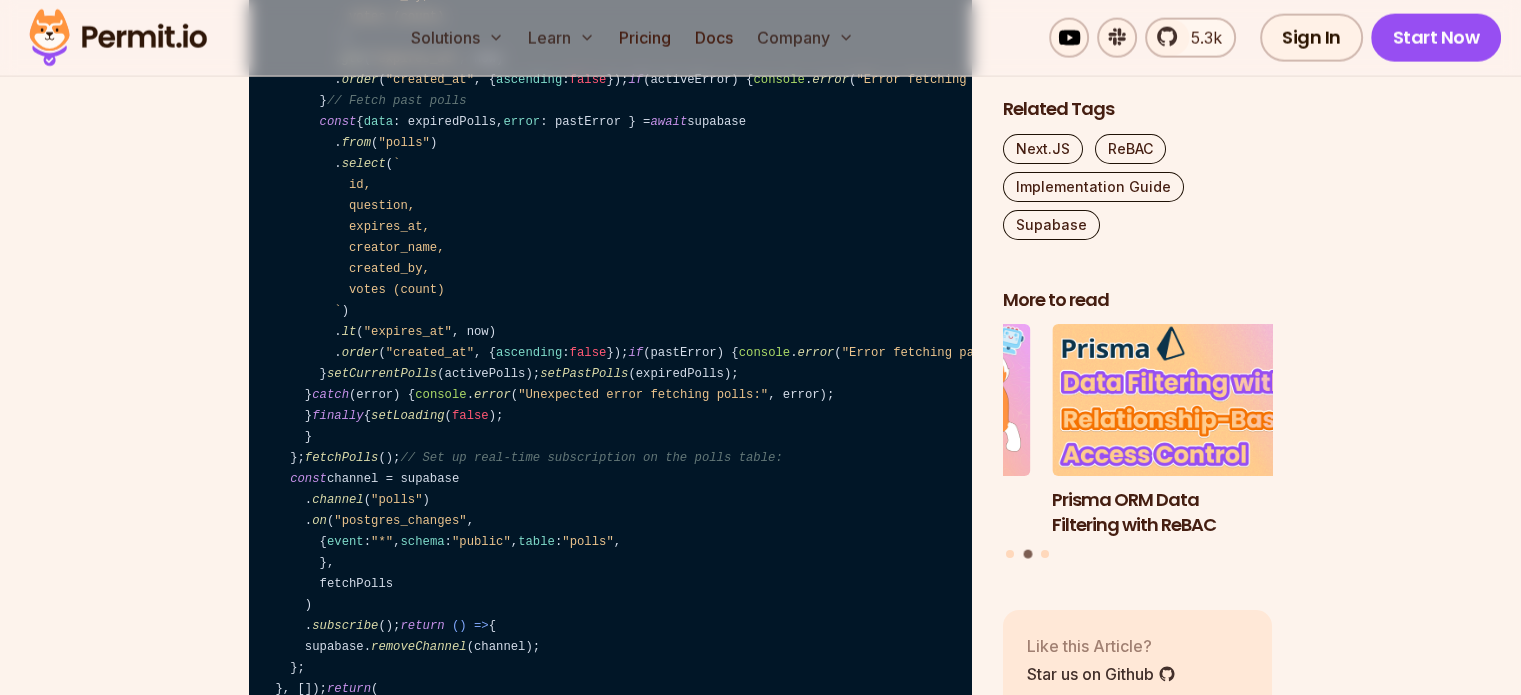 click on "import  { createClient }  from   "@/utils/supabase/component" ;
import  {  User  }  from   "@supabase/supabase-js" ;
const   Page  = ( ) => {
const  [user, setUser] = useState< User  |  null >( null );
useEffect ( () =>  {
const   fetchUser  =  async  ( ) => {
const  supabase =  createClient ();
const  { data } = supabase. auth . onAuthStateChange ( ( event, session ) =>  {
setUser (session?. user  ||  null );
setLoading ( false );
});
return   () =>  {
data. subscription . unsubscribe ();
};
};
fetchUser ();
}, []);
return  (
...
);
export   default   Page ;" at bounding box center [610, -2293] 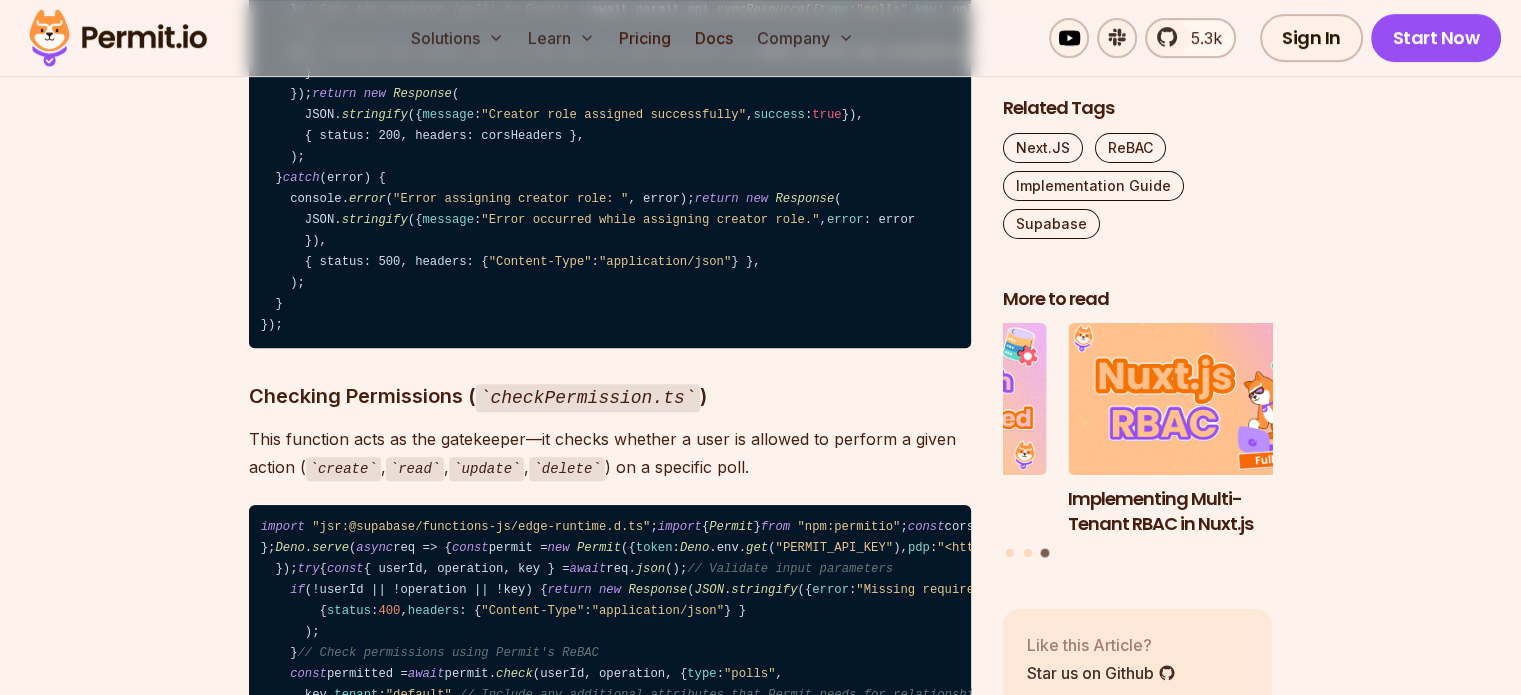 scroll, scrollTop: 23500, scrollLeft: 0, axis: vertical 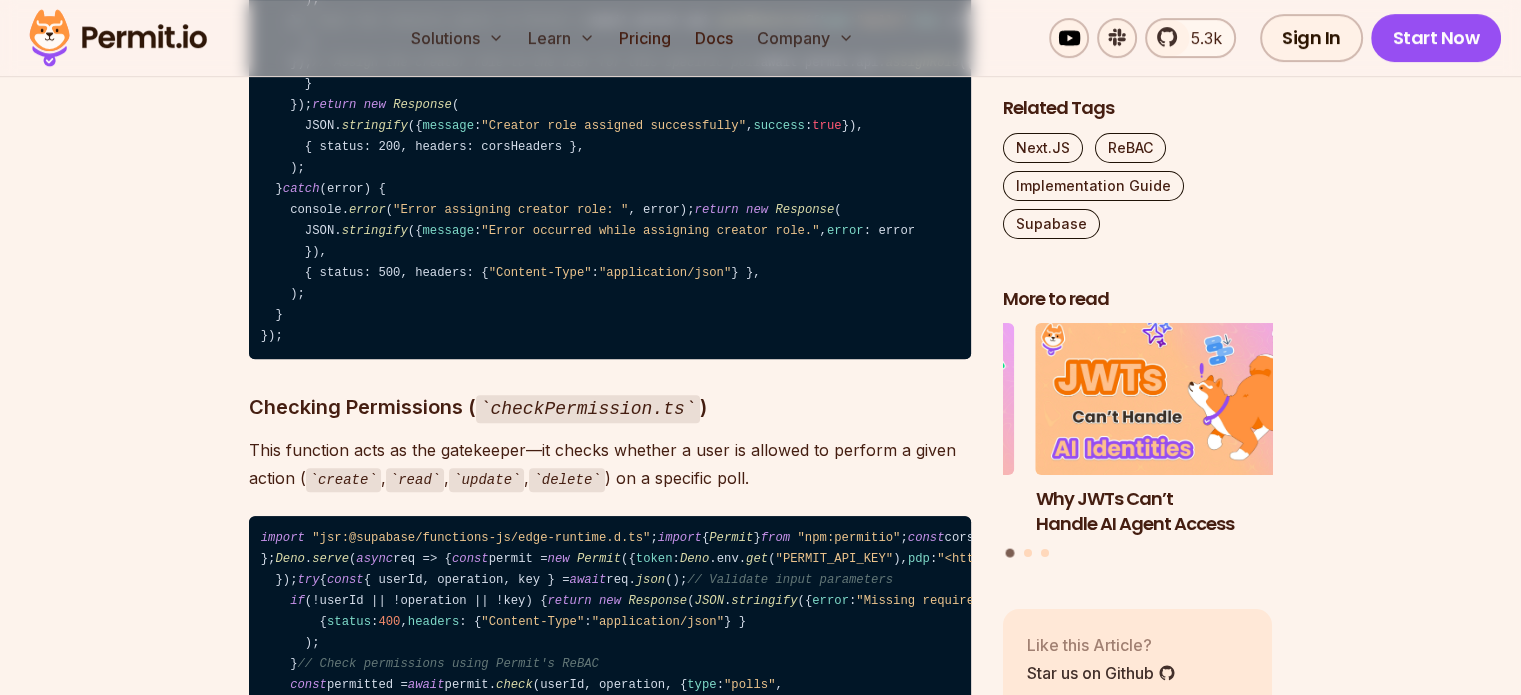 drag, startPoint x: 667, startPoint y: 345, endPoint x: 776, endPoint y: 345, distance: 109 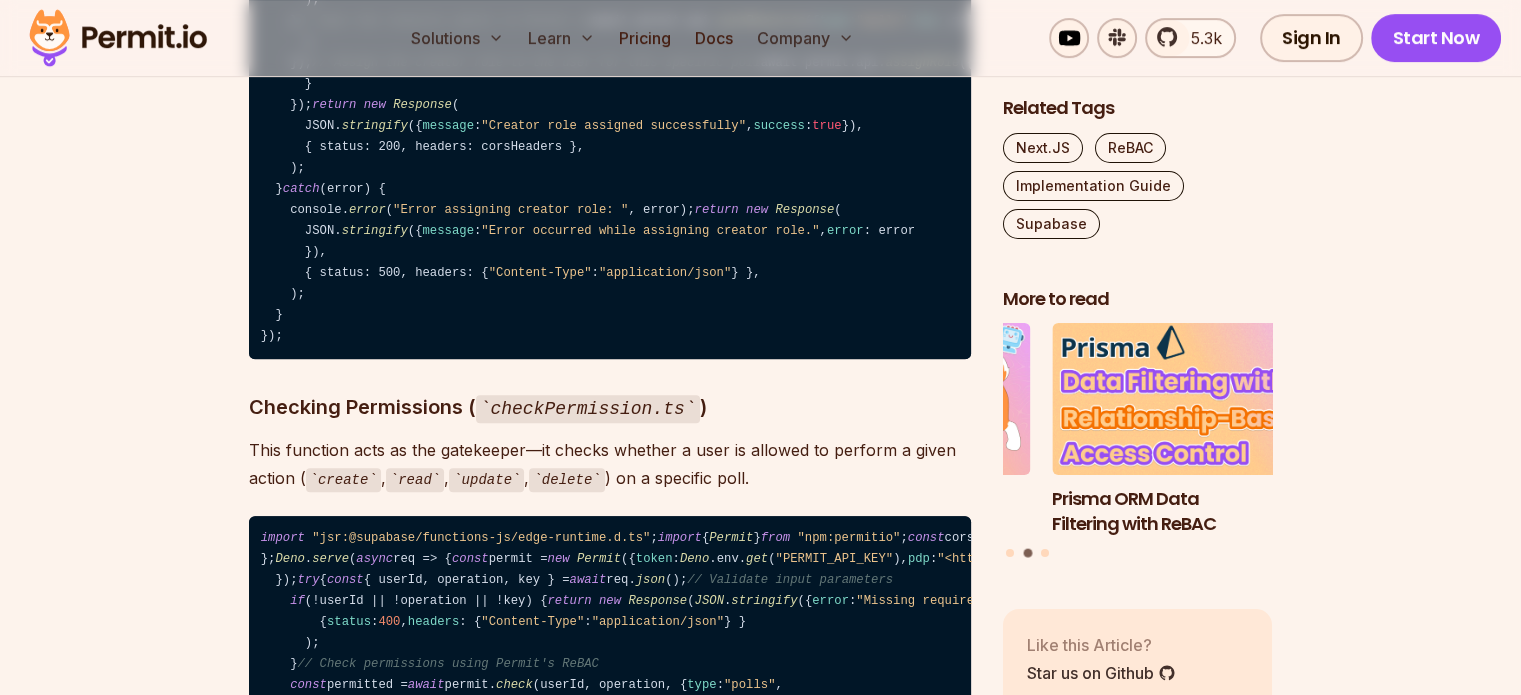 drag, startPoint x: 227, startPoint y: 383, endPoint x: 972, endPoint y: 369, distance: 745.13153 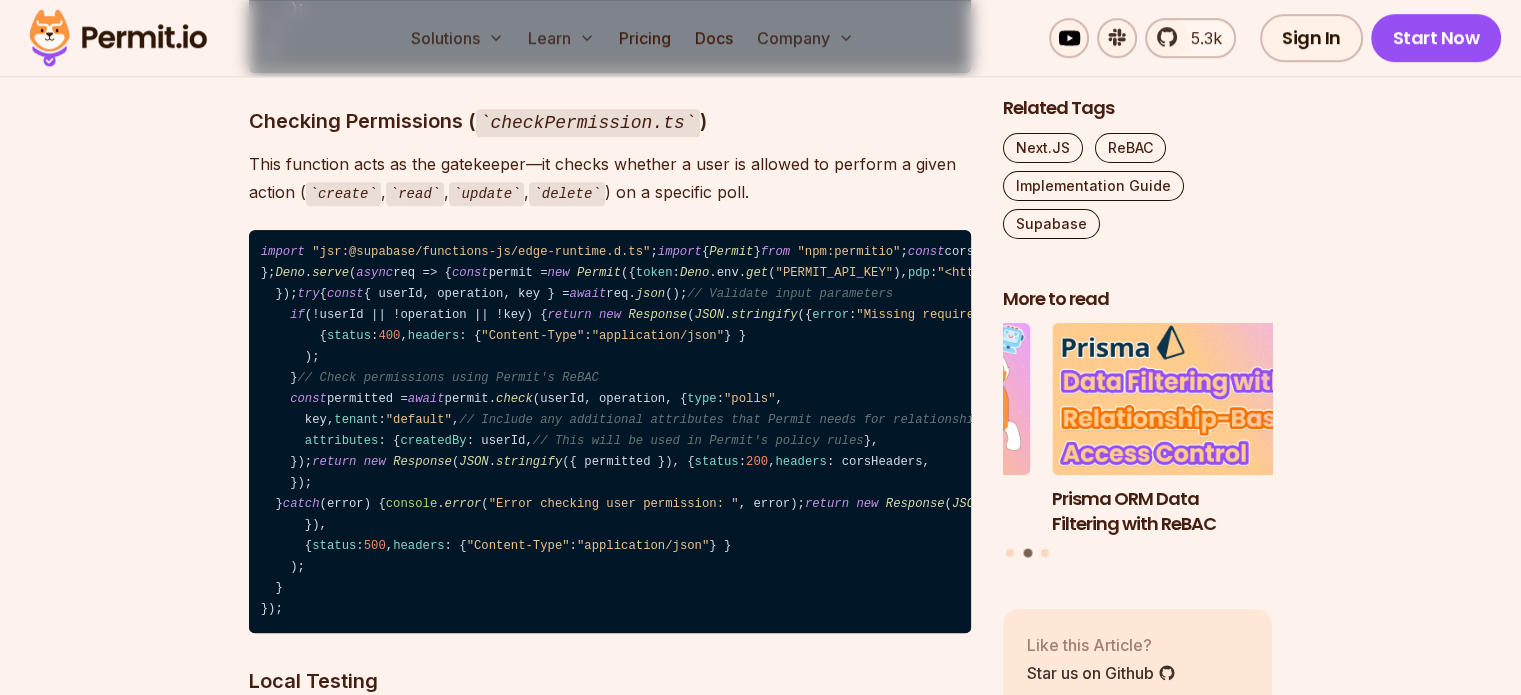 scroll, scrollTop: 23700, scrollLeft: 0, axis: vertical 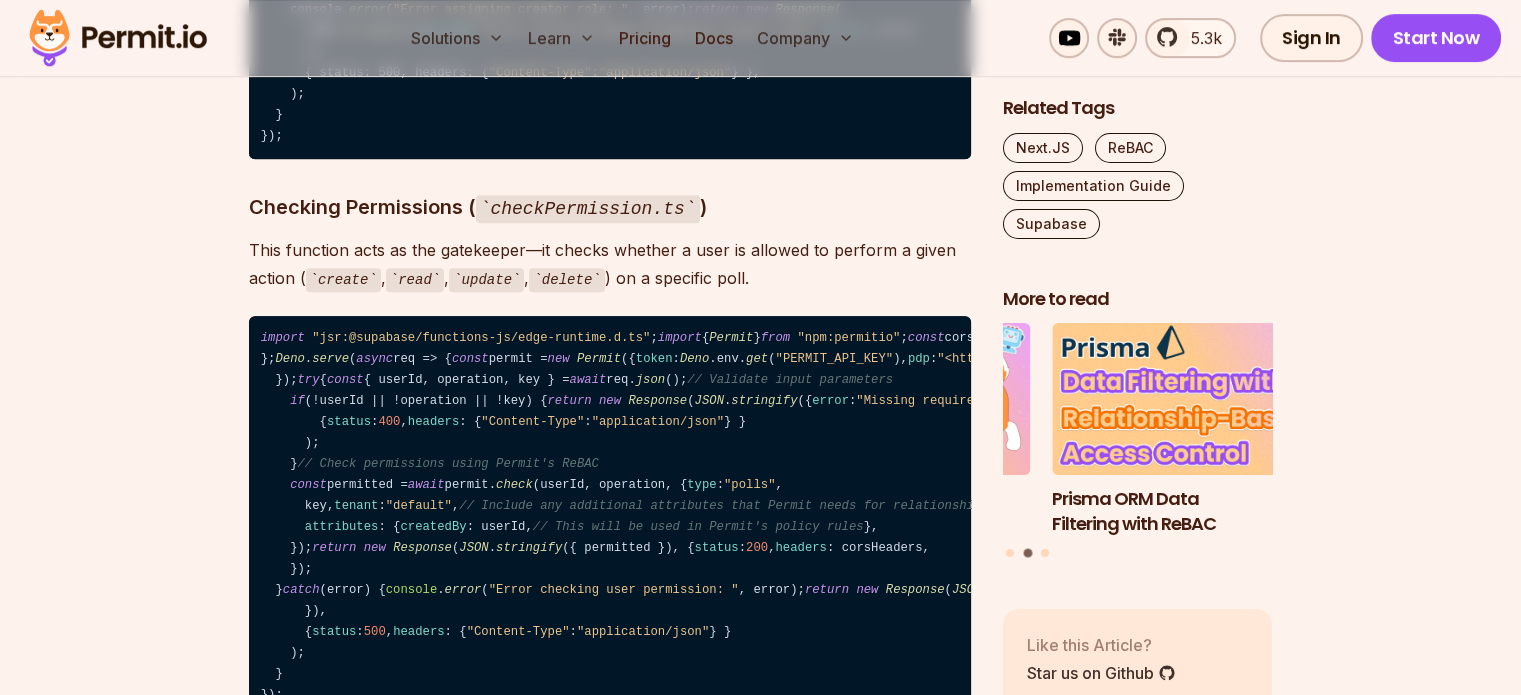 drag, startPoint x: 253, startPoint y: 267, endPoint x: 800, endPoint y: 566, distance: 623.3859 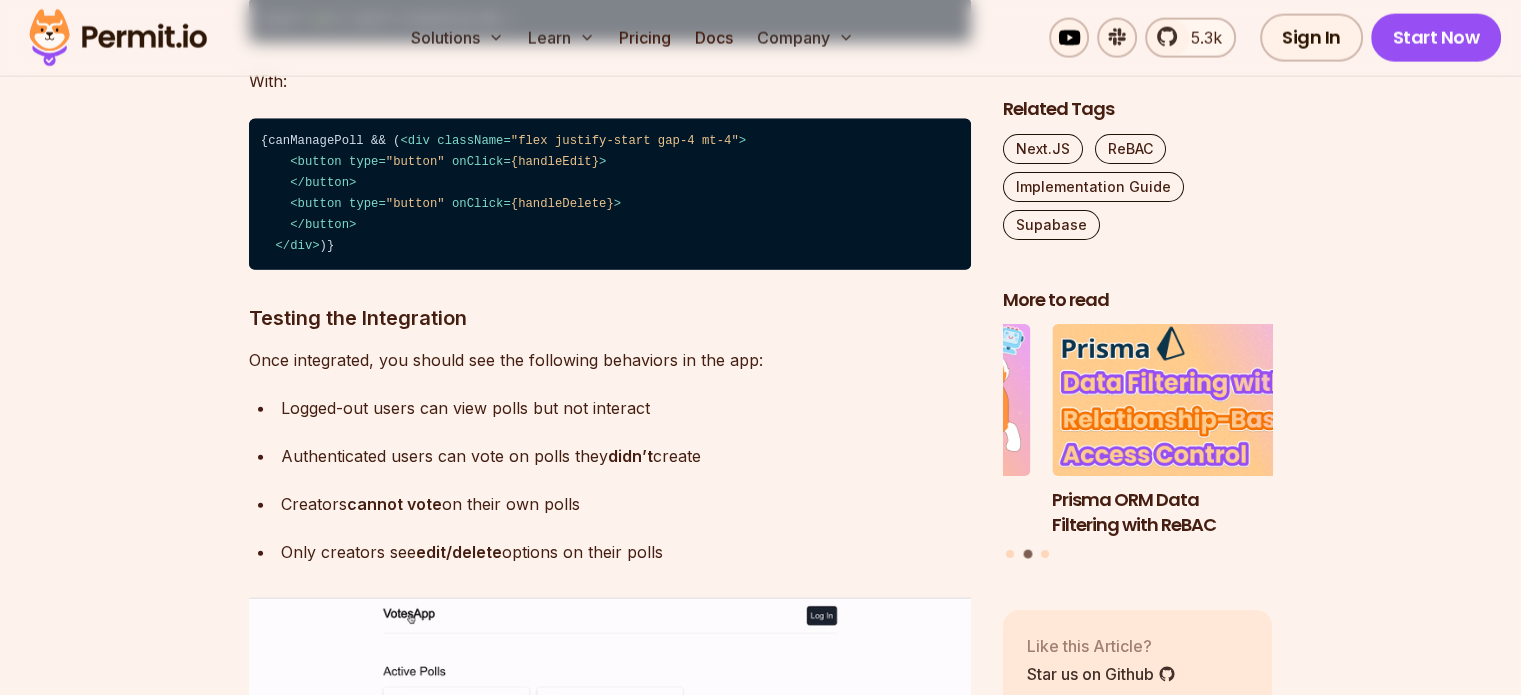 scroll, scrollTop: 27600, scrollLeft: 0, axis: vertical 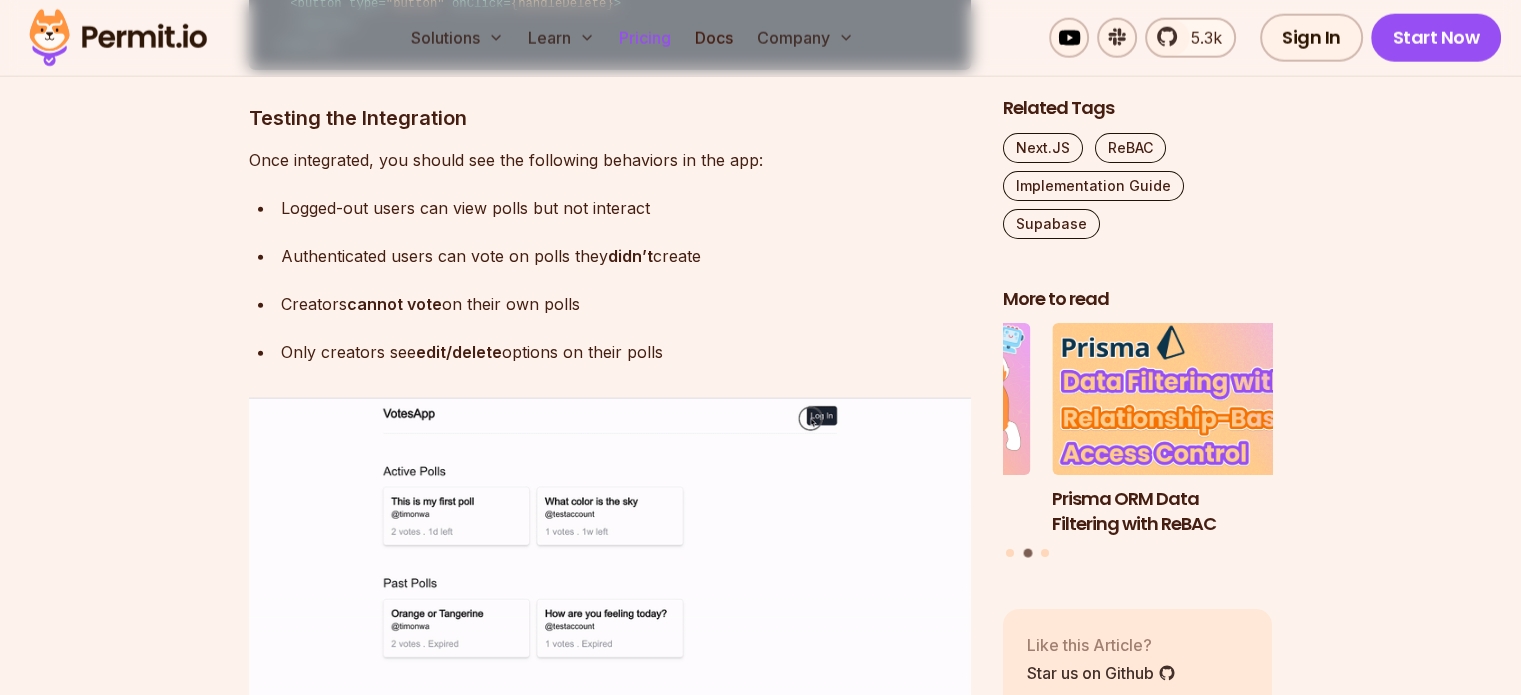click on "Pricing" at bounding box center (645, 38) 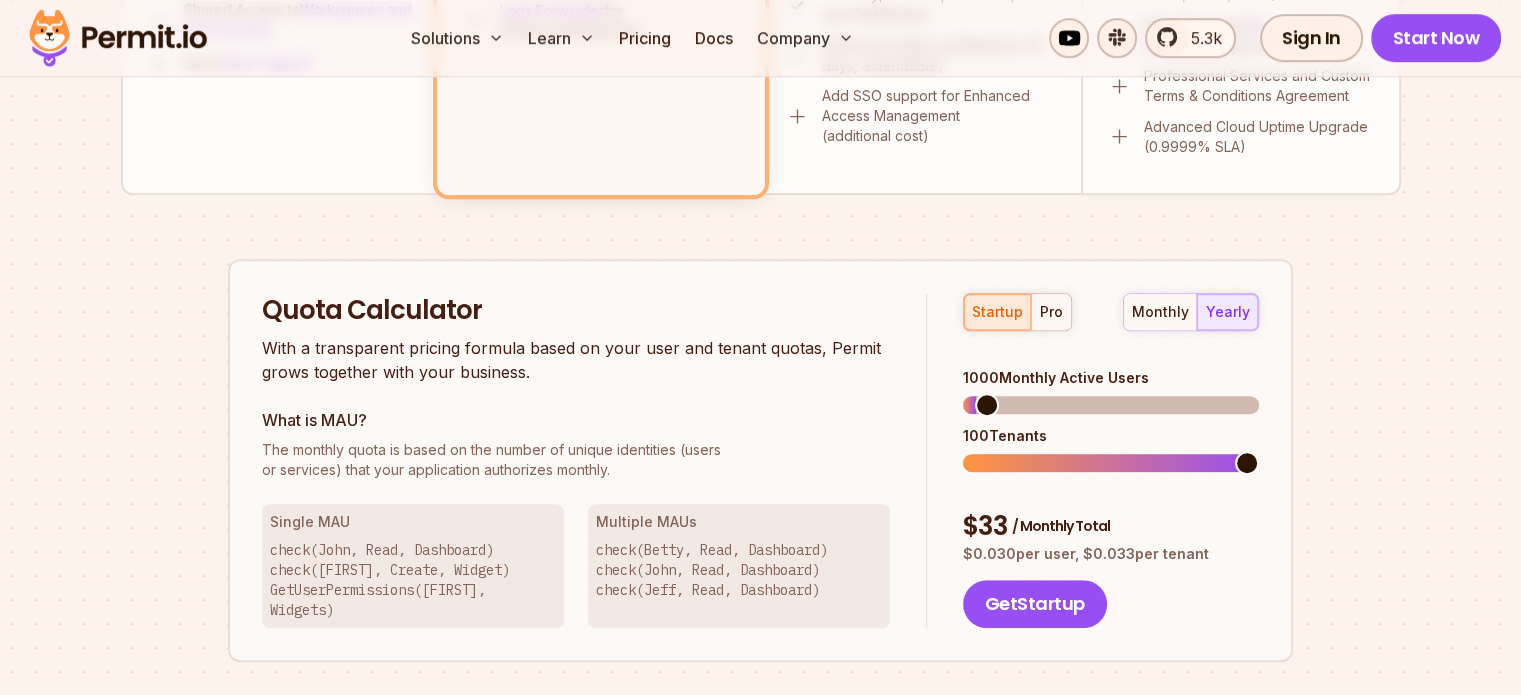 scroll, scrollTop: 1300, scrollLeft: 0, axis: vertical 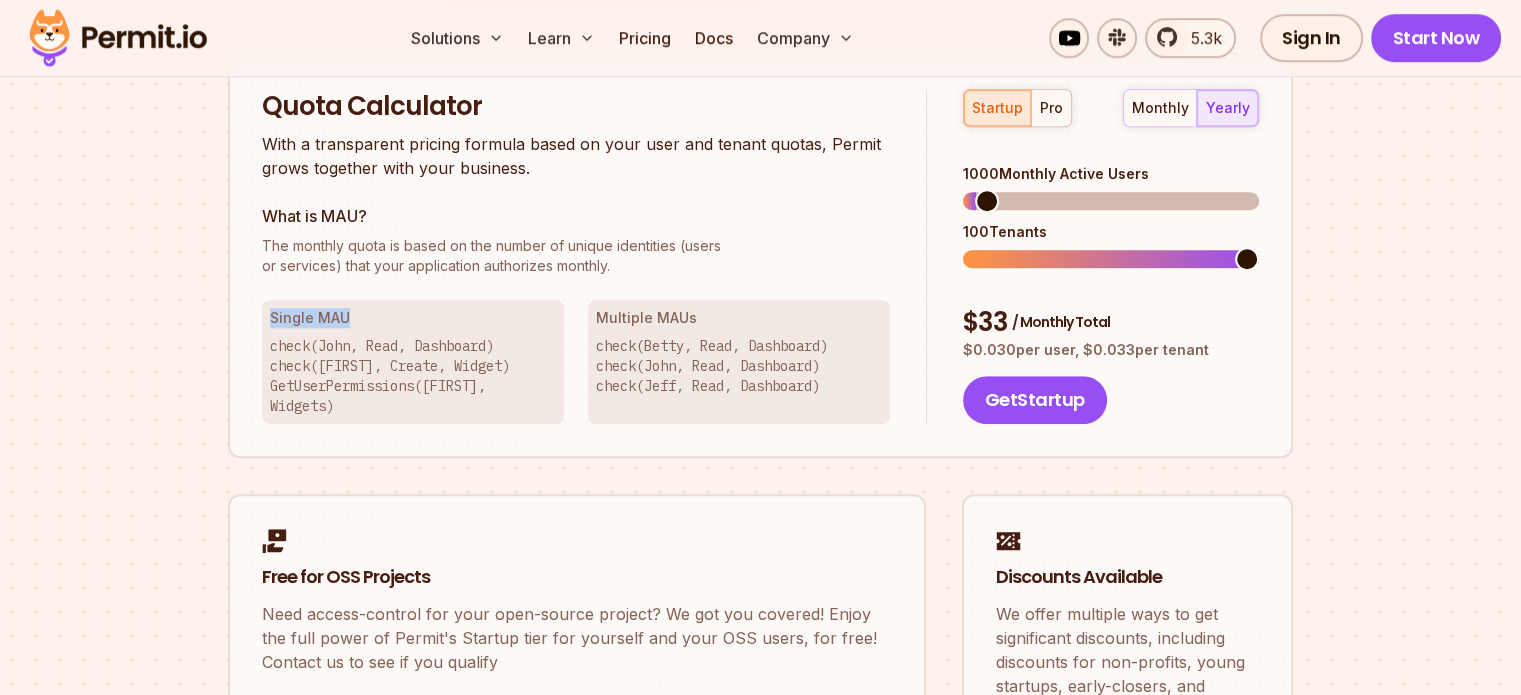 drag, startPoint x: 251, startPoint y: 319, endPoint x: 556, endPoint y: 327, distance: 305.1049 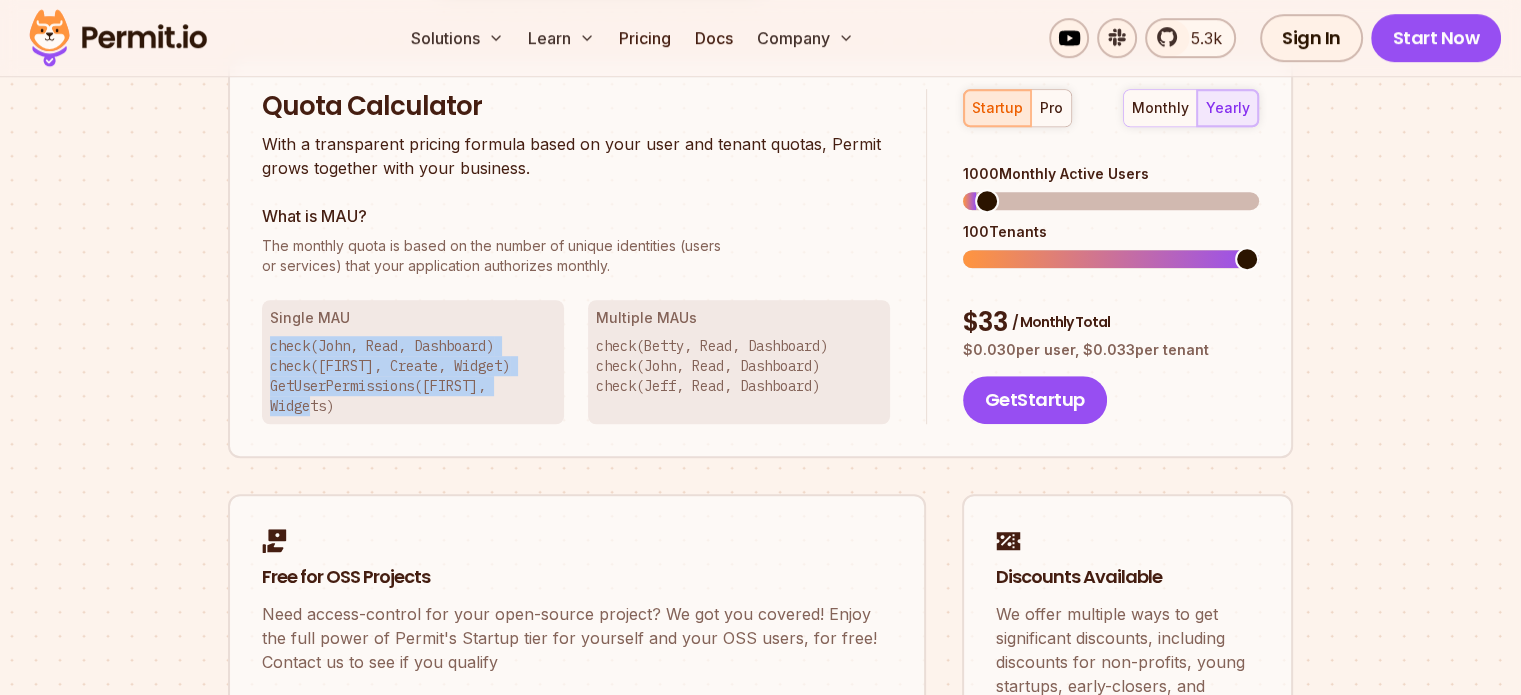 drag, startPoint x: 264, startPoint y: 336, endPoint x: 574, endPoint y: 383, distance: 313.54266 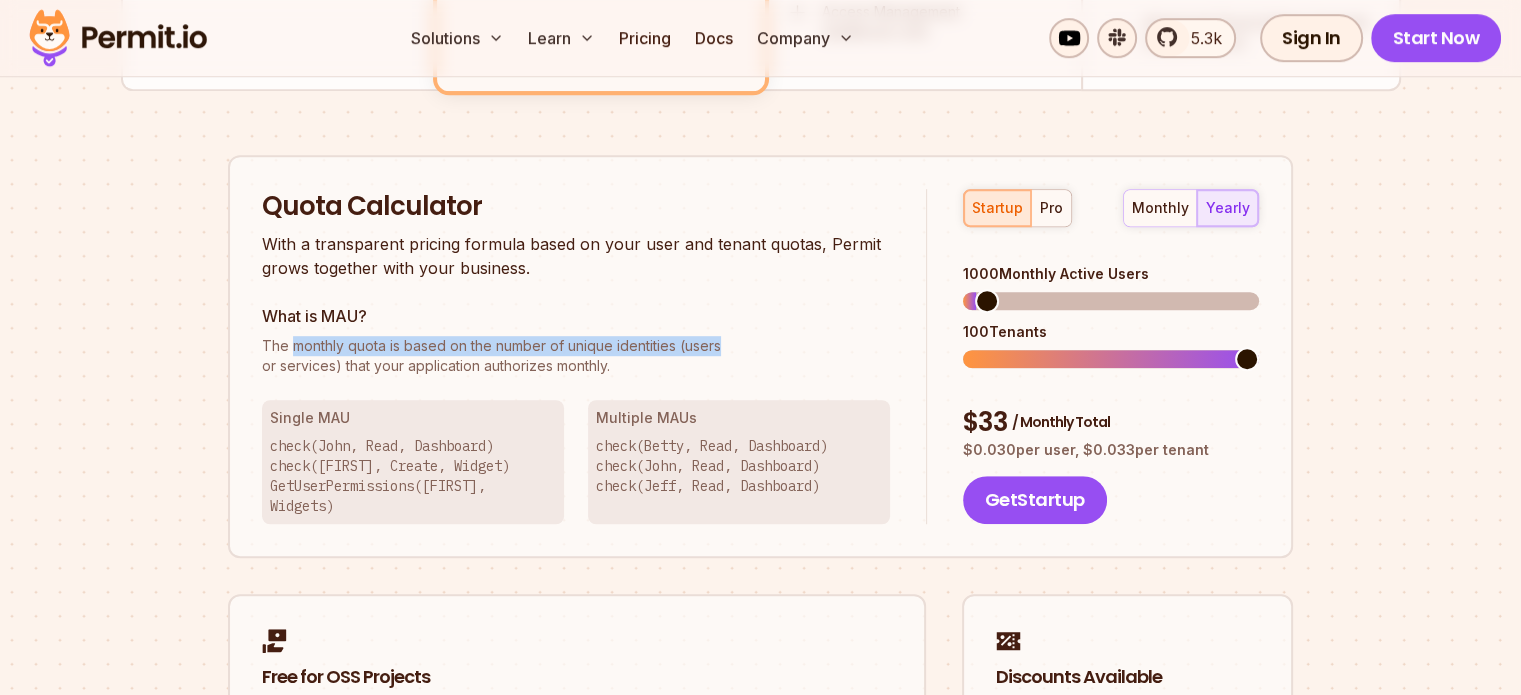 drag, startPoint x: 732, startPoint y: 348, endPoint x: 292, endPoint y: 348, distance: 440 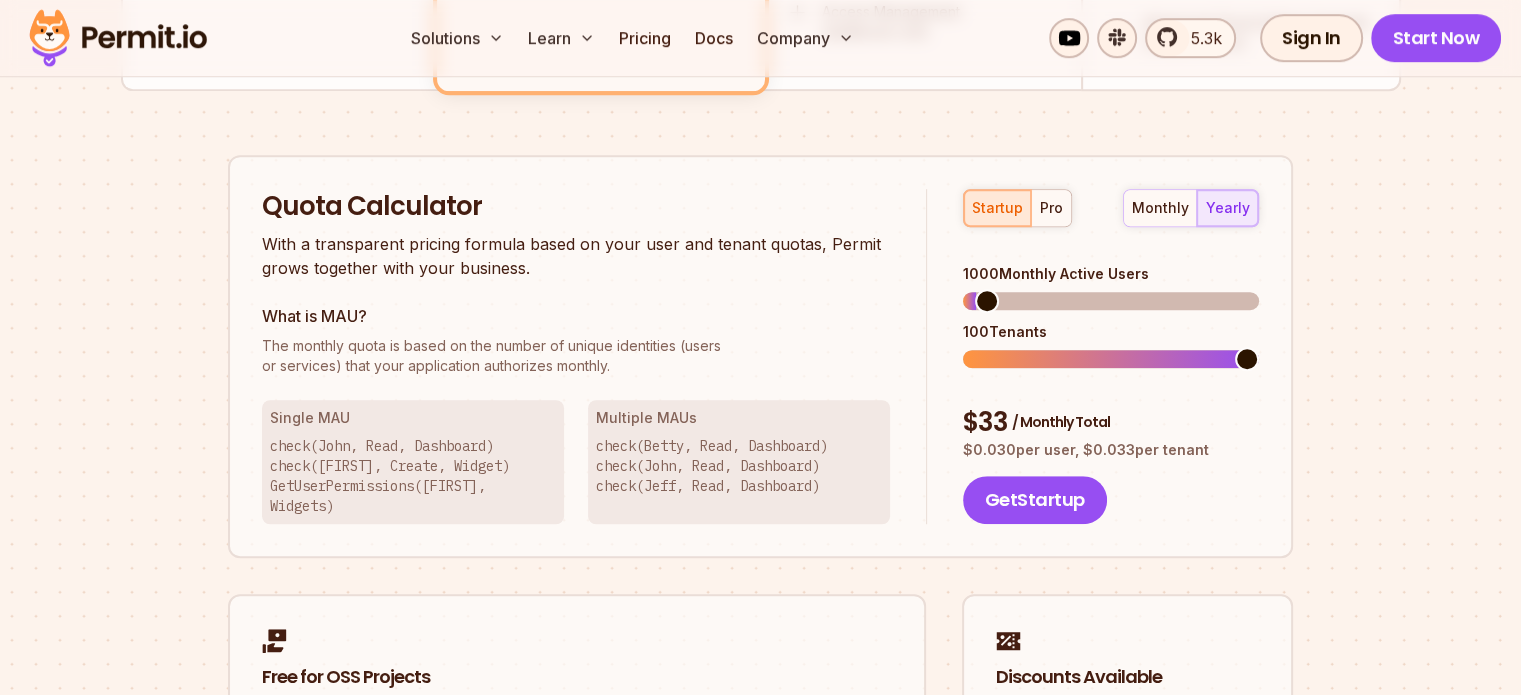 click on "Quota Calculator With a transparent pricing formula based on your user and tenant quotas, Permit grows together with your business. What is MAU? The monthly quota is based on the number of unique identities (users   or services) that your application authorizes monthly. Single MAU check(John, Read, Dashboard) check(John, Create, Widget) GetUserPermissions(John, Widgets) Multiple MAUs check(Betty, Read, Dashboard) check(John, Read, Dashboard) check(Jeff, Read, Dashboard)" at bounding box center [594, 357] 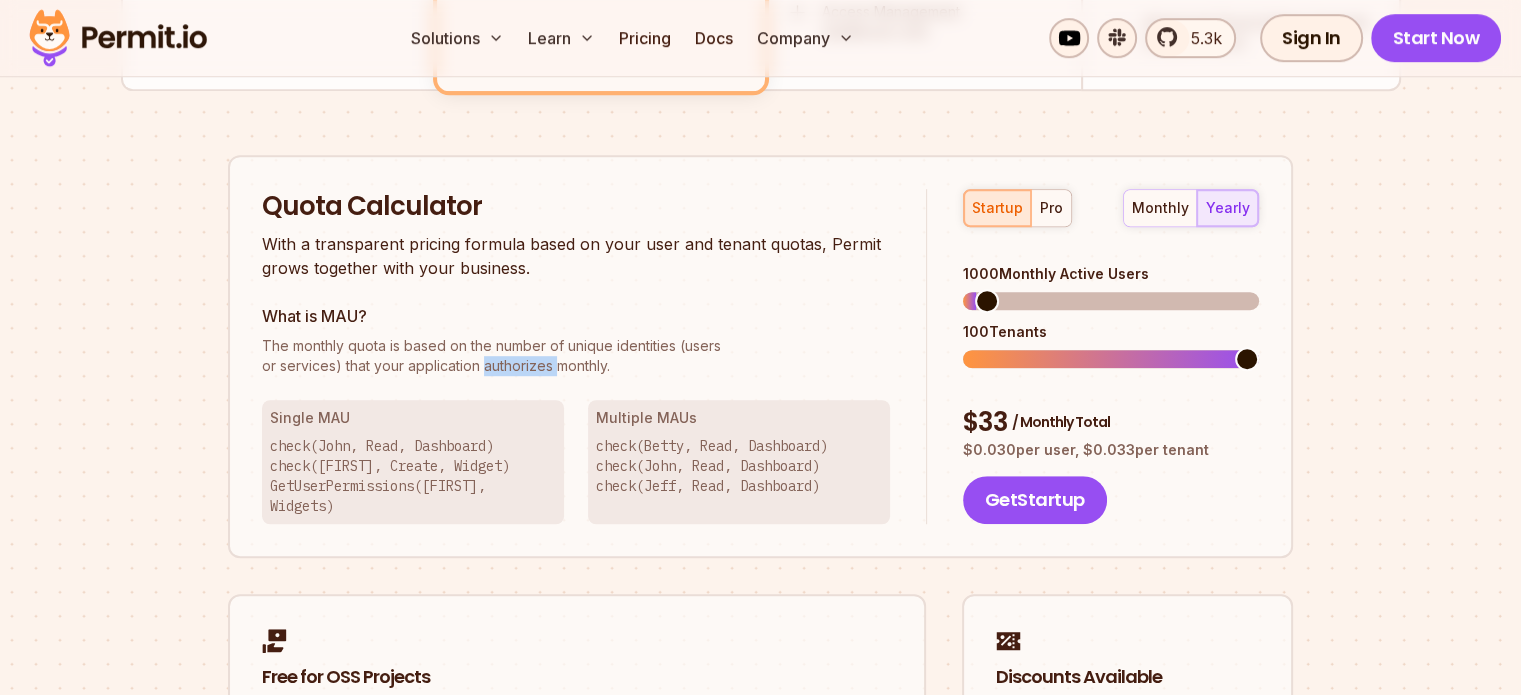 click on "Quota Calculator With a transparent pricing formula based on your user and tenant quotas, Permit grows together with your business. What is MAU? The monthly quota is based on the number of unique identities (users   or services) that your application authorizes monthly. Single MAU check(John, Read, Dashboard) check(John, Create, Widget) GetUserPermissions(John, Widgets) Multiple MAUs check(Betty, Read, Dashboard) check(John, Read, Dashboard) check(Jeff, Read, Dashboard)" at bounding box center (594, 357) 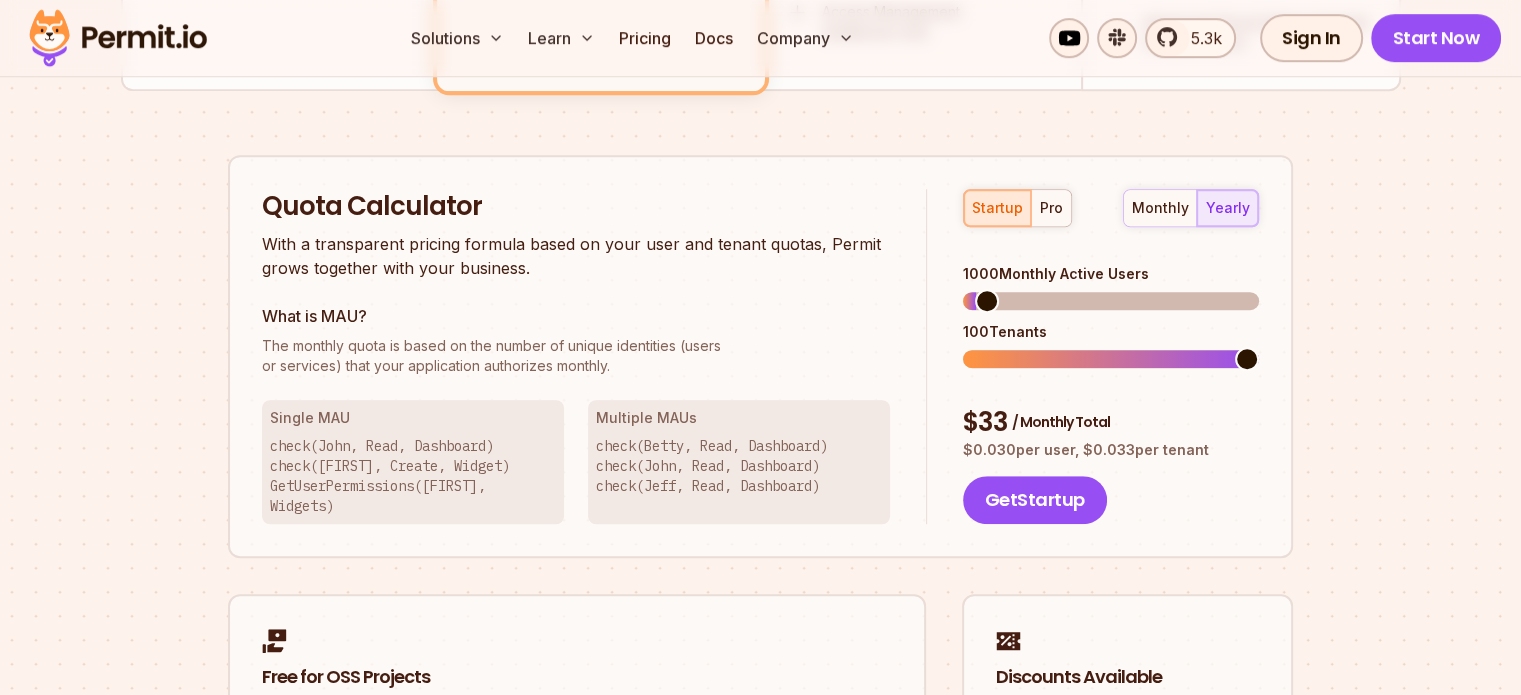 click on "check(John, Read, Dashboard) check(John, Create, Widget) GetUserPermissions(John, Widgets)" at bounding box center [413, 476] 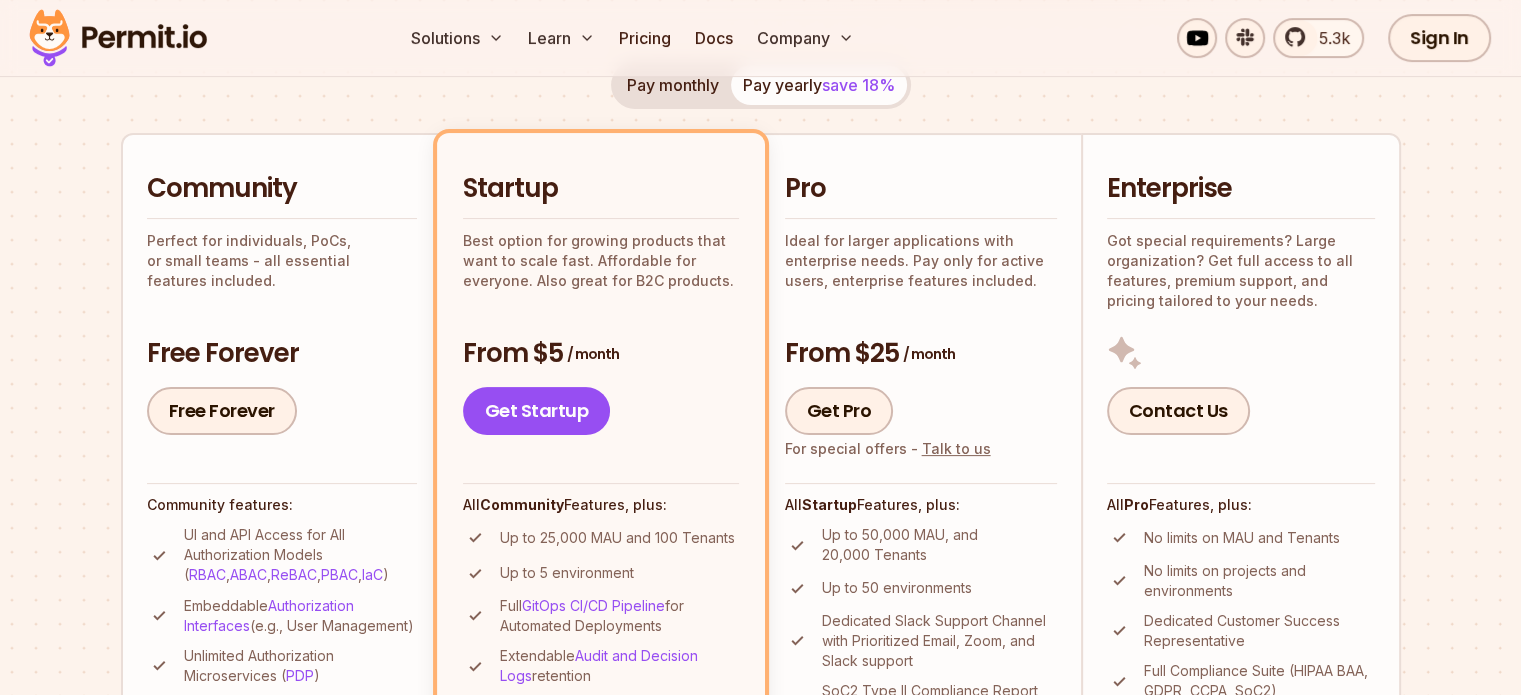 scroll, scrollTop: 0, scrollLeft: 0, axis: both 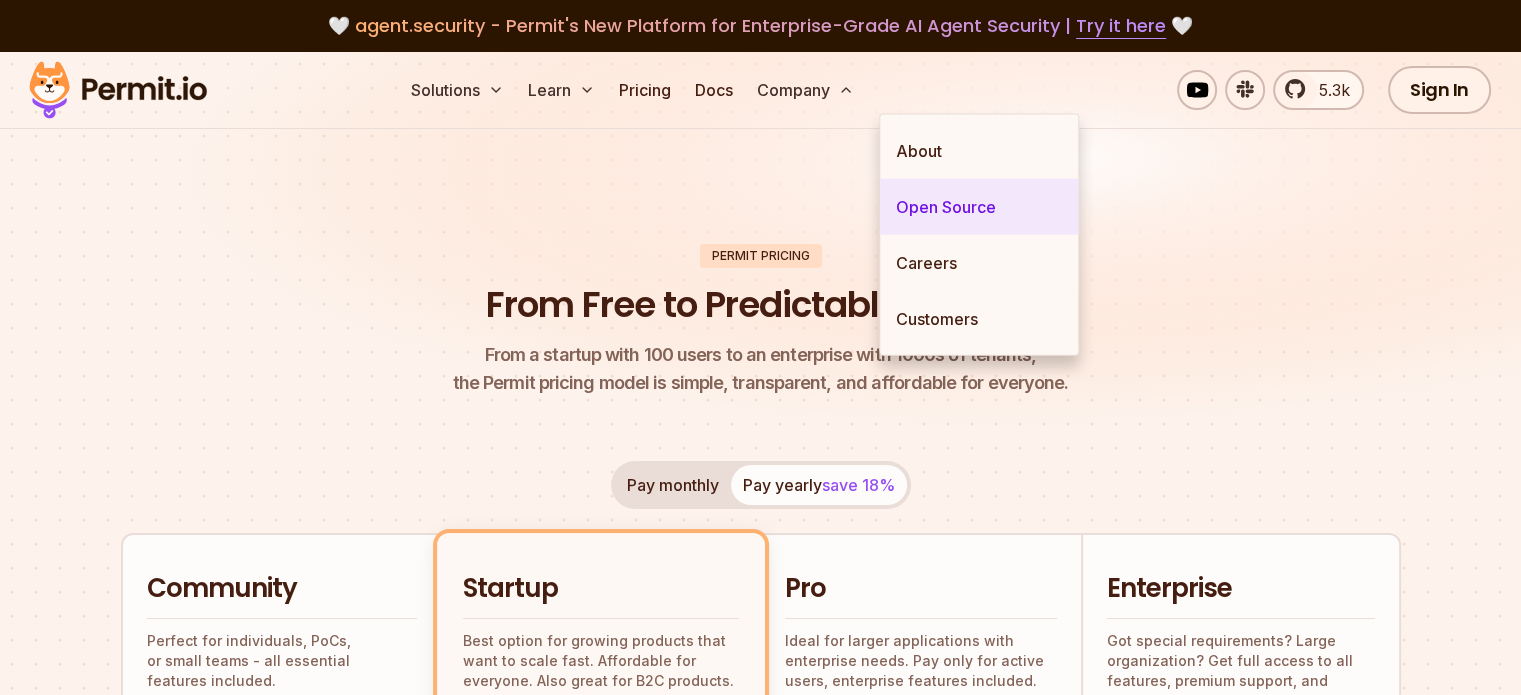 click on "Open Source" at bounding box center [979, 207] 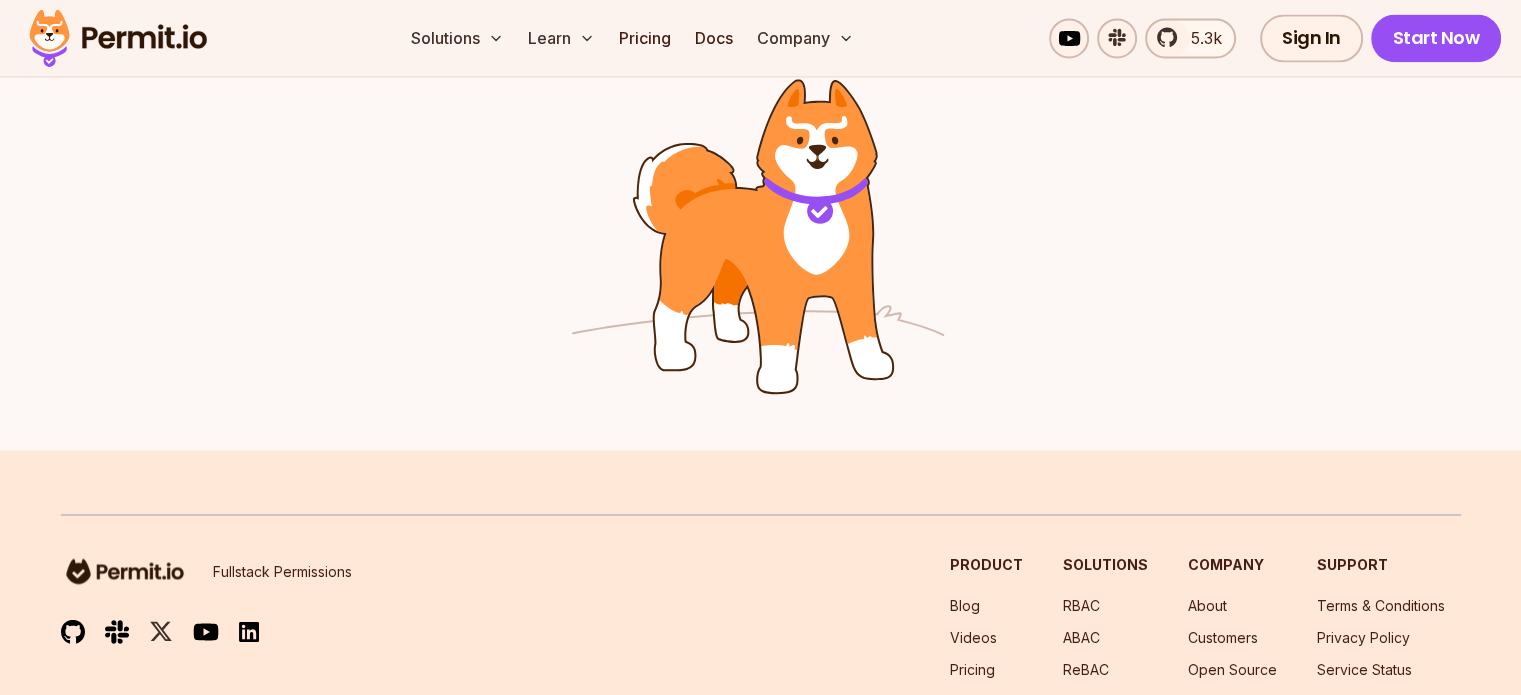 scroll, scrollTop: 3500, scrollLeft: 0, axis: vertical 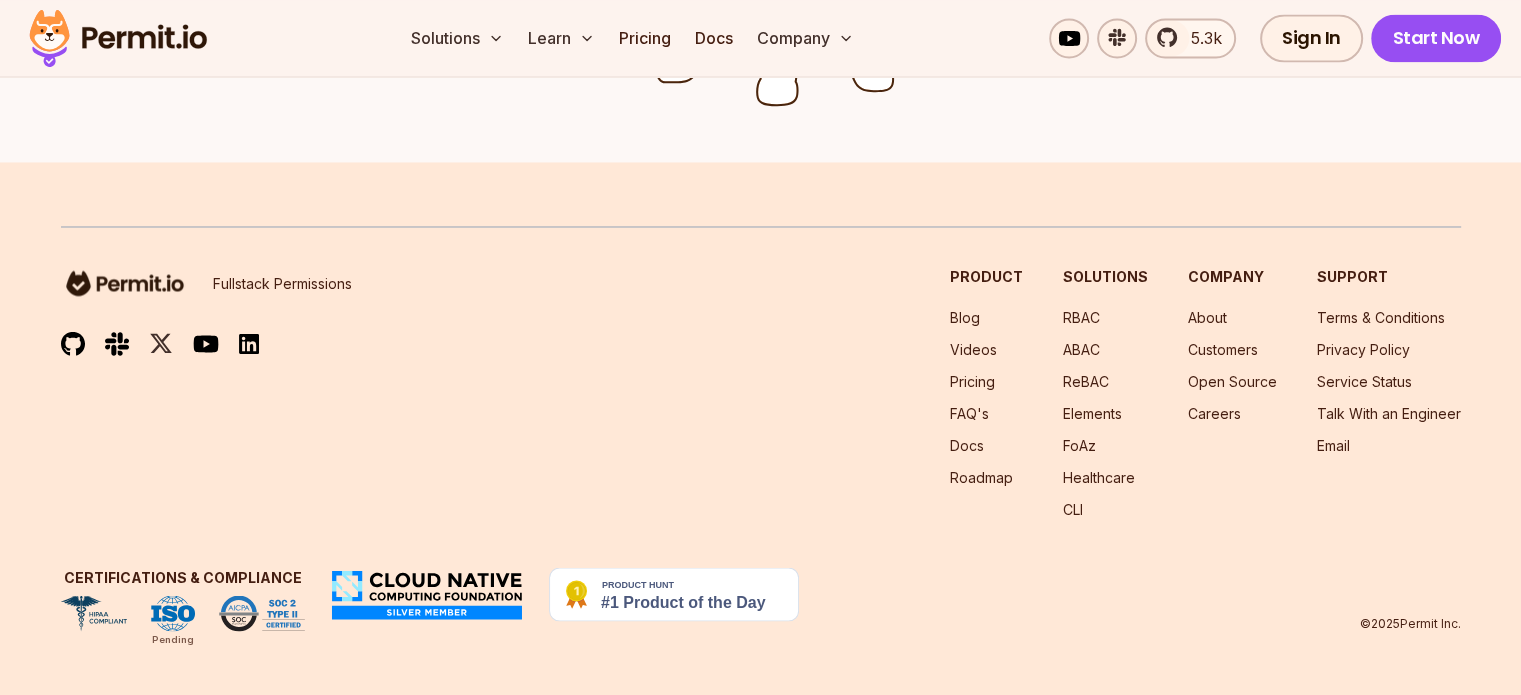 click at bounding box center [73, 343] 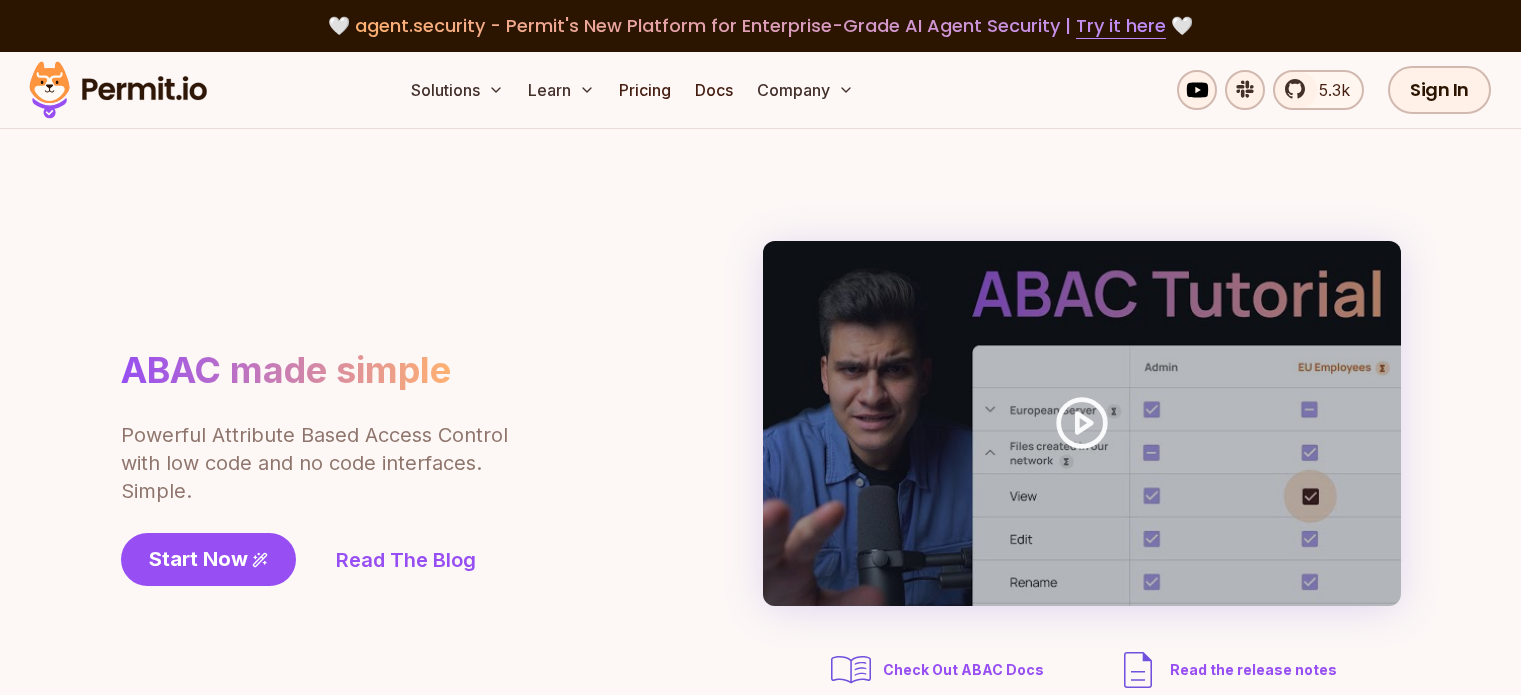 scroll, scrollTop: 0, scrollLeft: 0, axis: both 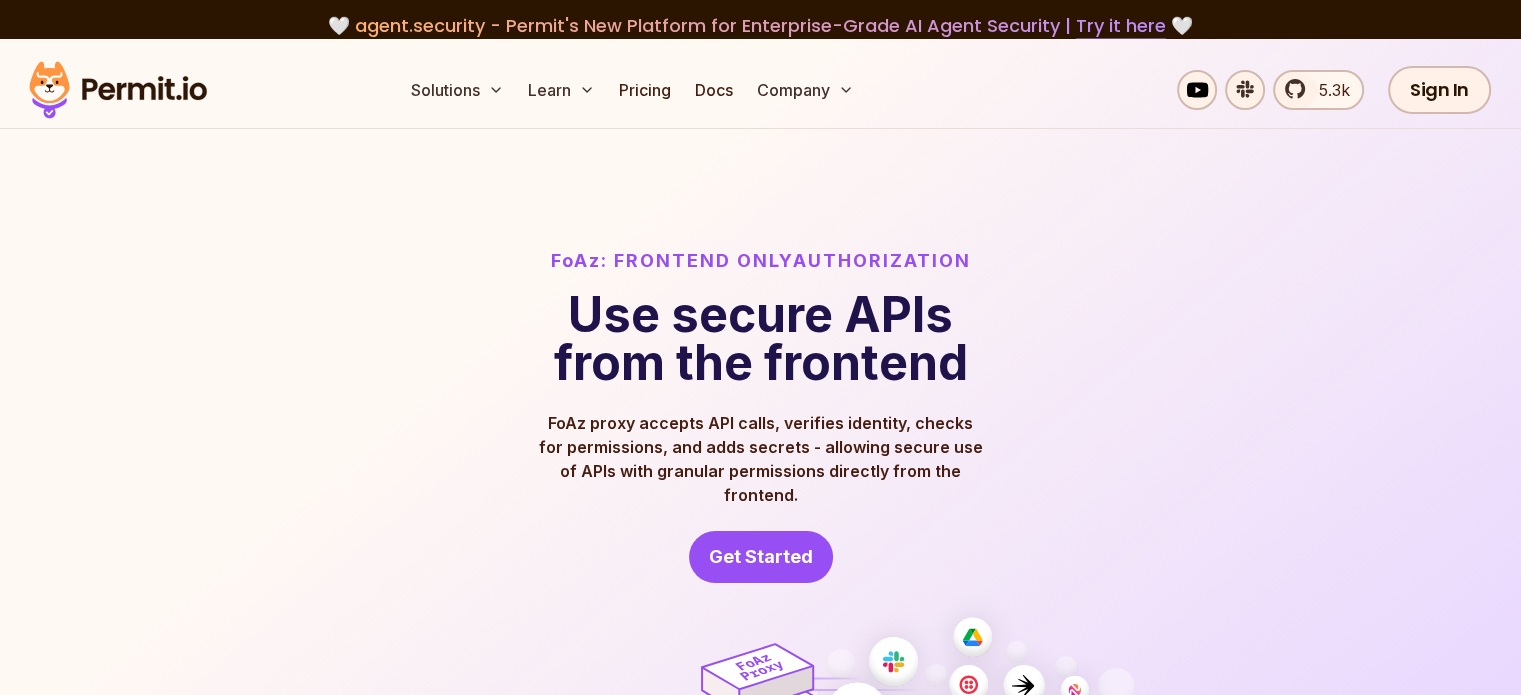 click on "Try it here" at bounding box center (1121, 26) 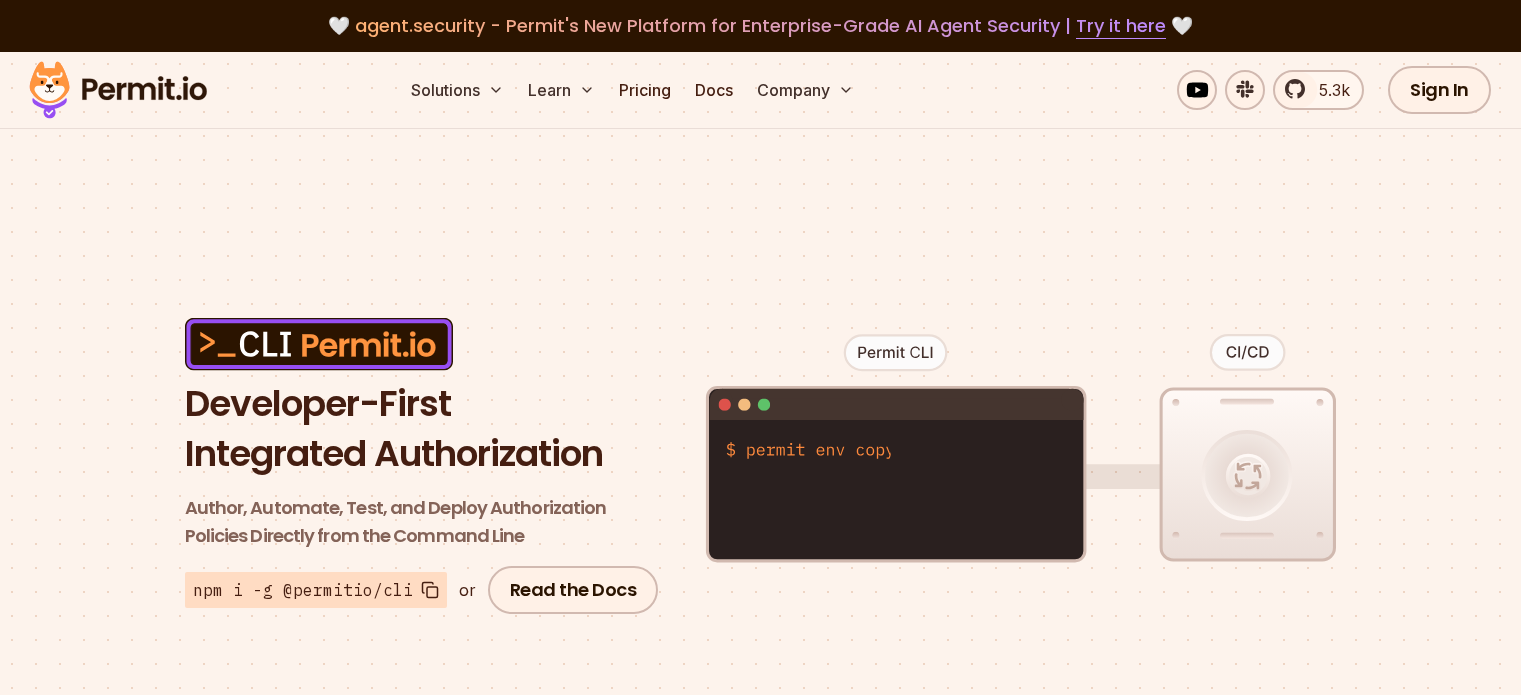 scroll, scrollTop: 0, scrollLeft: 0, axis: both 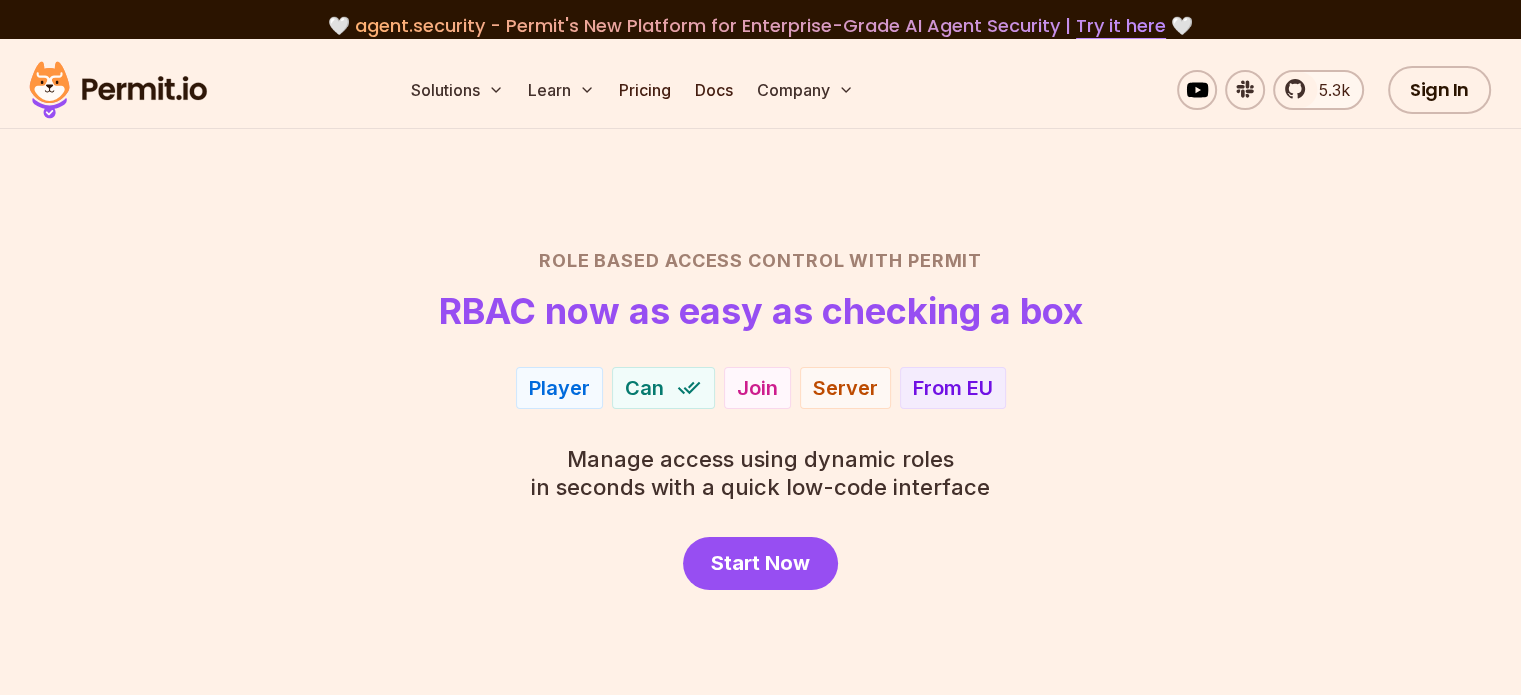click on "RBAC now as easy as checking a box" at bounding box center [761, 311] 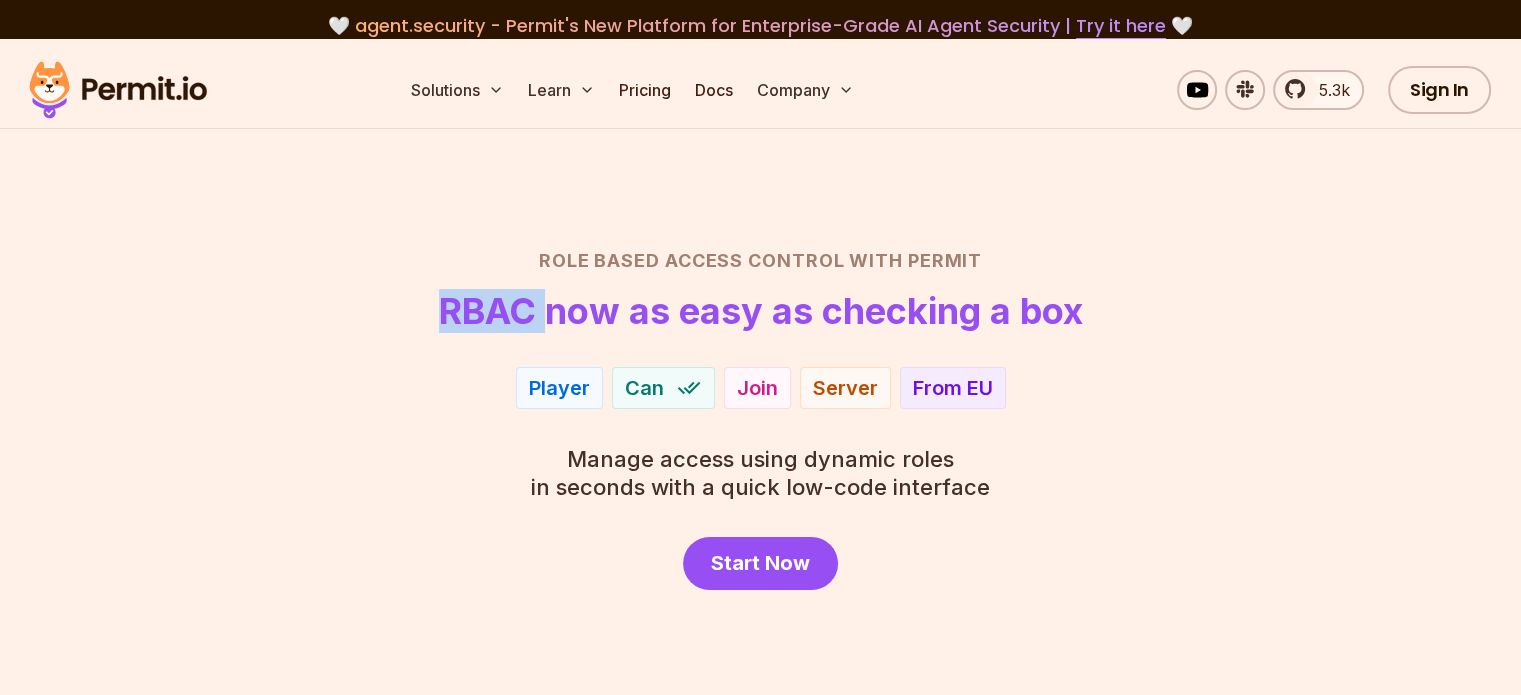 click on "RBAC now as easy as checking a box" at bounding box center [761, 311] 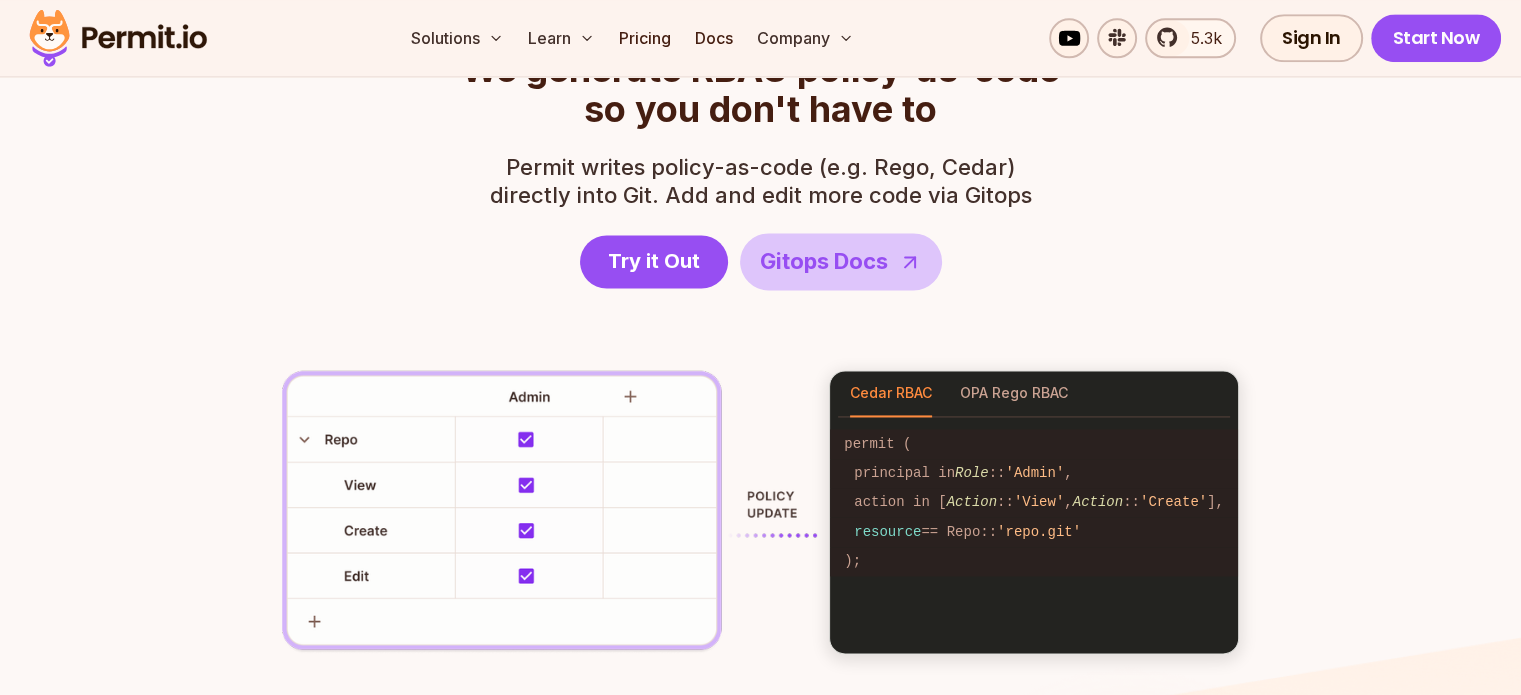 scroll, scrollTop: 2900, scrollLeft: 0, axis: vertical 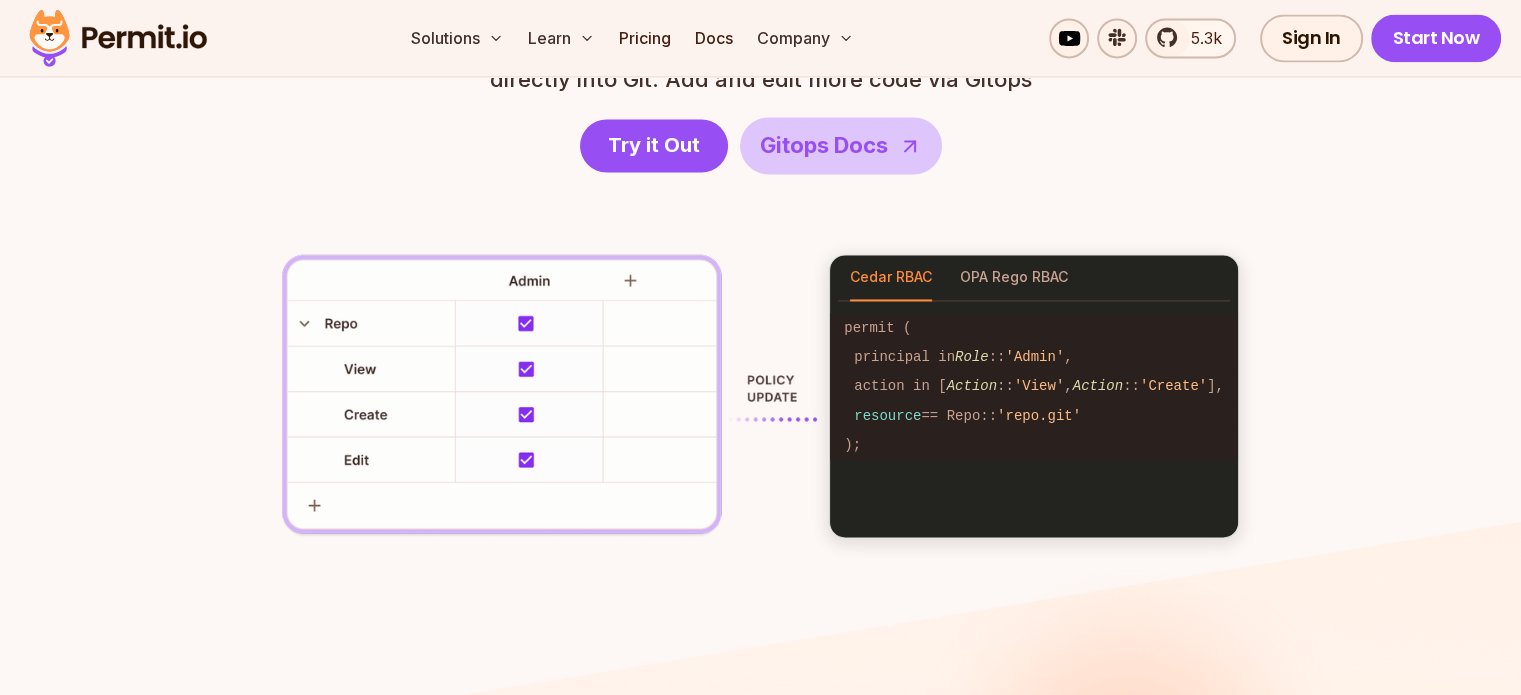click at bounding box center (549, 395) 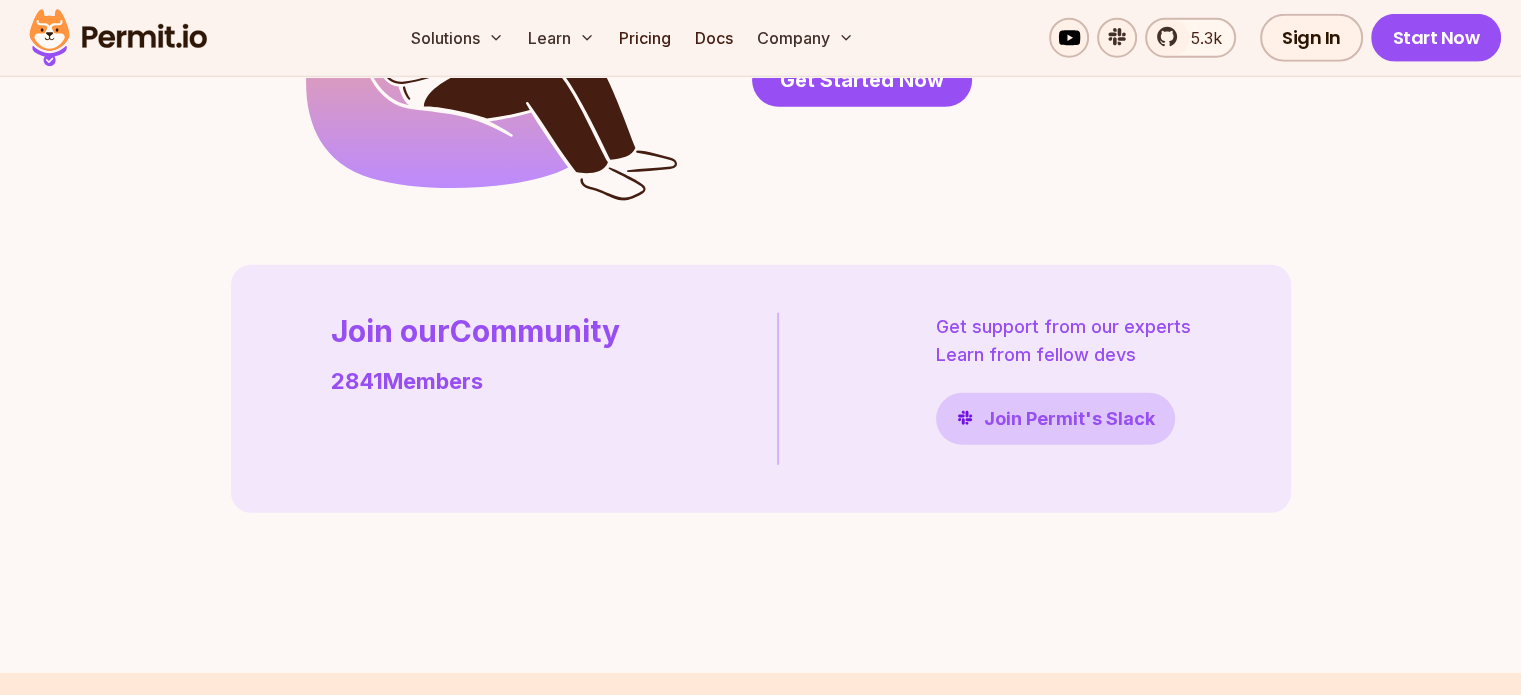scroll, scrollTop: 5900, scrollLeft: 0, axis: vertical 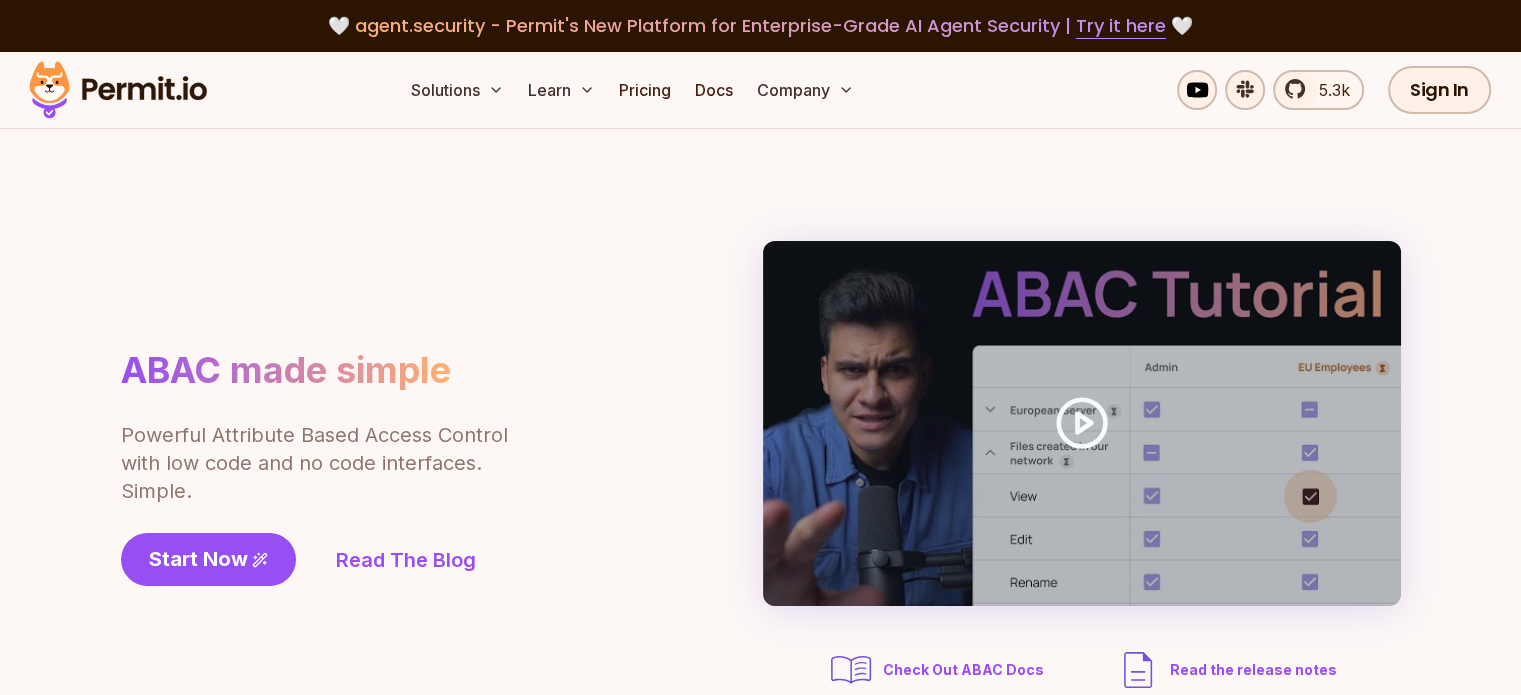 click on "ABAC made simple Powerful Attribute Based Access Control with low code and no code interfaces. Simple. Start Now Read The Blog Check Out ABAC Docs Read the release notes" at bounding box center [761, 467] 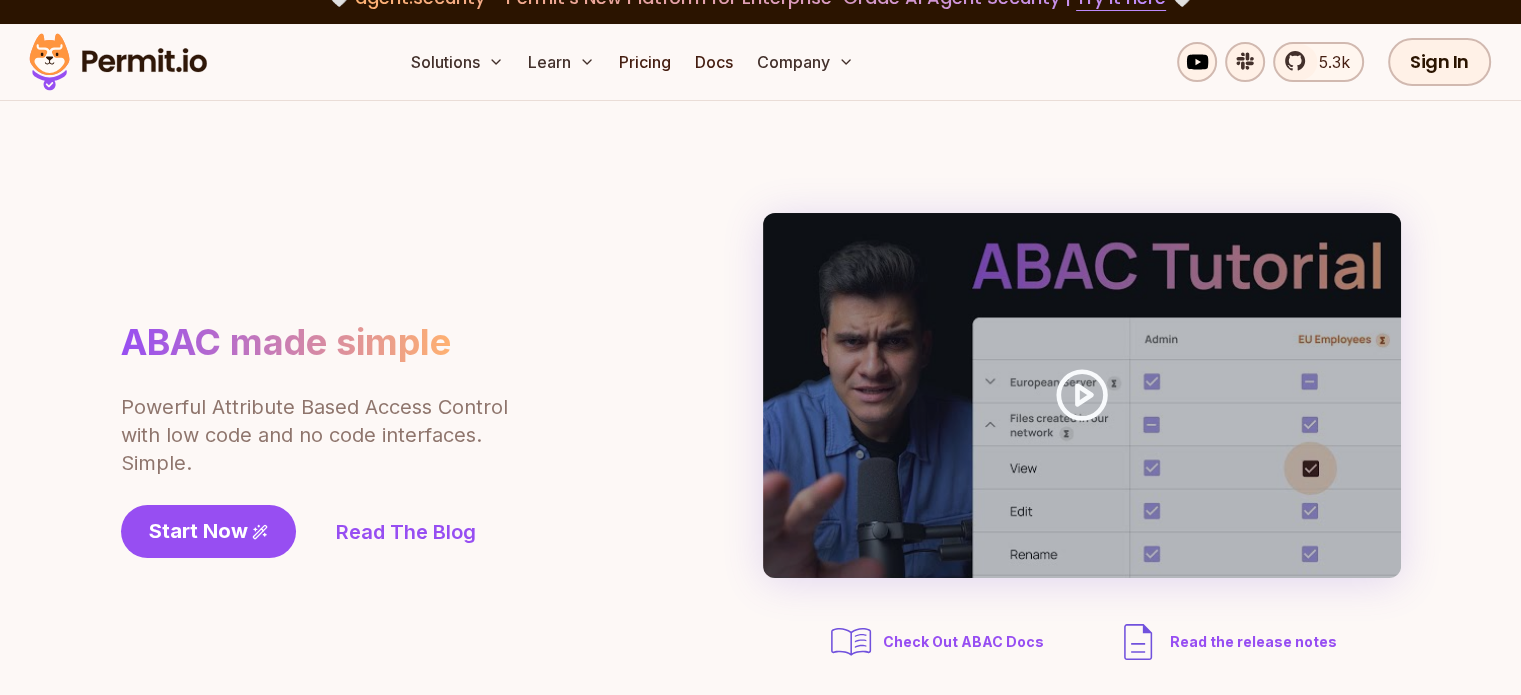 scroll, scrollTop: 0, scrollLeft: 0, axis: both 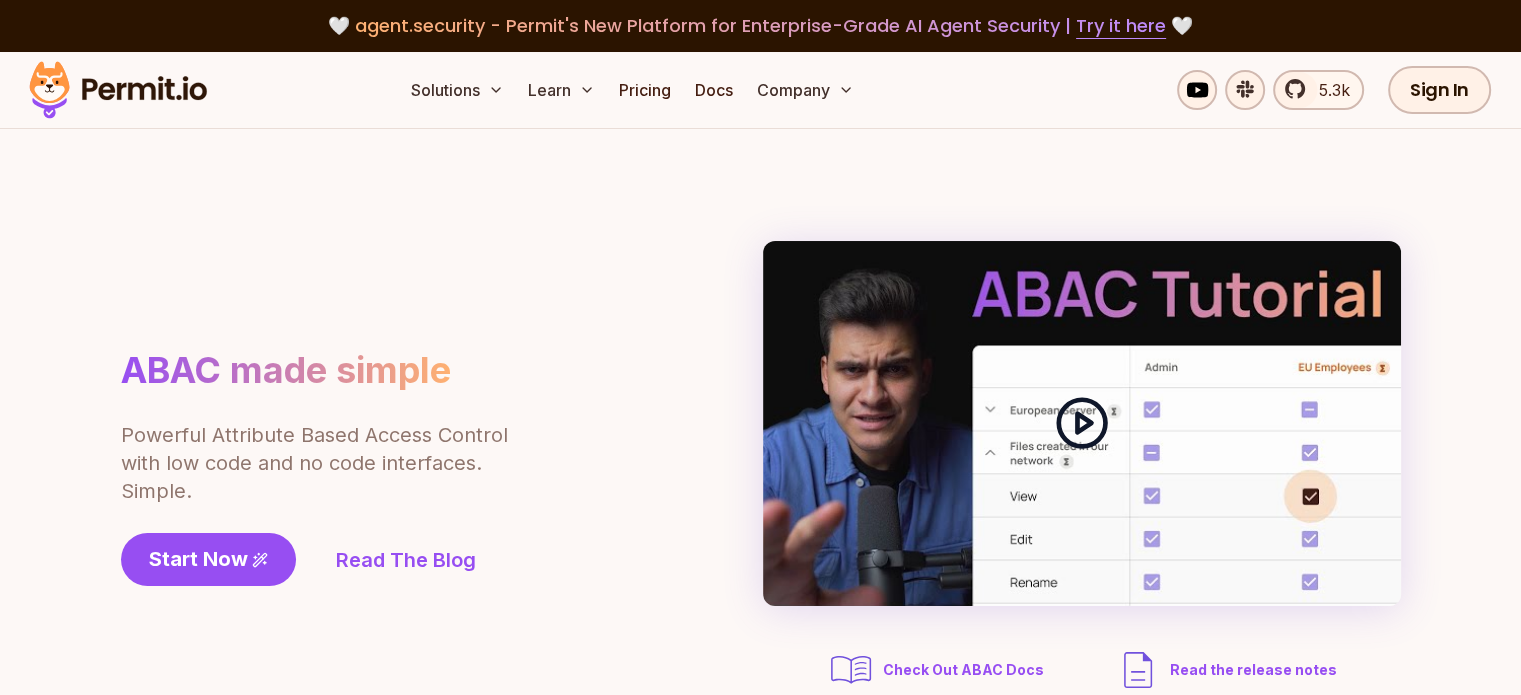 click 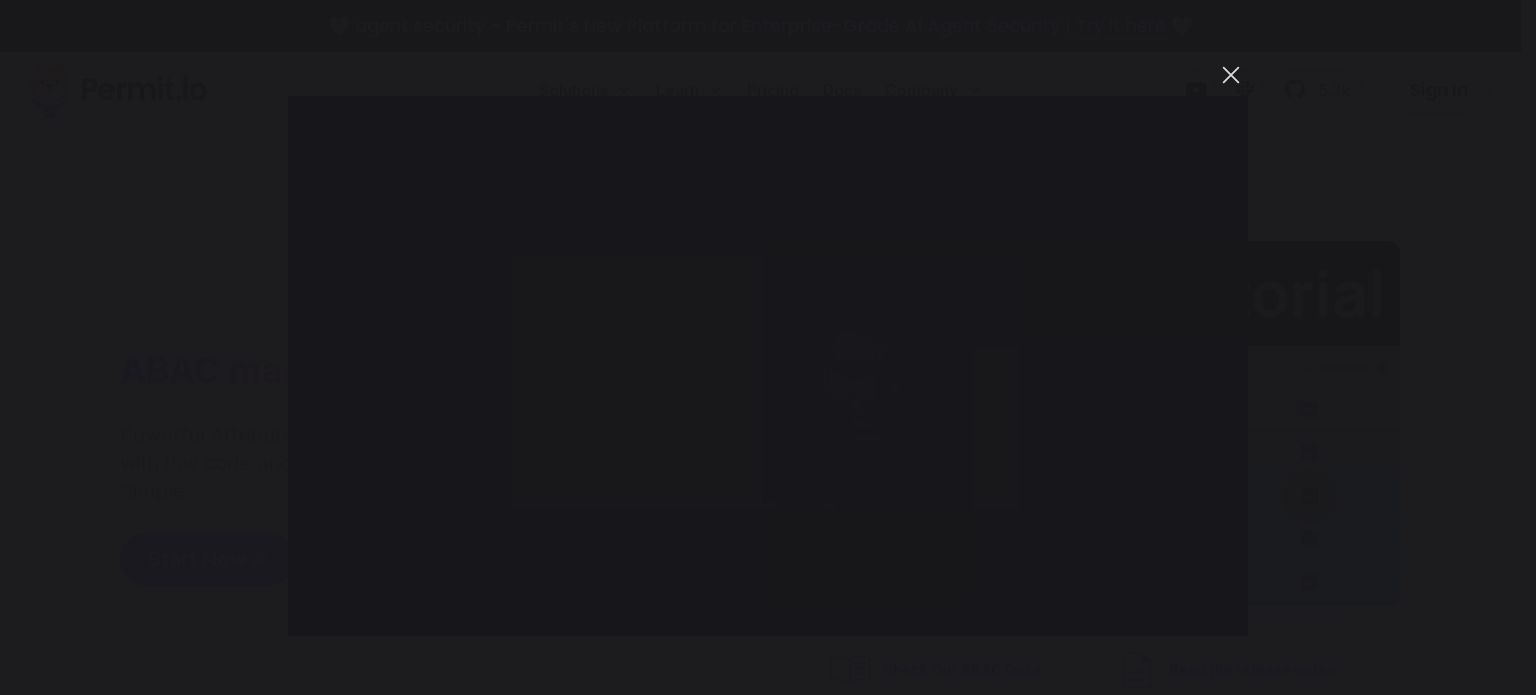 click at bounding box center [1231, 75] 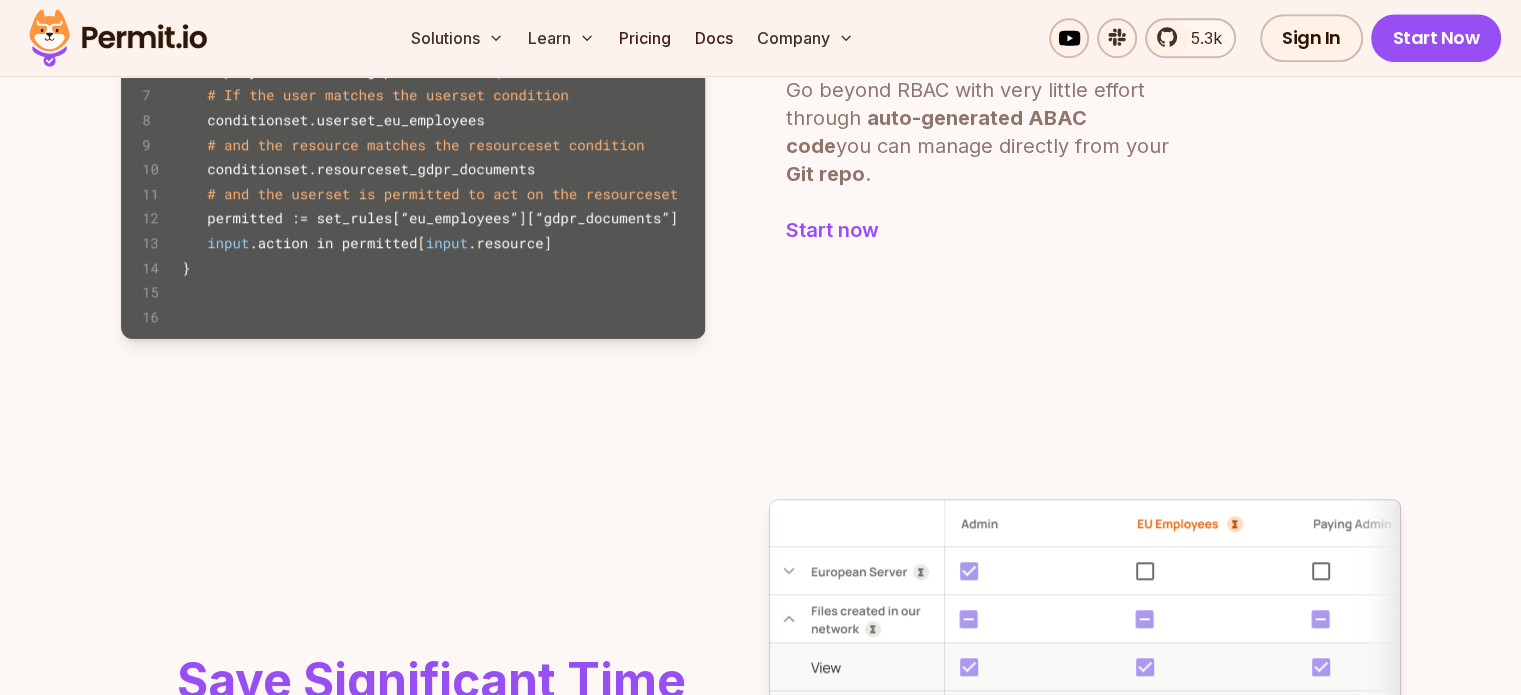 scroll, scrollTop: 1800, scrollLeft: 0, axis: vertical 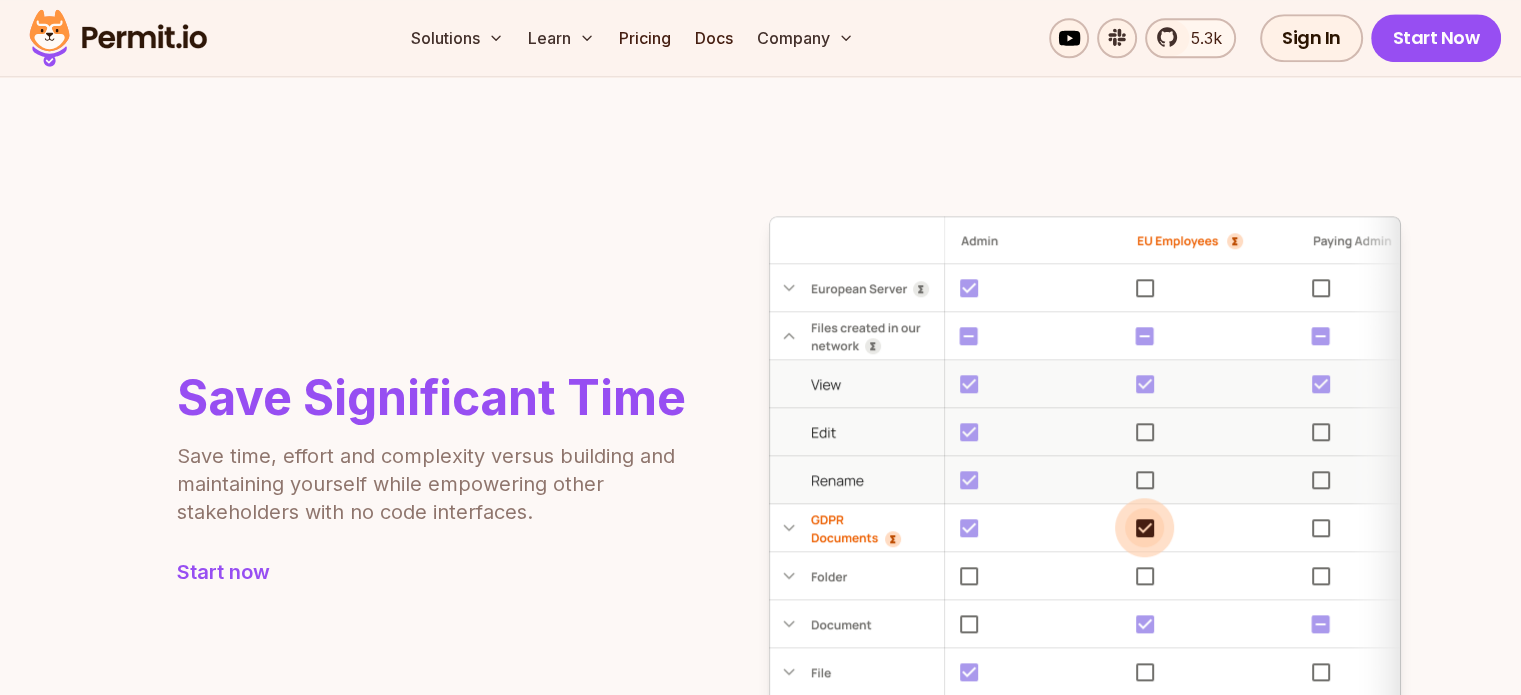 type 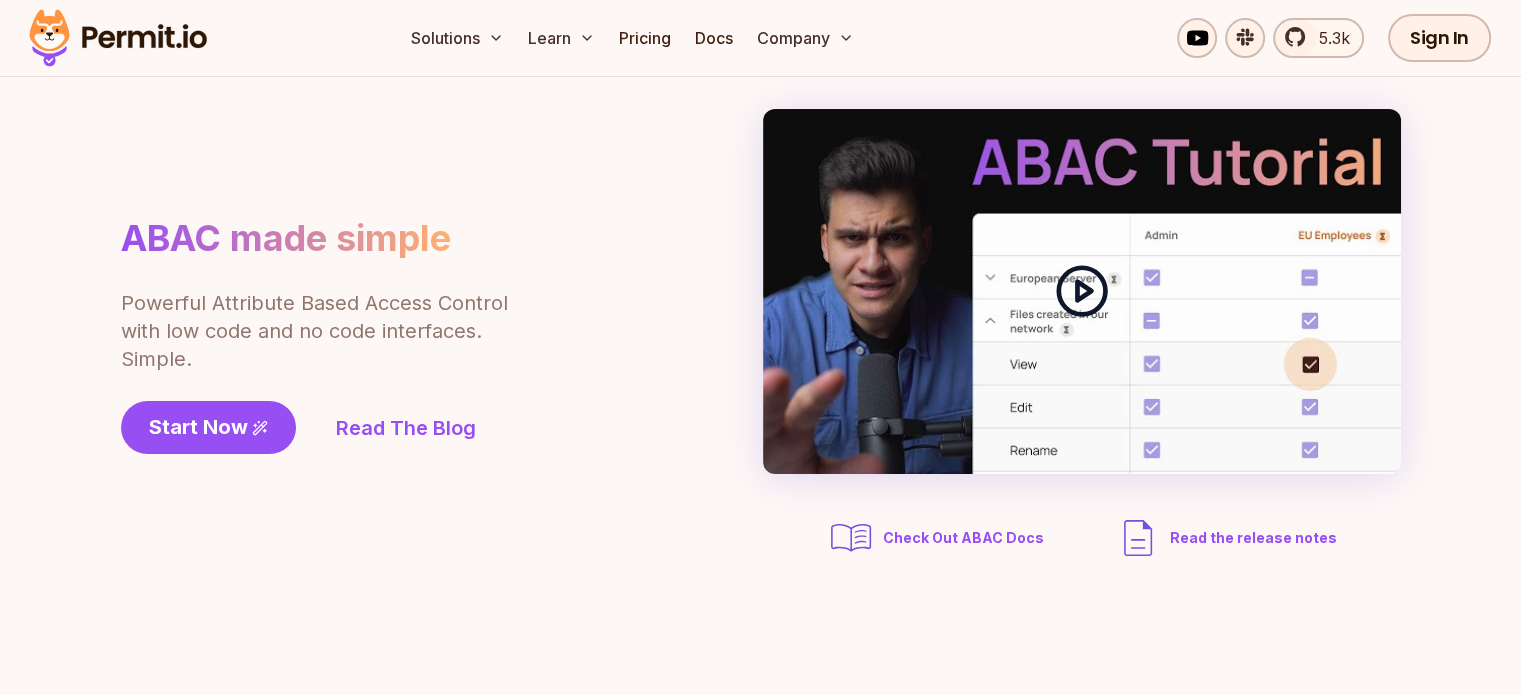 scroll, scrollTop: 0, scrollLeft: 0, axis: both 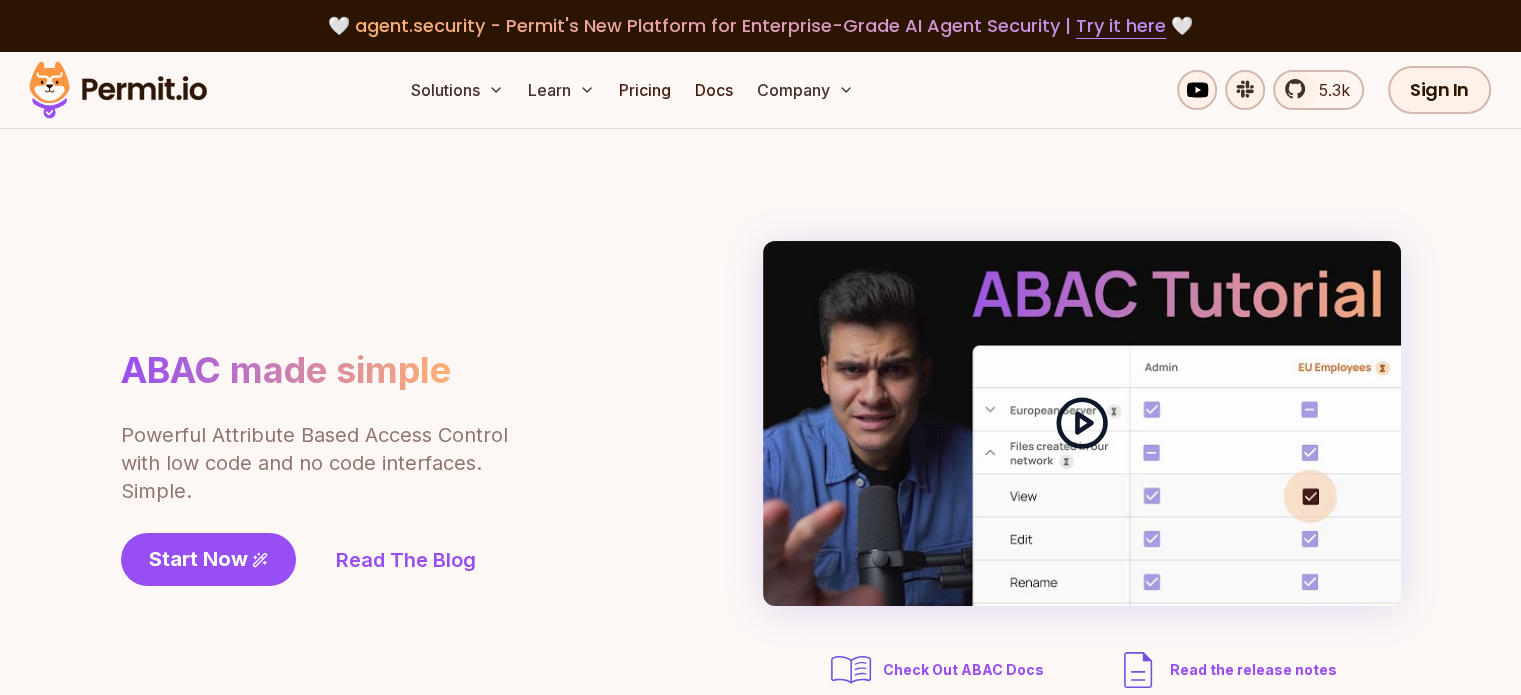 click 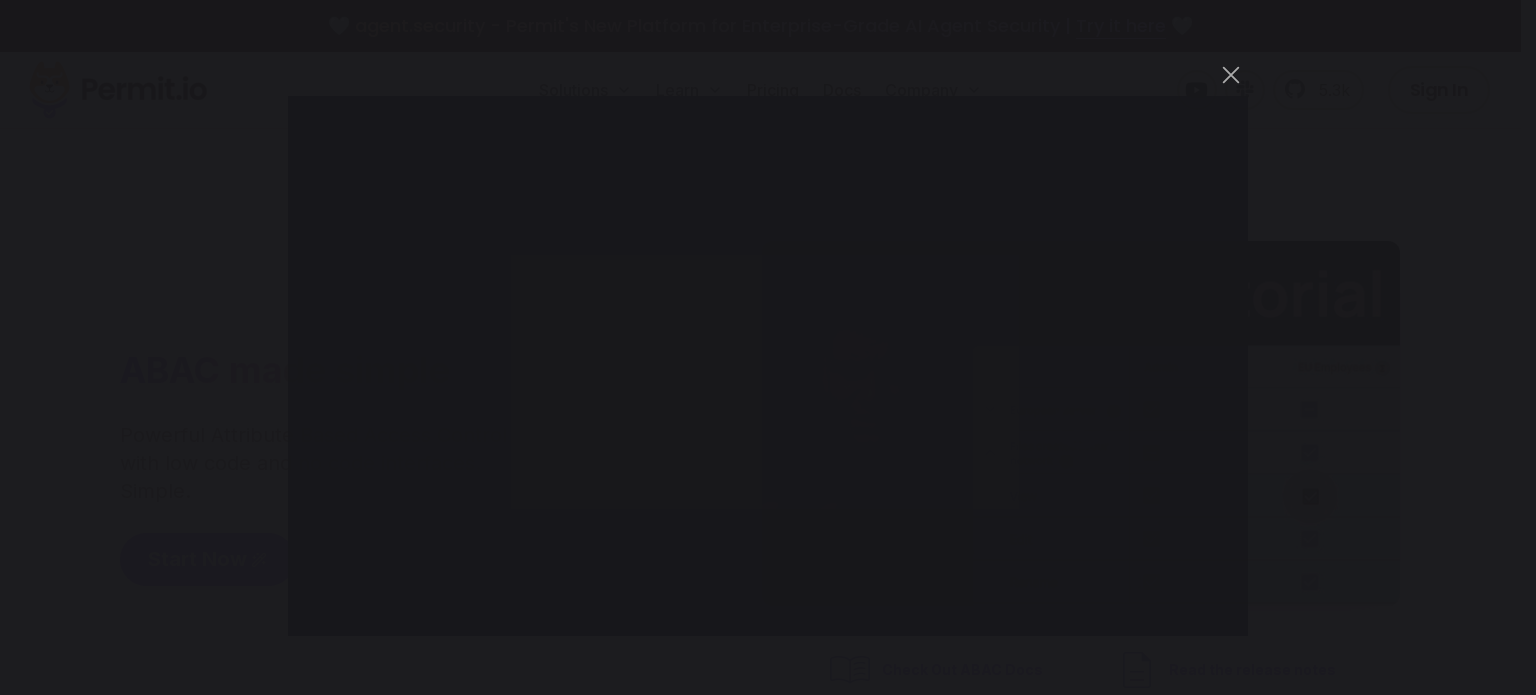 drag, startPoint x: 198, startPoint y: 134, endPoint x: 328, endPoint y: 74, distance: 143.1782 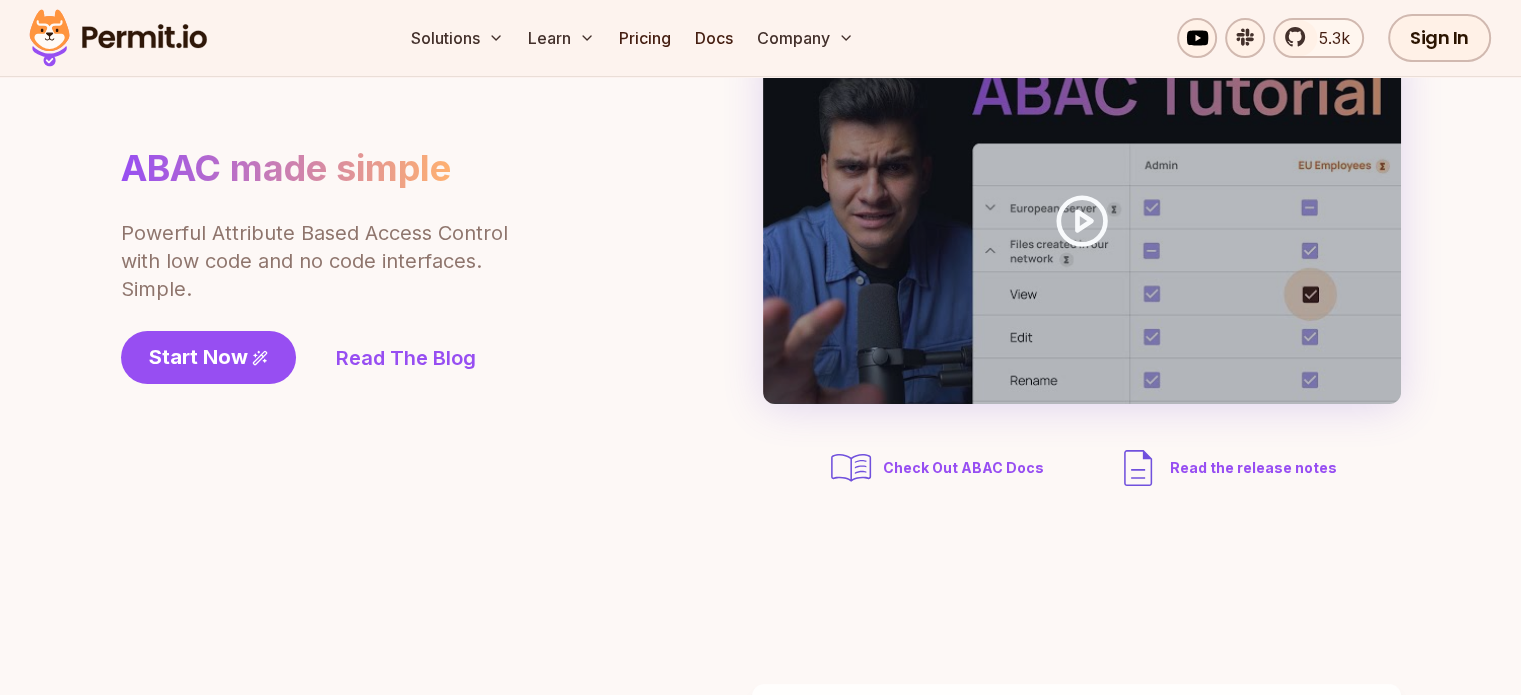 scroll, scrollTop: 0, scrollLeft: 0, axis: both 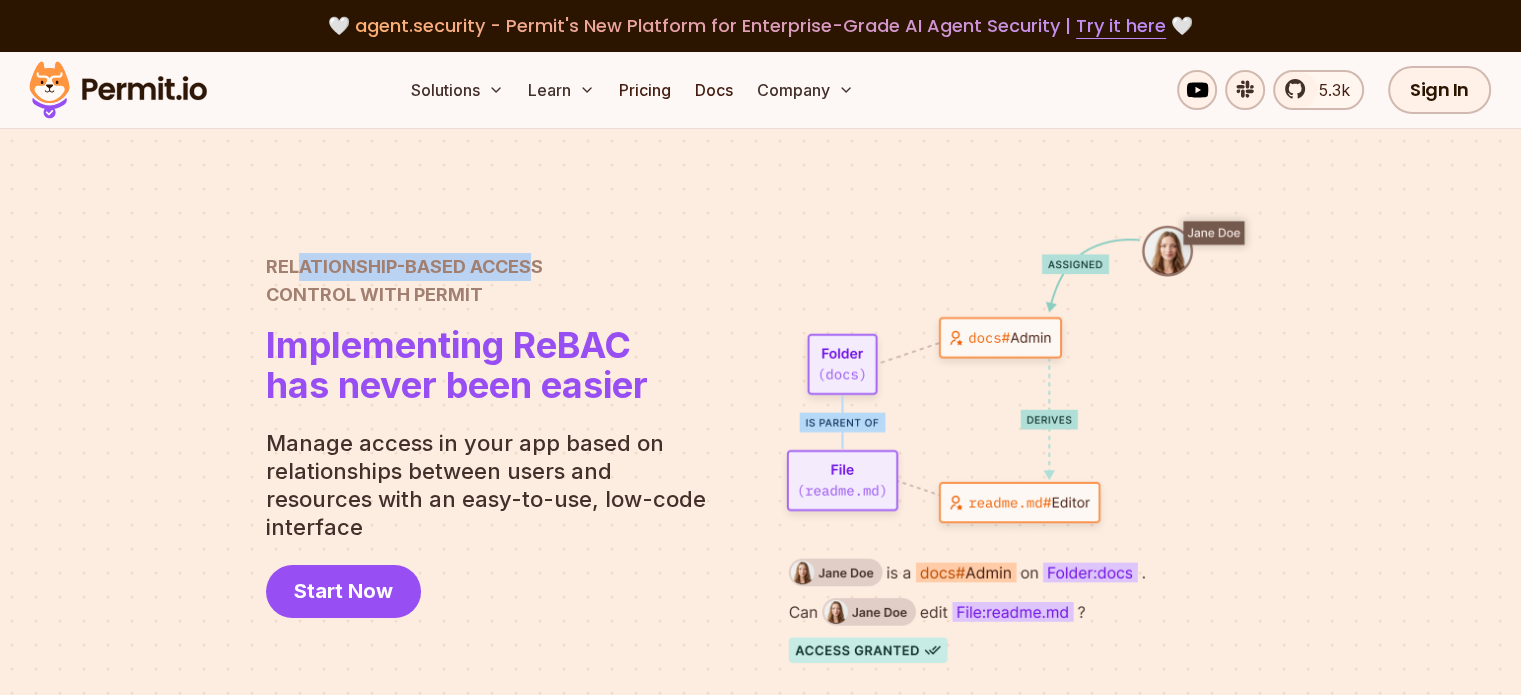 drag, startPoint x: 300, startPoint y: 279, endPoint x: 534, endPoint y: 281, distance: 234.00854 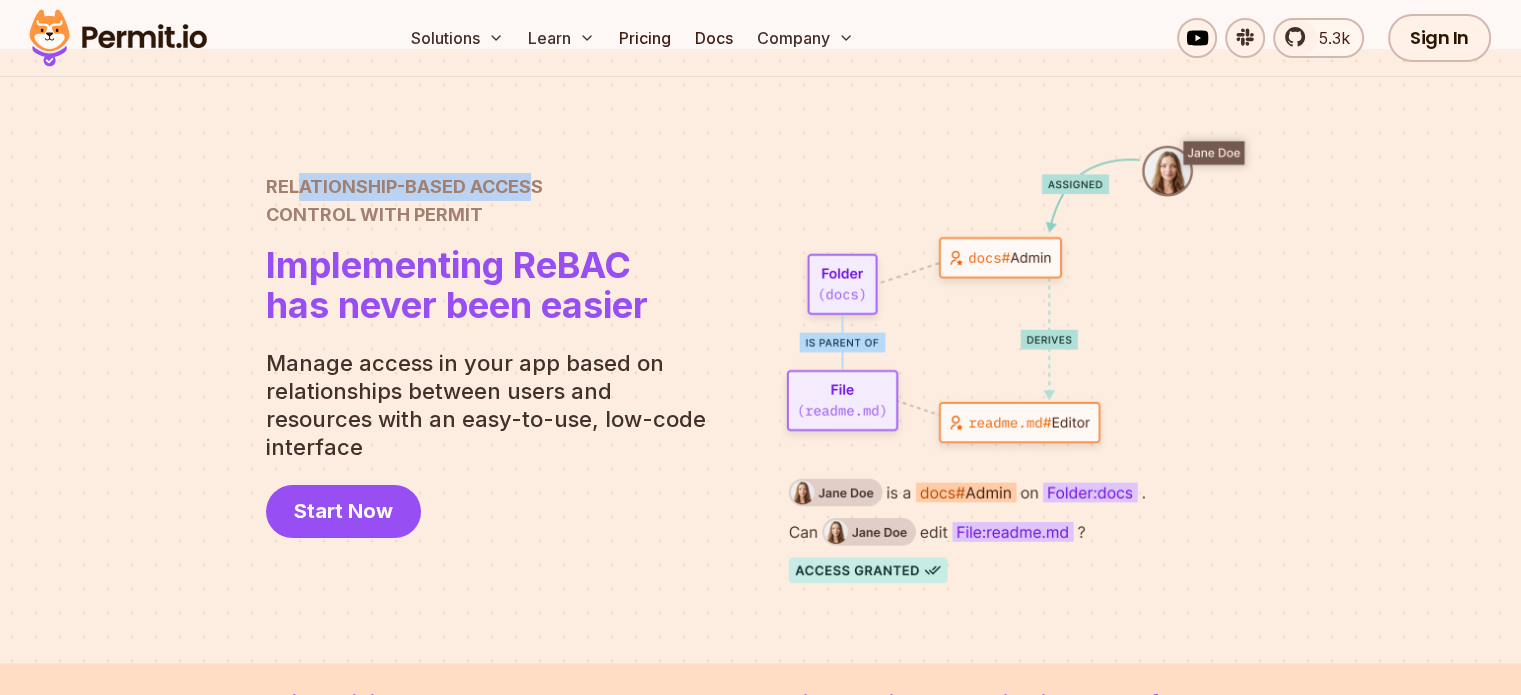 scroll, scrollTop: 0, scrollLeft: 0, axis: both 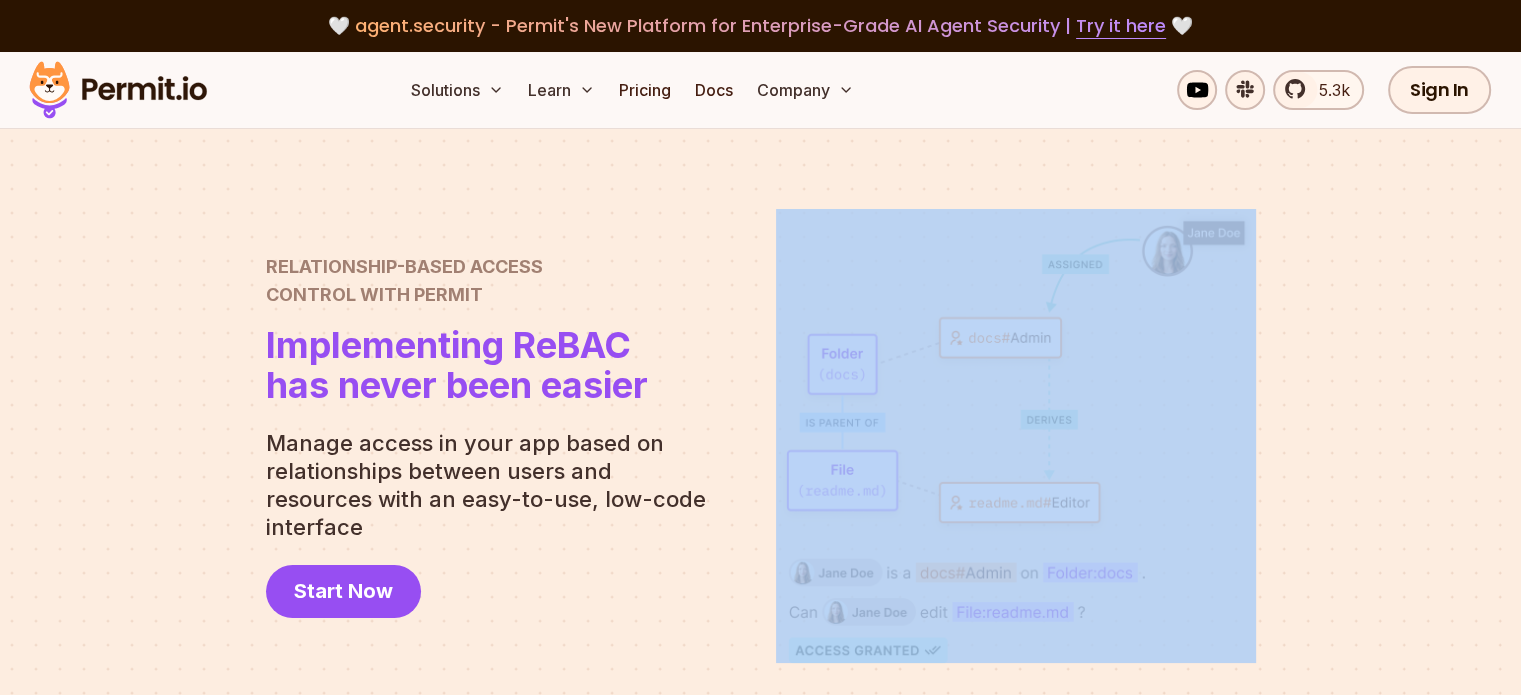 drag, startPoint x: 775, startPoint y: 335, endPoint x: 692, endPoint y: 376, distance: 92.574295 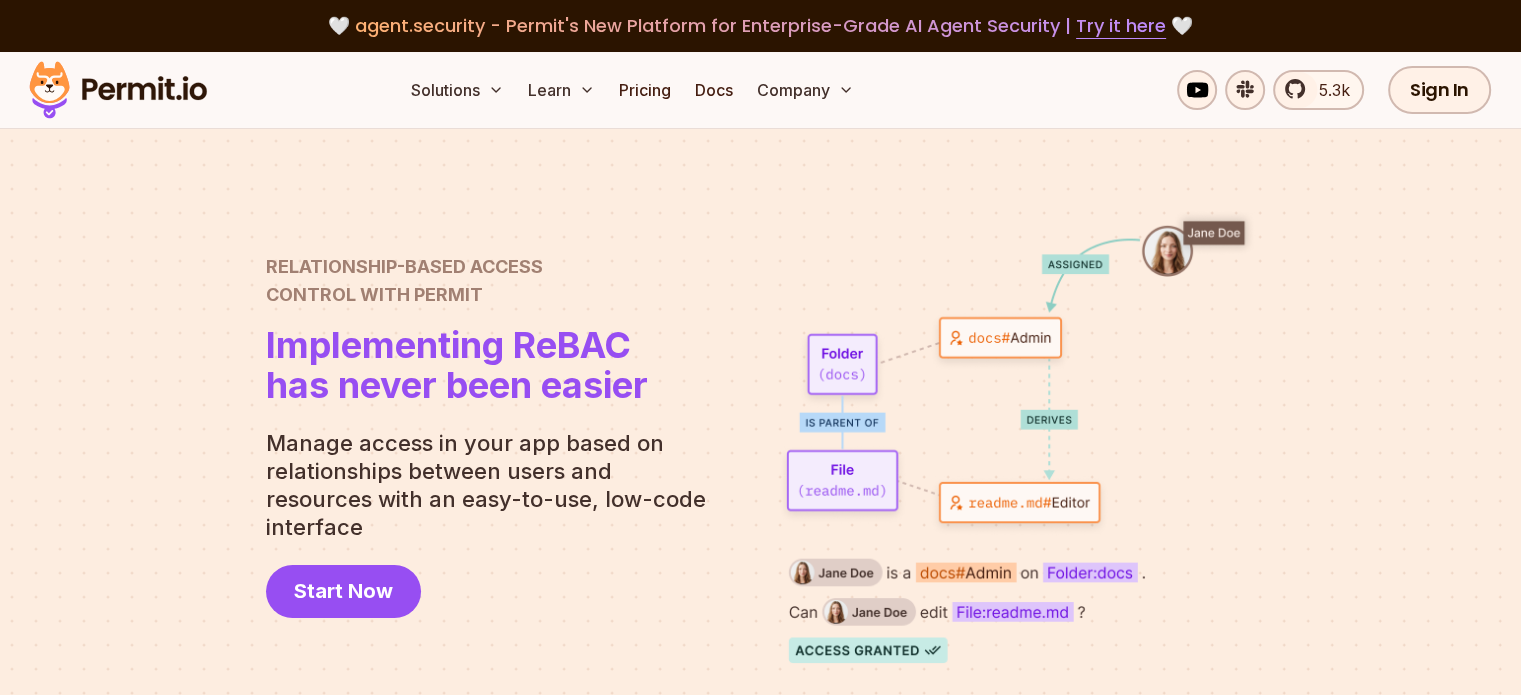 click on "Implementing ReBAC  has never been easier" at bounding box center [457, 365] 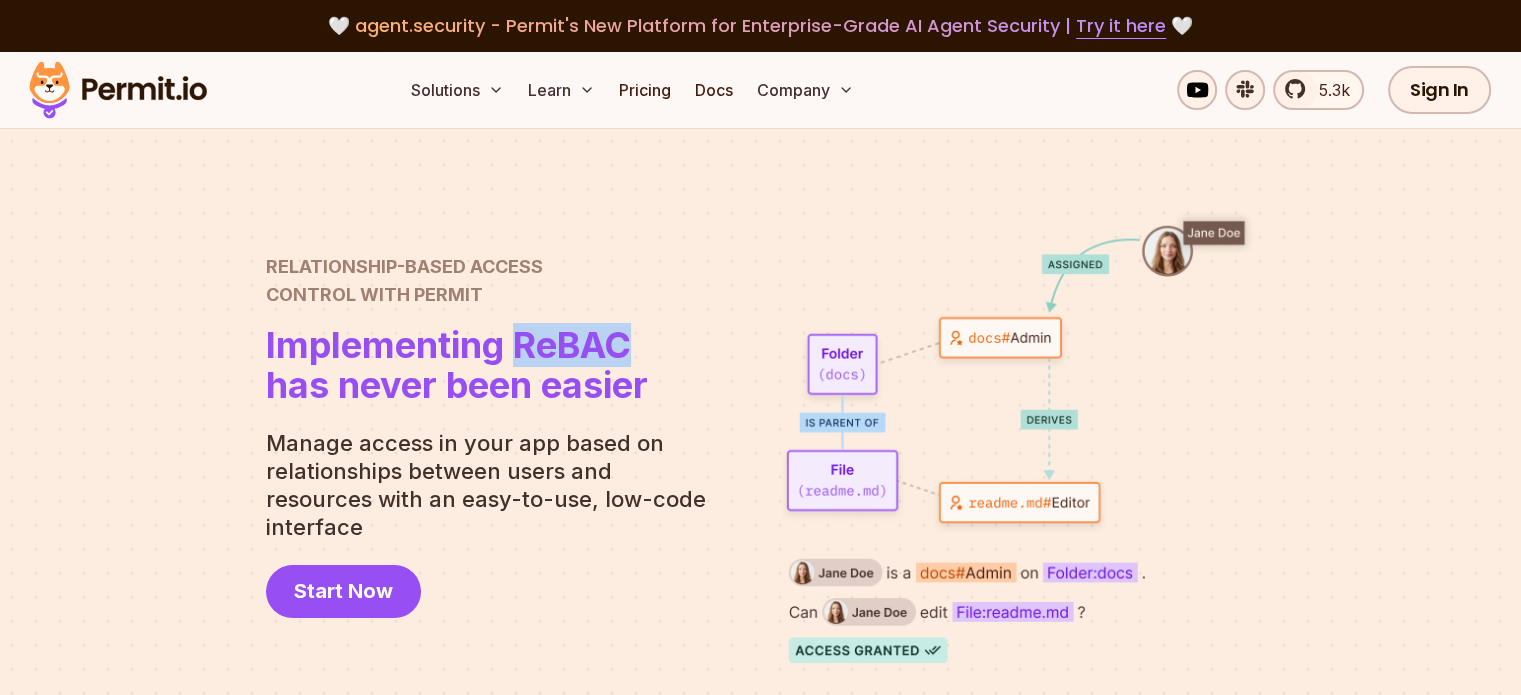 click on "Implementing ReBAC" at bounding box center (457, 345) 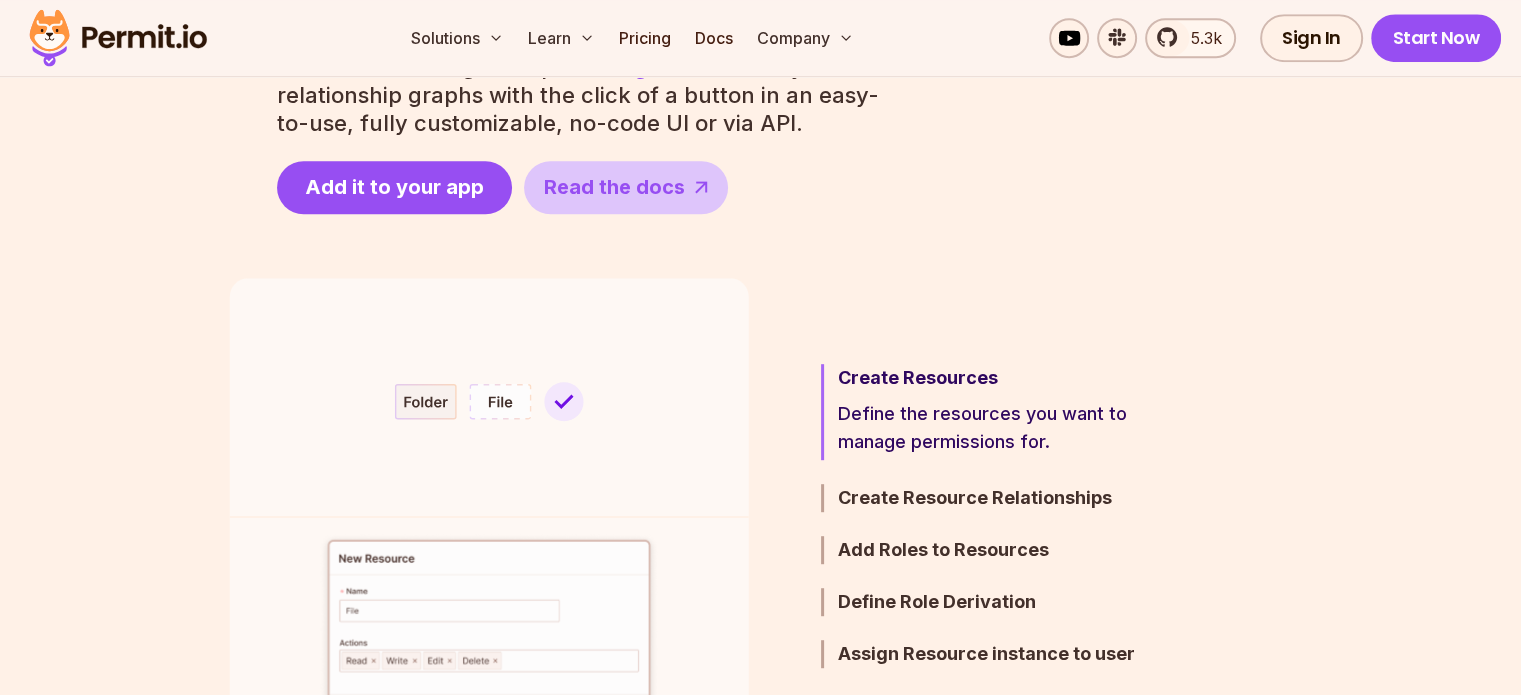 scroll, scrollTop: 1200, scrollLeft: 0, axis: vertical 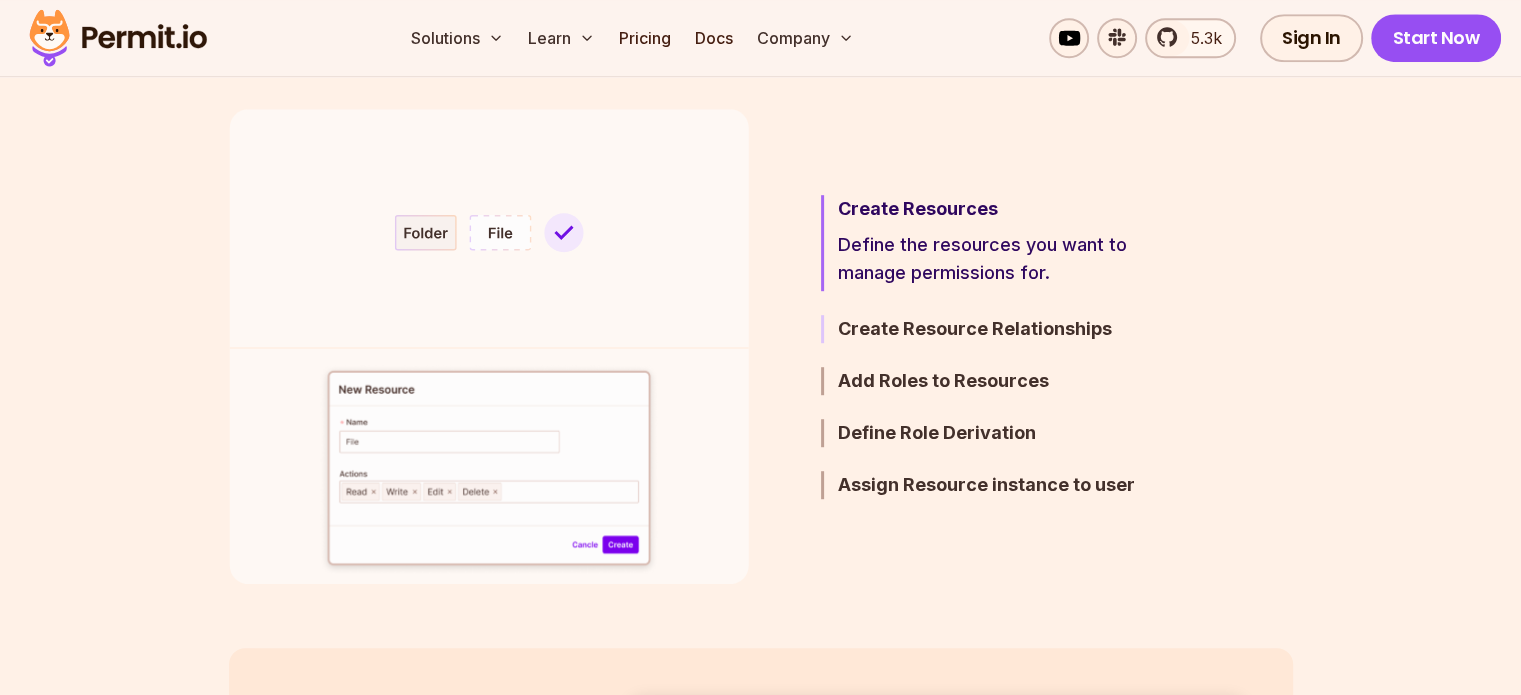 click on "Create Resource Relationships" at bounding box center [1012, 329] 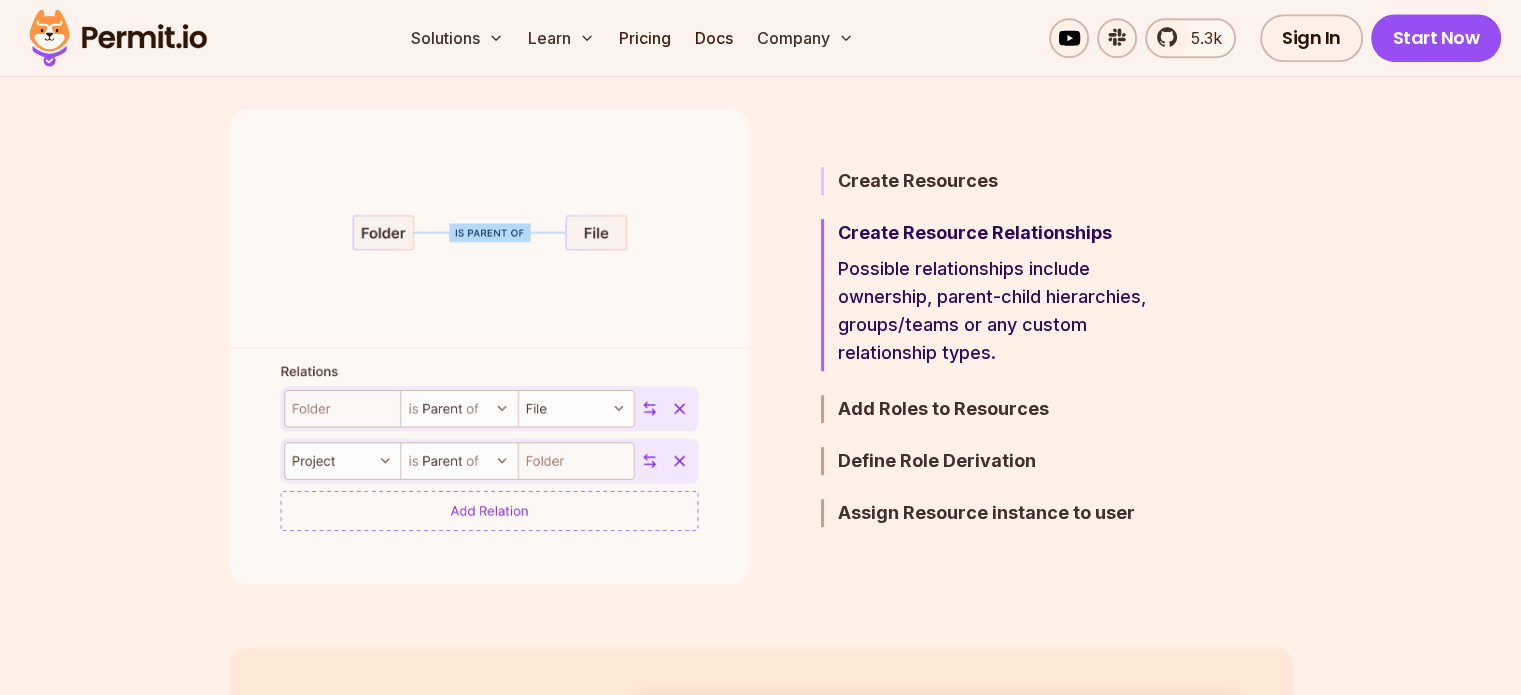 click on "Create Resources" at bounding box center [1012, 181] 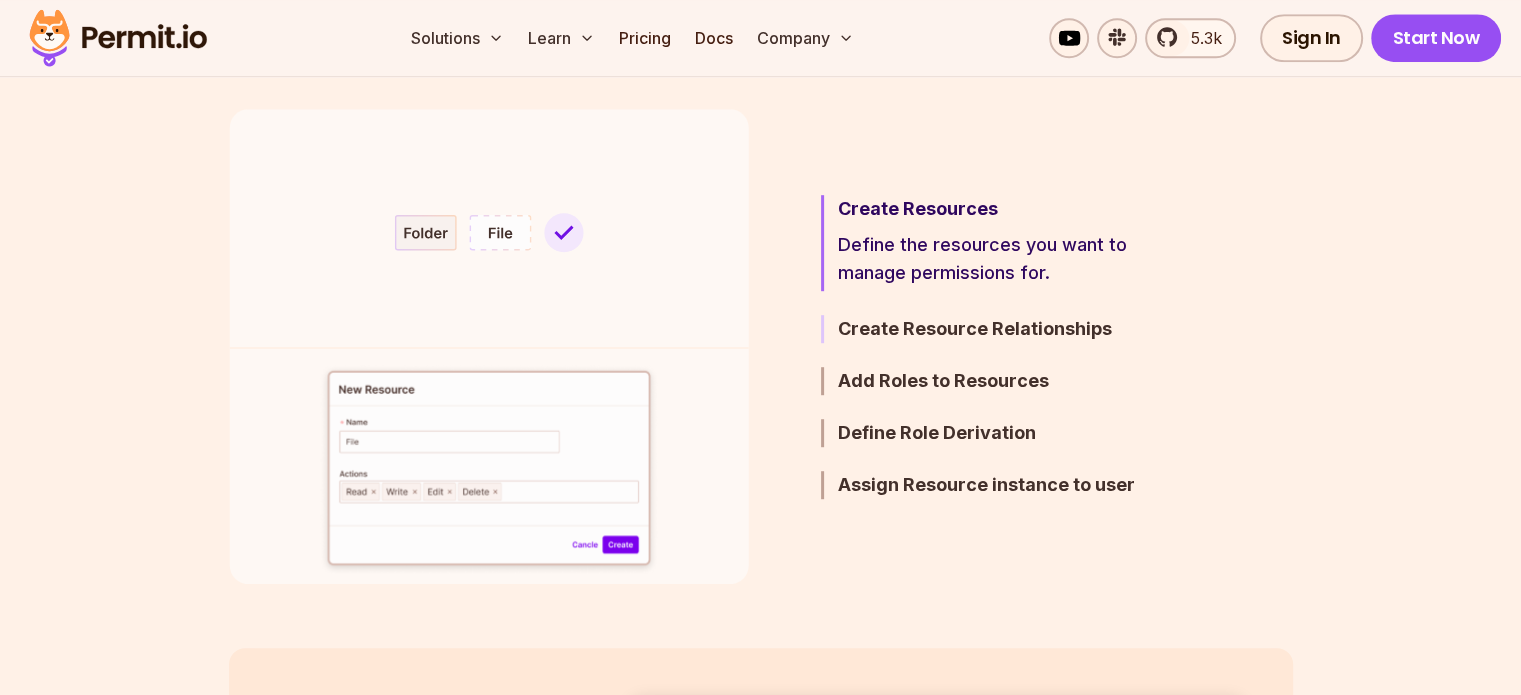 click on "Create Resource Relationships" at bounding box center (1012, 329) 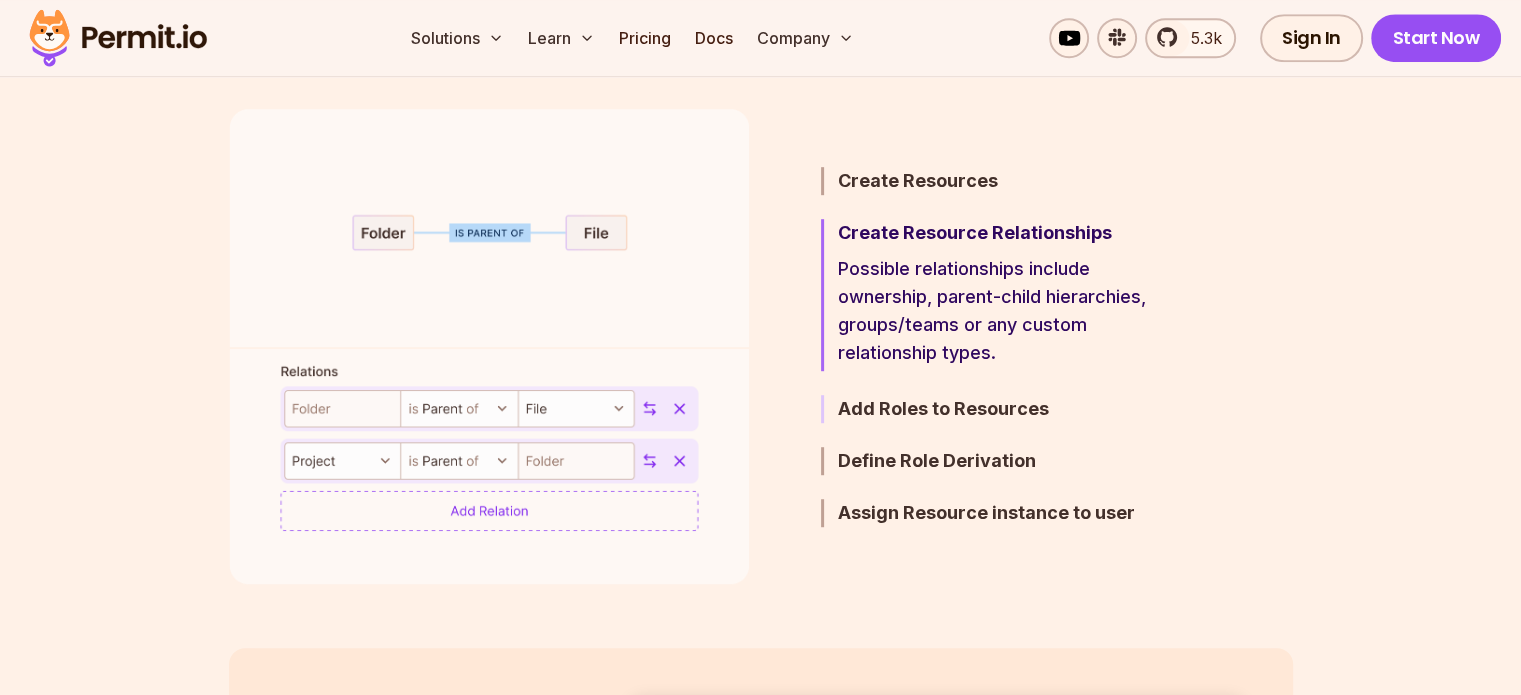 click on "Add Roles to Resources" at bounding box center (1012, 409) 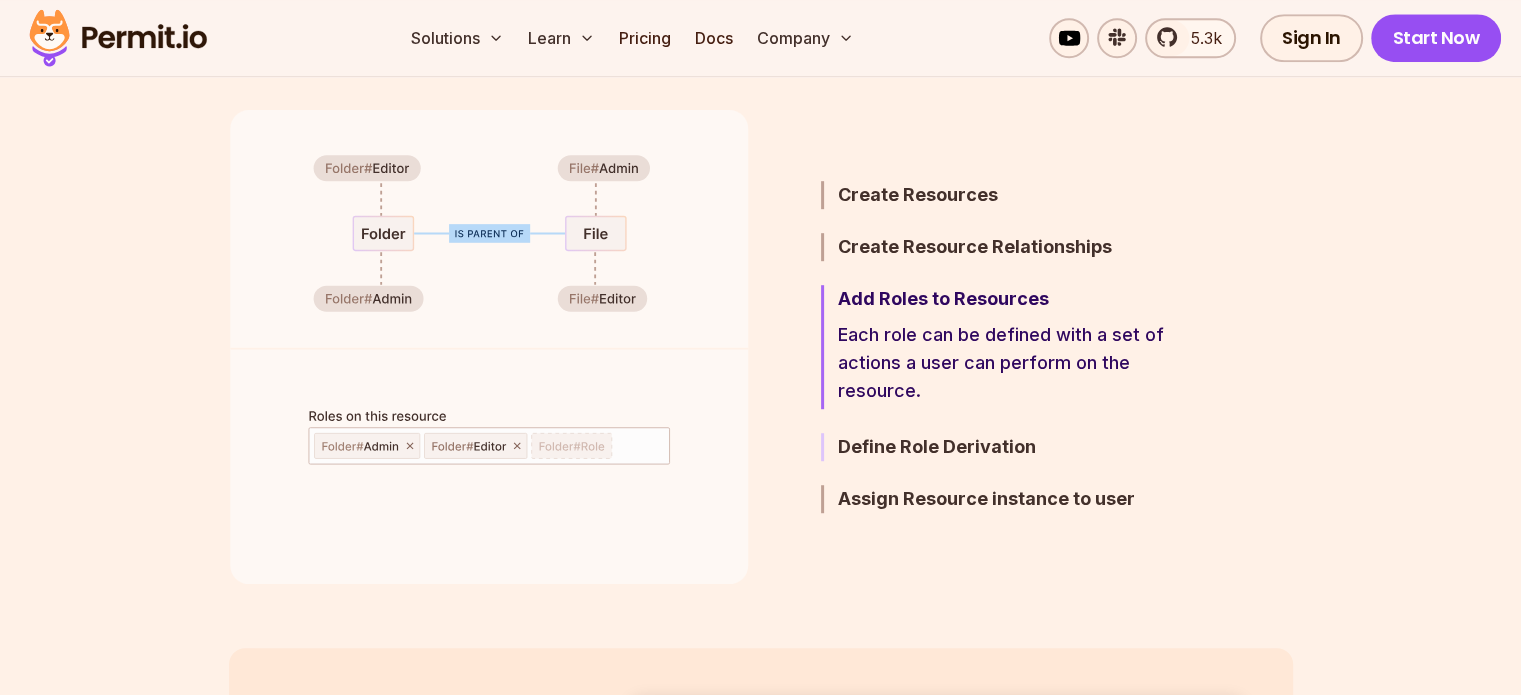 click on "Define Role Derivation" at bounding box center [1012, 447] 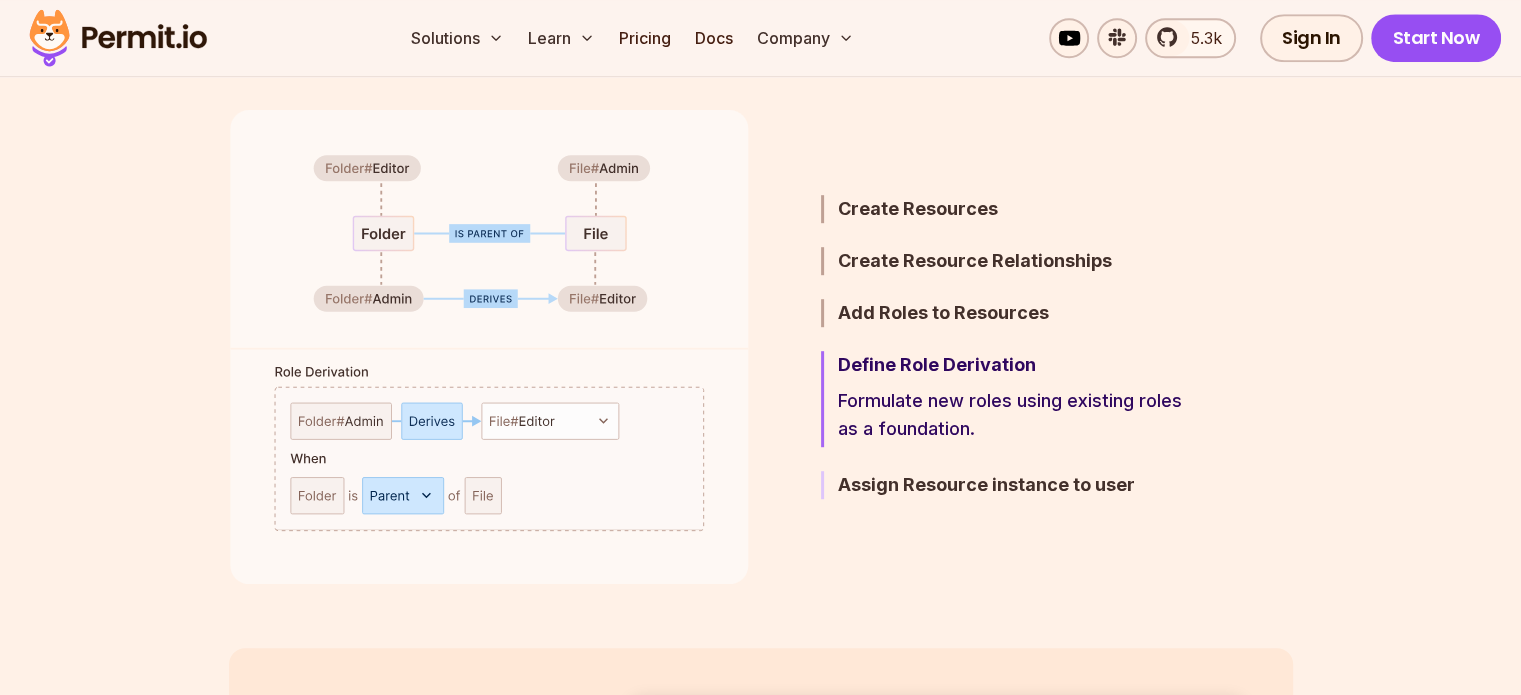 click on "Assign Resource instance to user" at bounding box center (1012, 485) 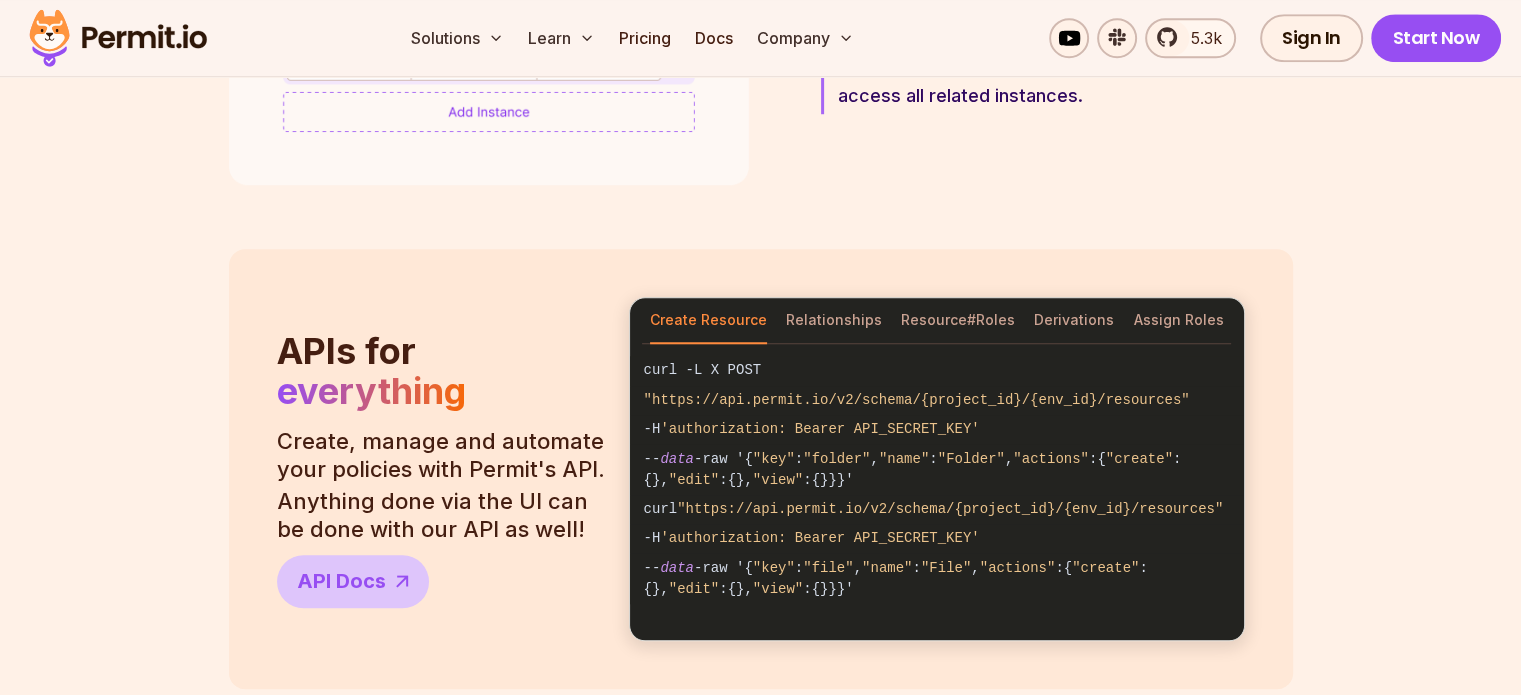 scroll, scrollTop: 1600, scrollLeft: 0, axis: vertical 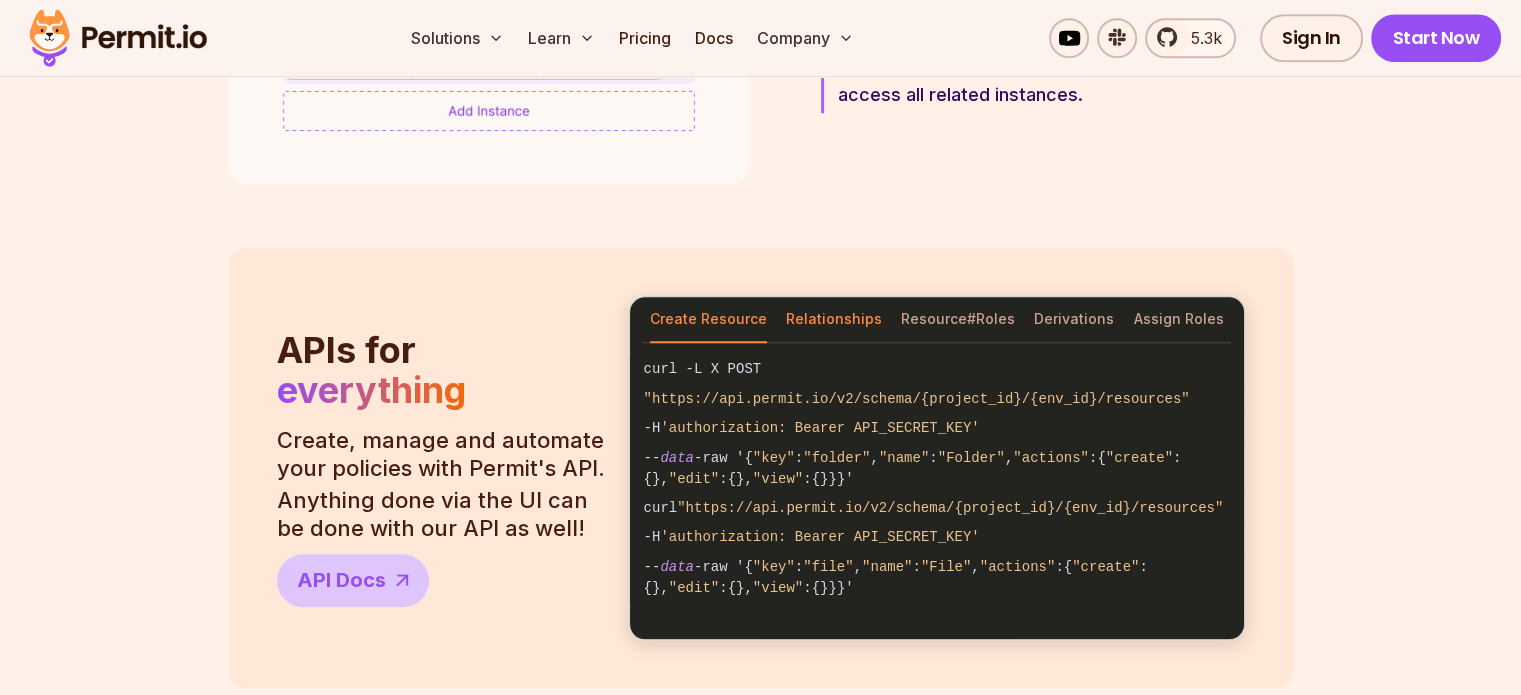 click on "Relationships" at bounding box center (834, 320) 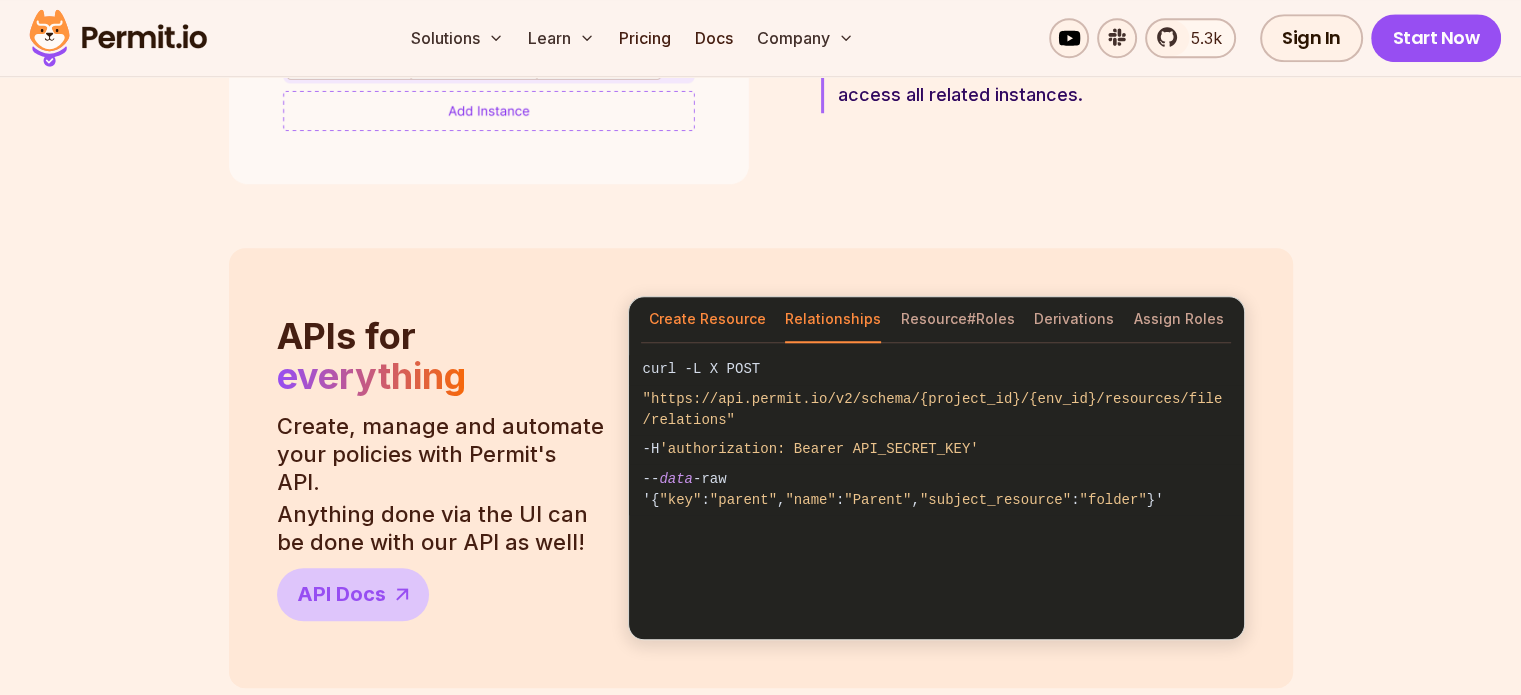 click on "Create Resource" at bounding box center [707, 320] 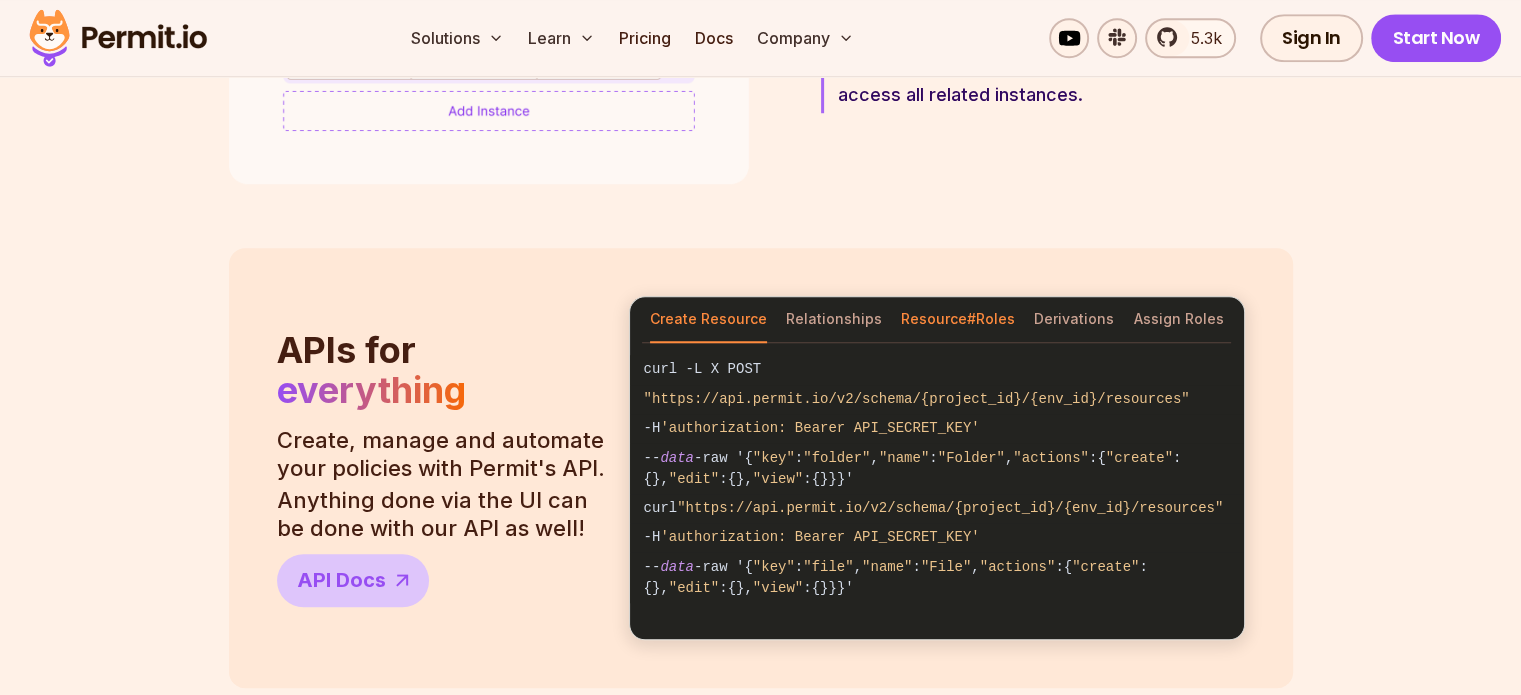 click on "Resource#Roles" at bounding box center [958, 320] 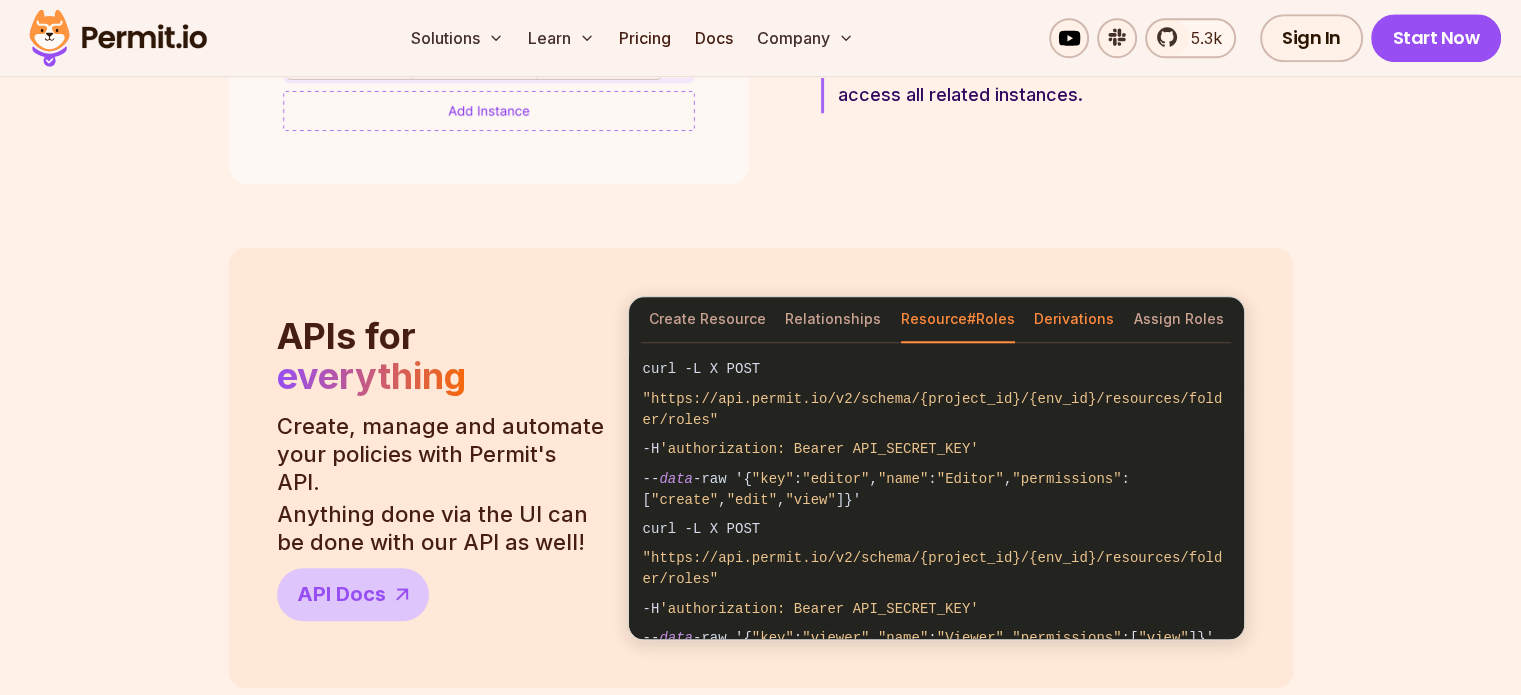 click on "Derivations" at bounding box center (1074, 320) 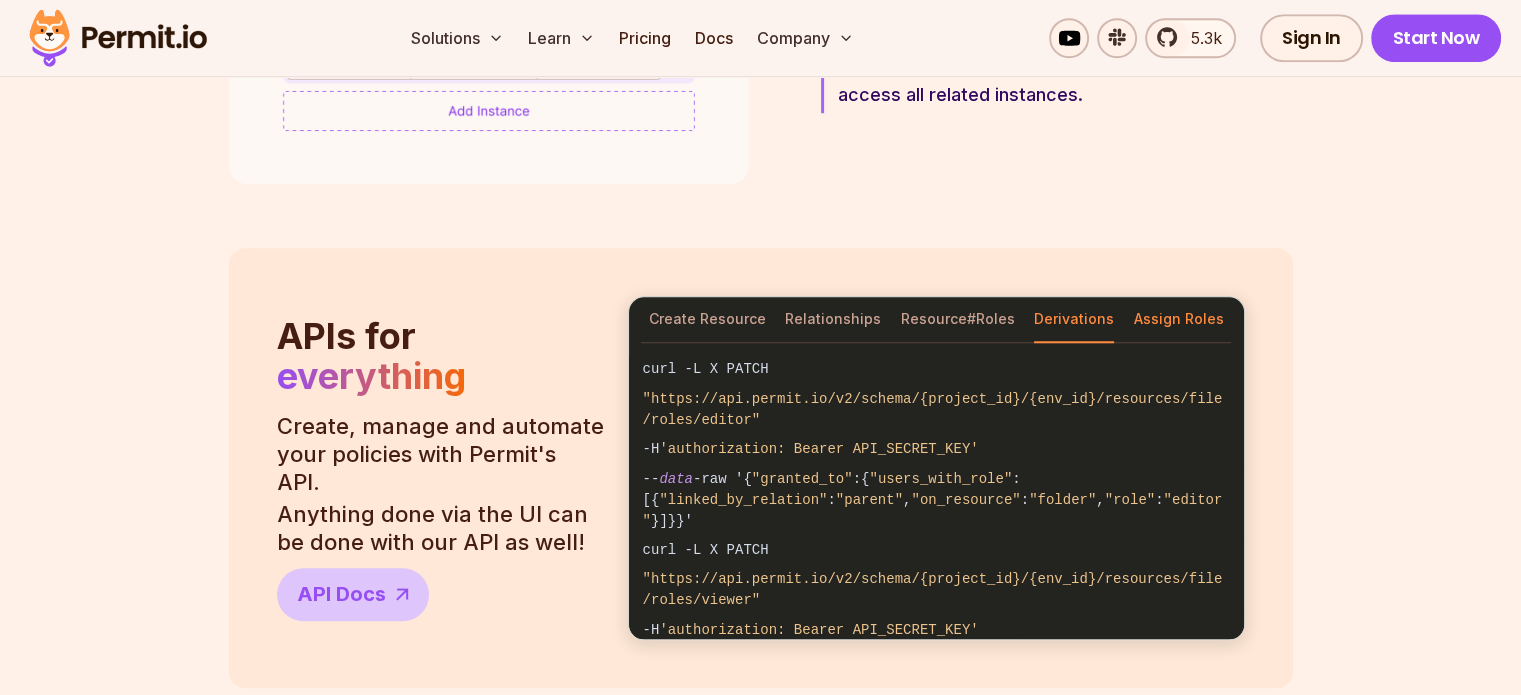 click on "Assign Roles" at bounding box center [1179, 320] 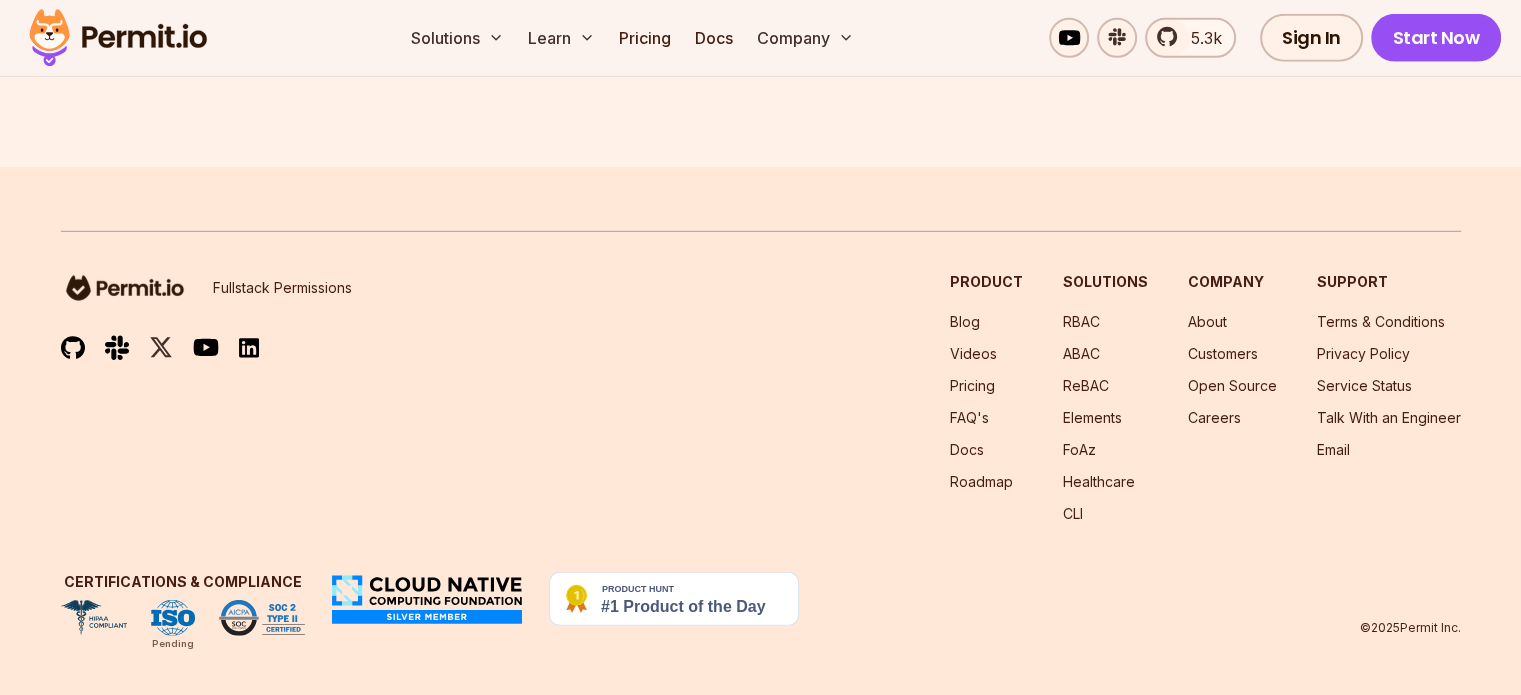 scroll, scrollTop: 5956, scrollLeft: 0, axis: vertical 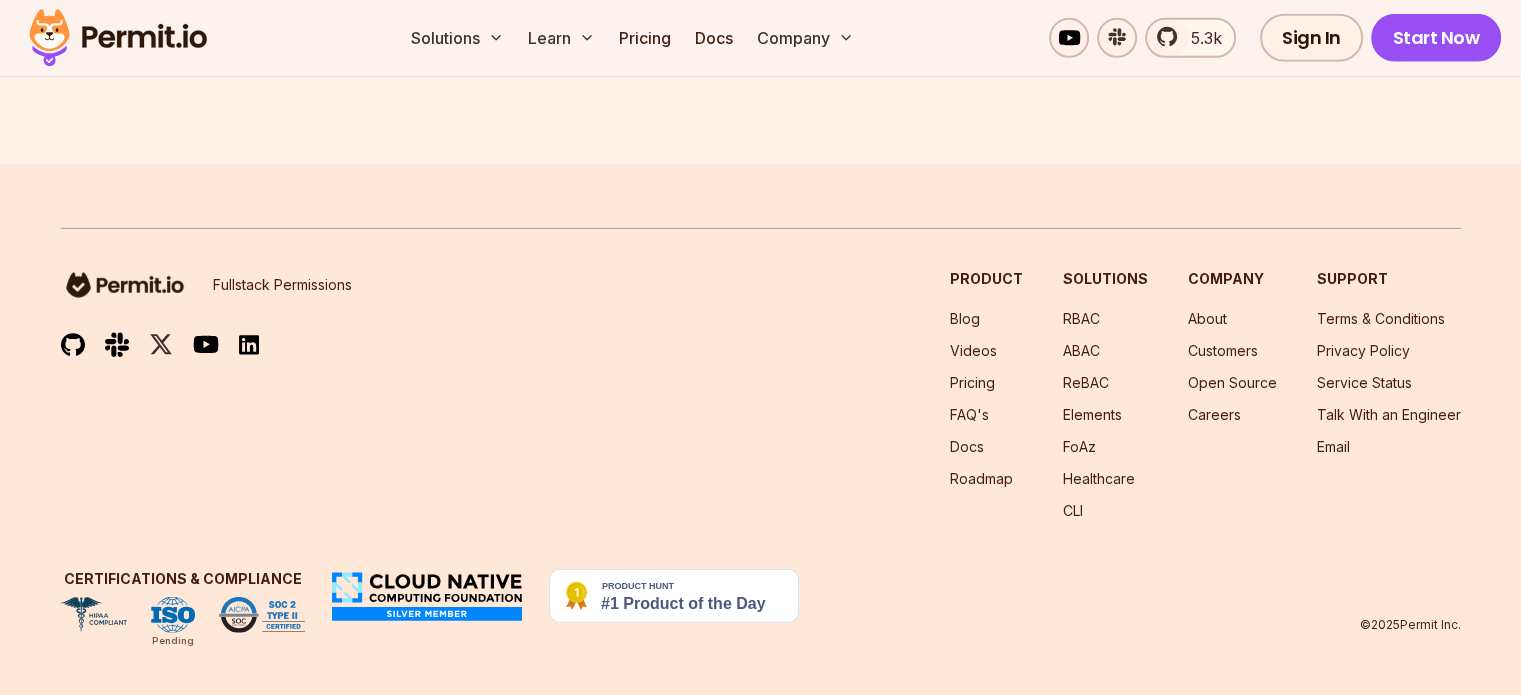 click on "Fullstack Permissions Product Blog Videos Pricing FAQ's Docs Roadmap Solutions RBAC ABAC ReBAC Elements FoAz Healthcare CLI Company About Customers Open Source Careers Support Terms & Conditions Privacy Policy Service Status Talk With an Engineer Email Certifications & Compliance Pending ©  2025  Permit Inc." at bounding box center [761, 430] 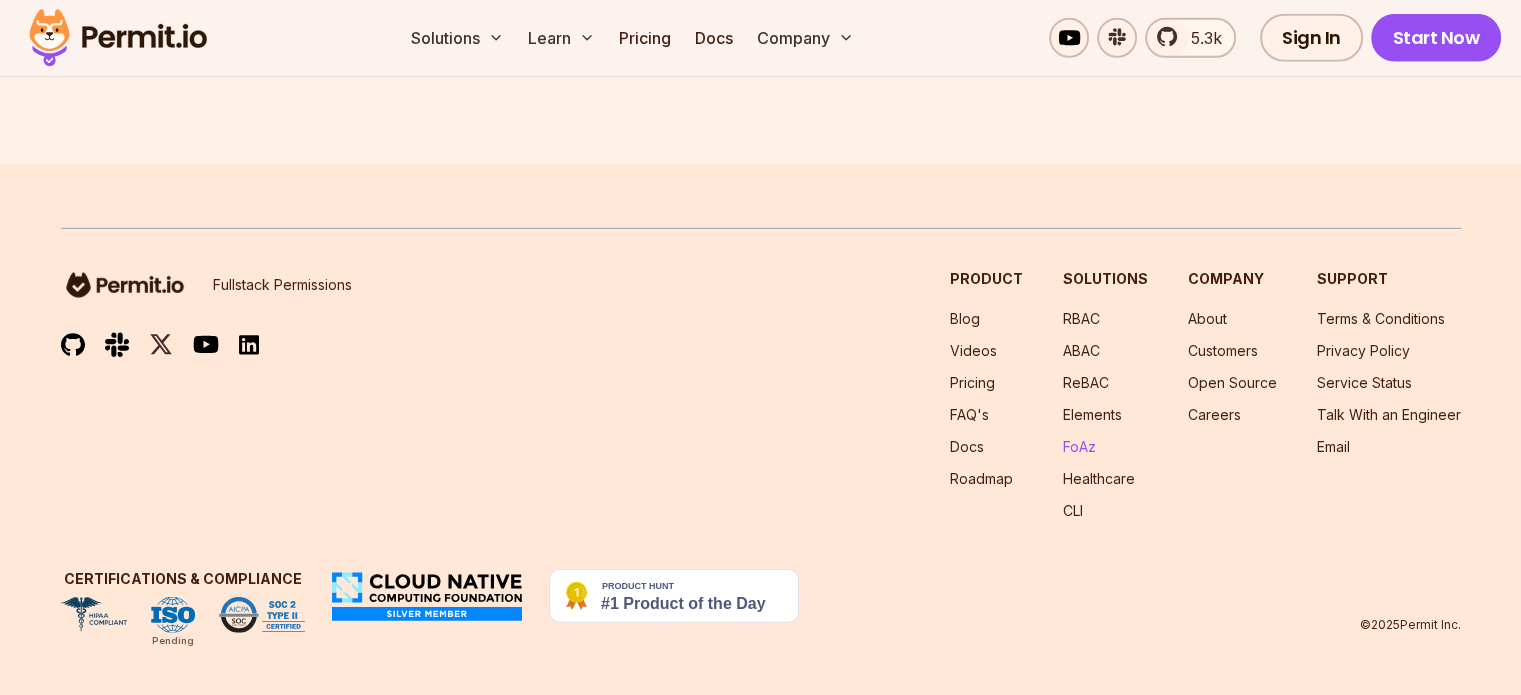 click on "FoAz" at bounding box center [1079, 446] 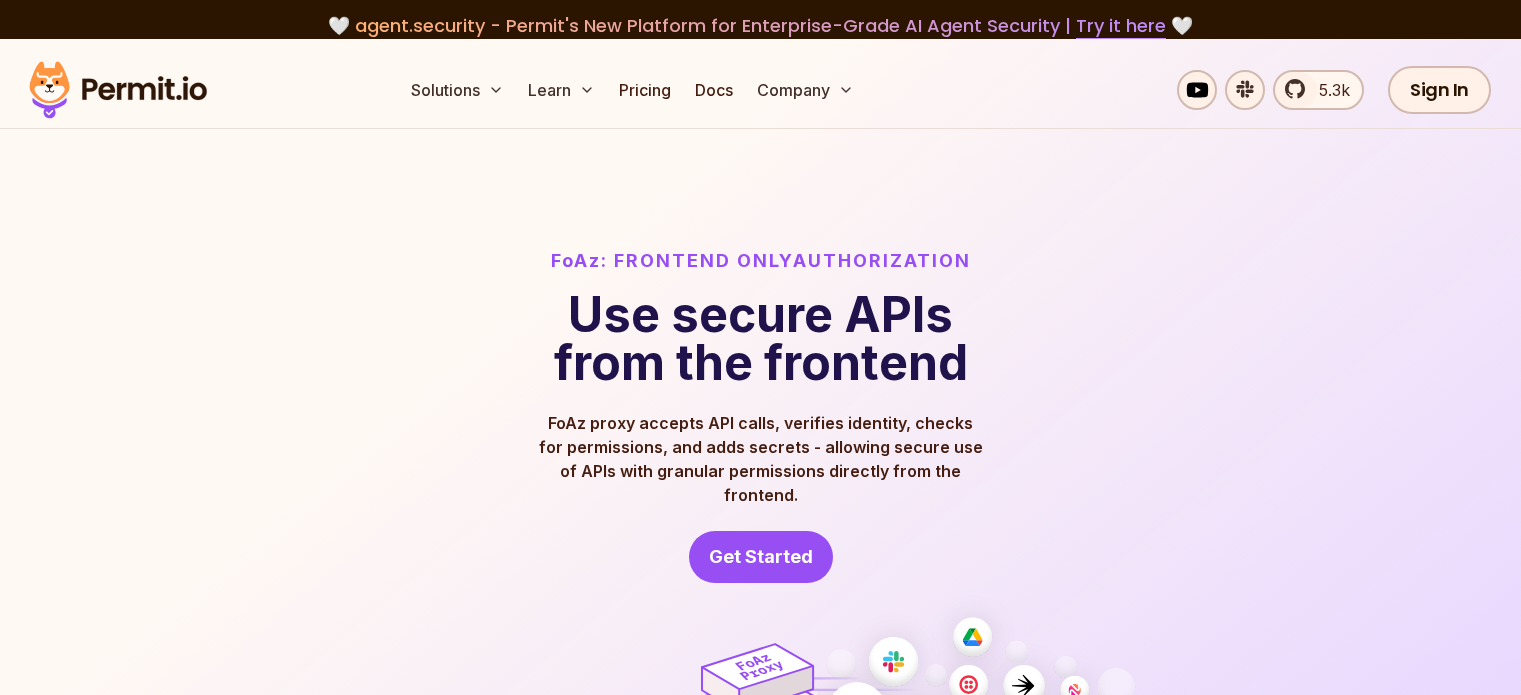 scroll, scrollTop: 0, scrollLeft: 0, axis: both 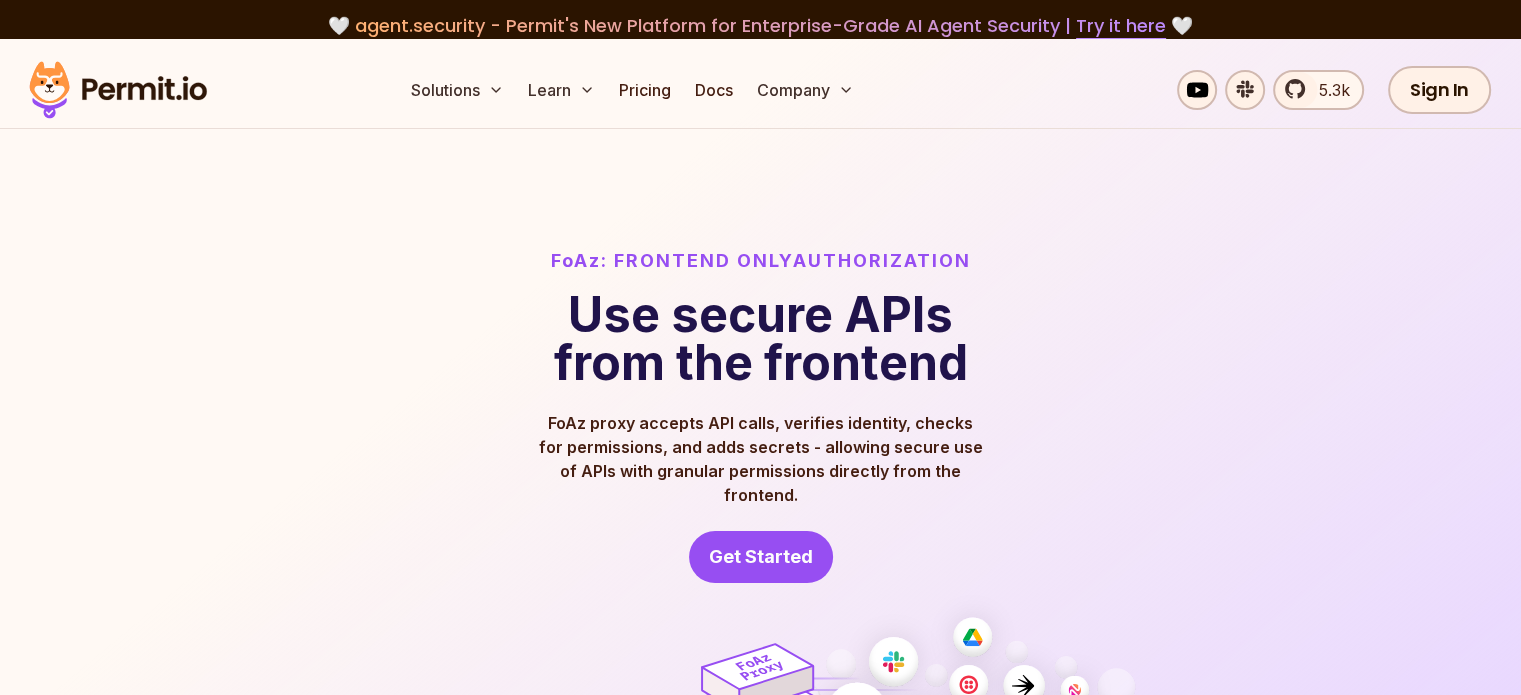 click at bounding box center (760, 635) 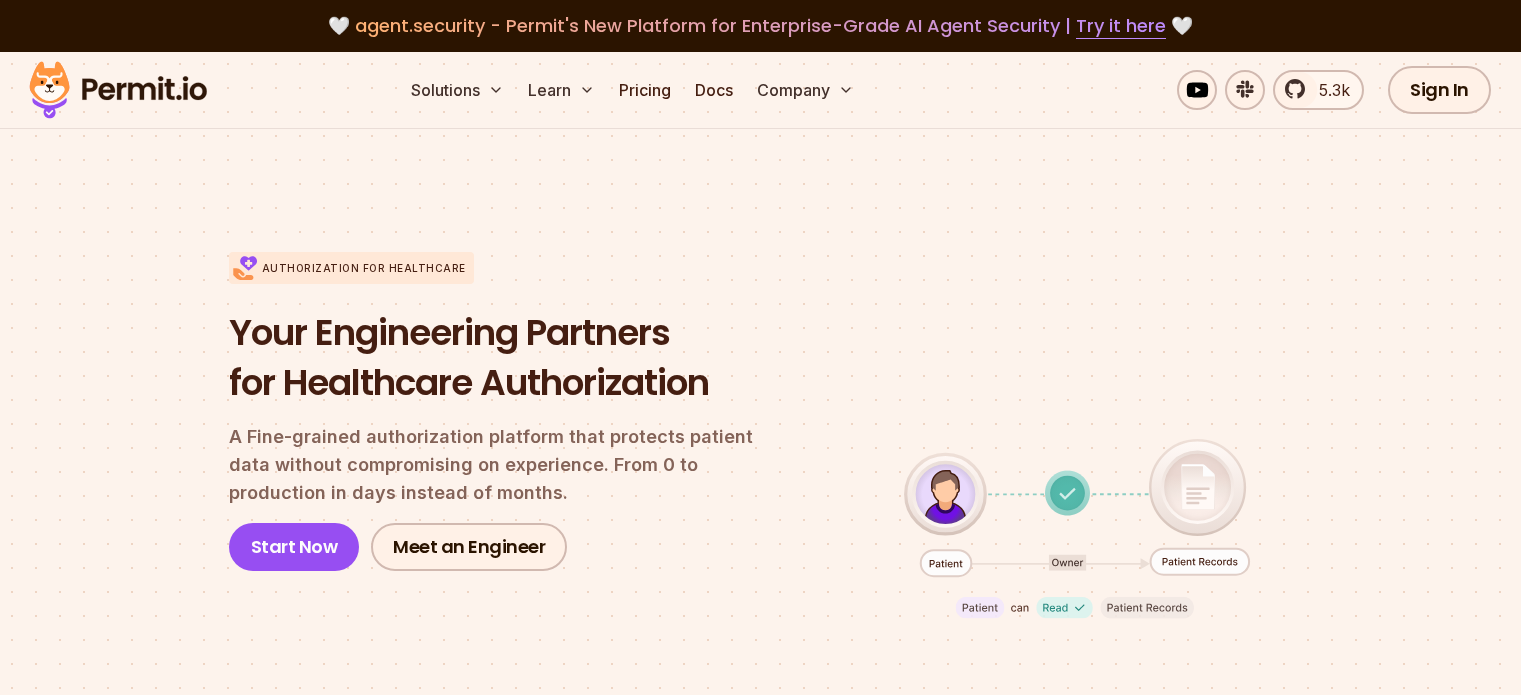 scroll, scrollTop: 0, scrollLeft: 0, axis: both 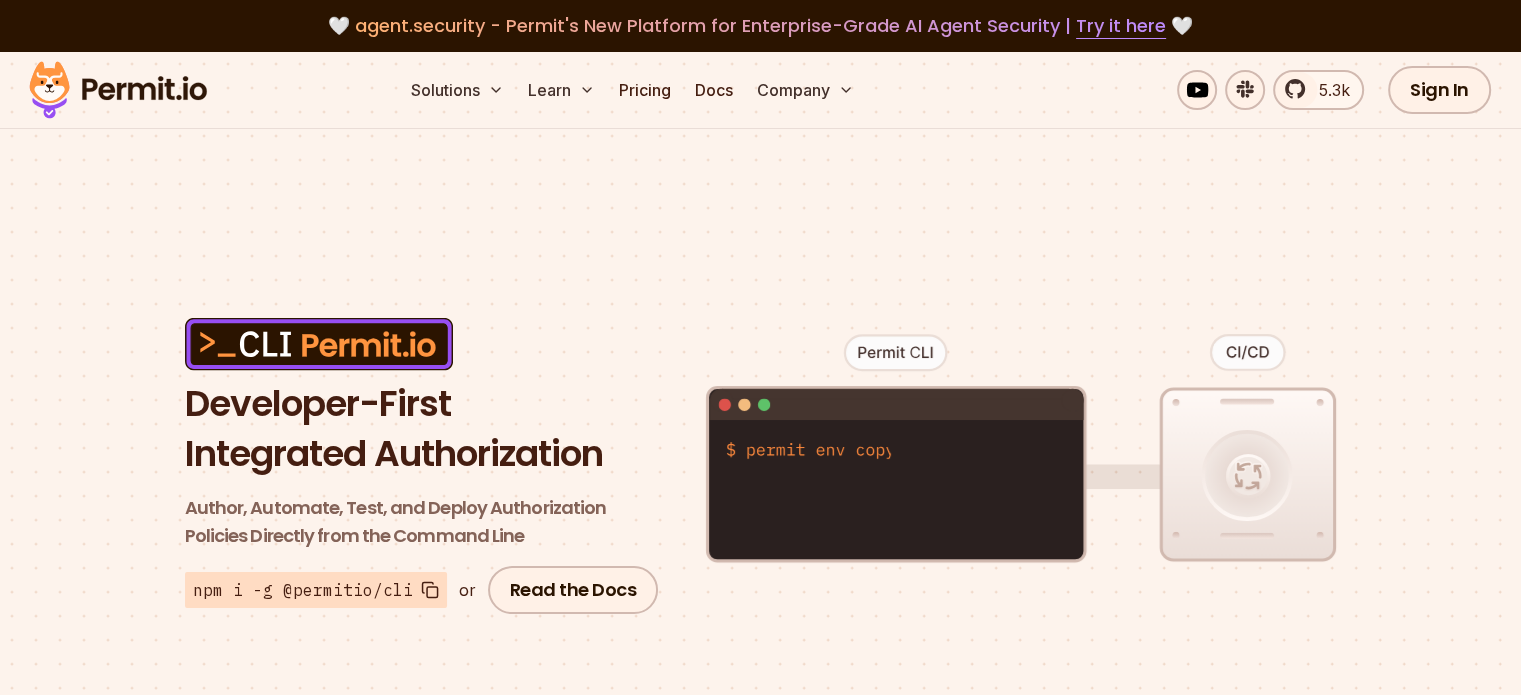 click at bounding box center [118, 90] 